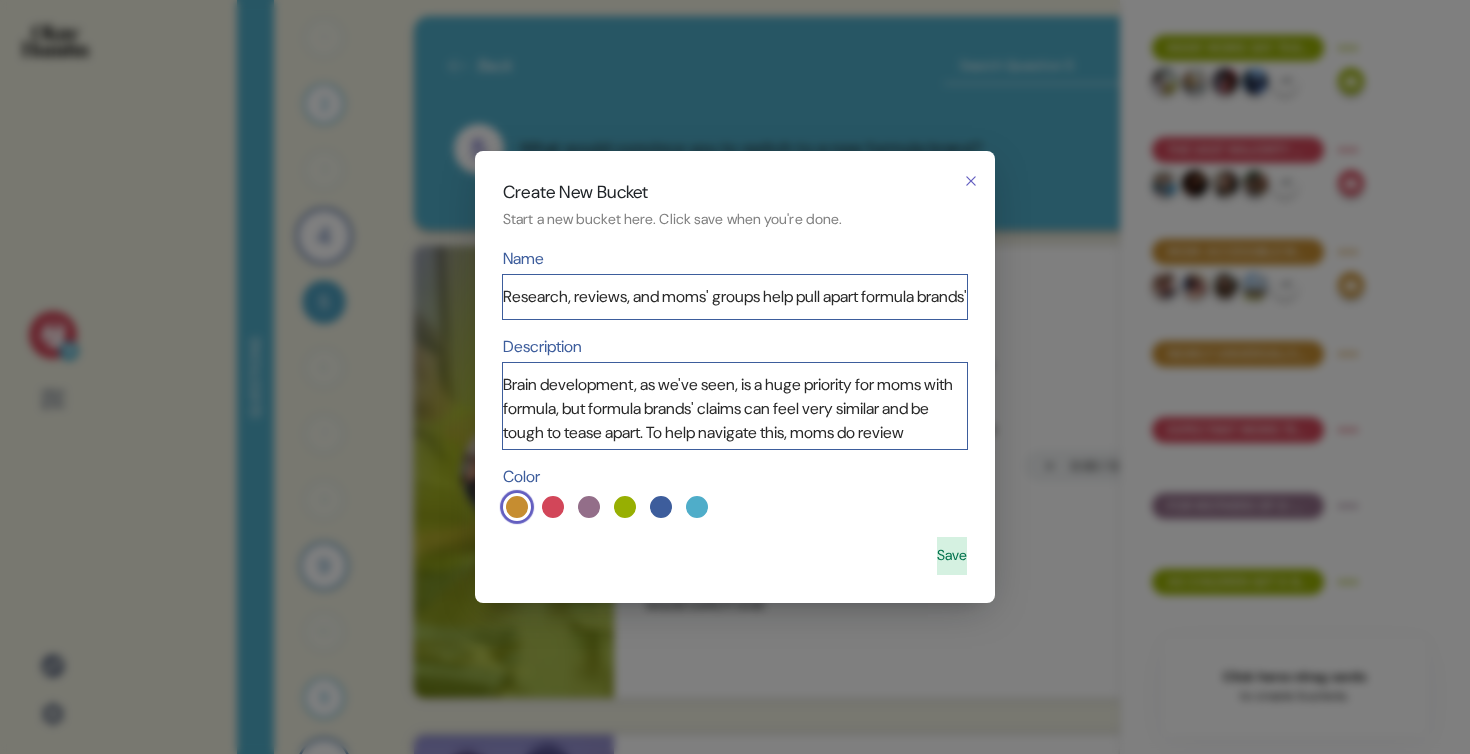 scroll, scrollTop: 0, scrollLeft: 0, axis: both 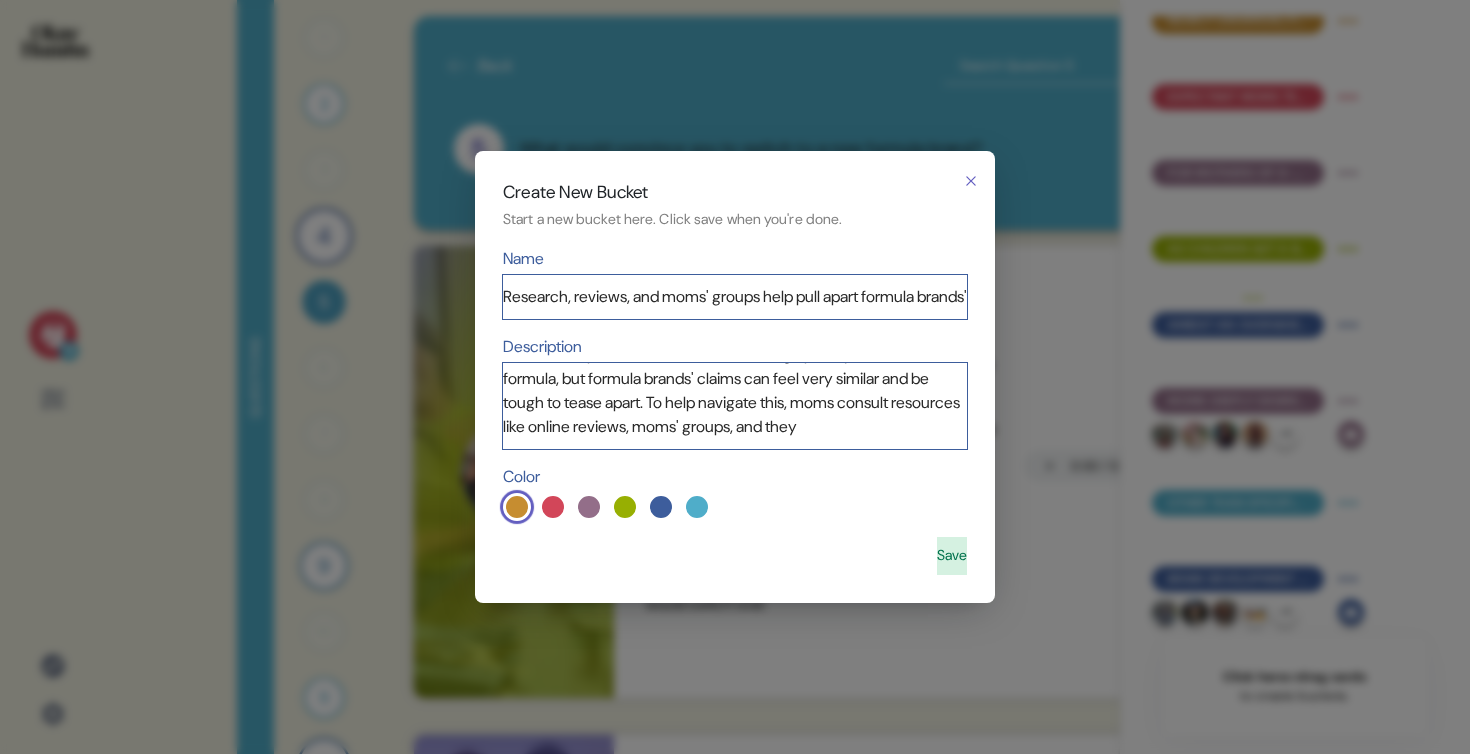 click on "Brain development, as we've seen, is a huge priority for moms with formula, but formula brands' claims can feel very similar and be tough to tease apart. To help navigate this, moms consult resources like online reviews, moms' groups, and they" at bounding box center (735, 406) 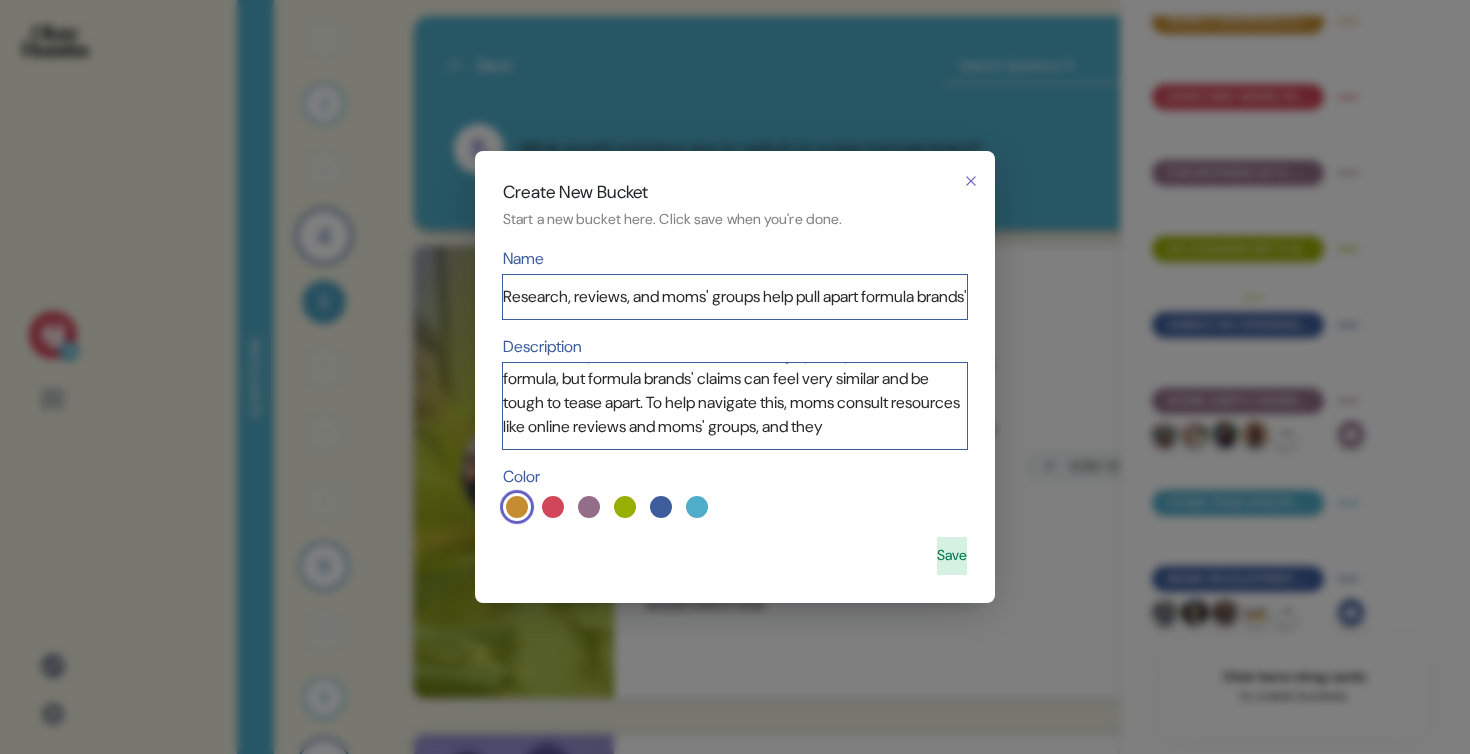 click on "Brain development, as we've seen, is a huge priority for moms with formula, but formula brands' claims can feel very similar and be tough to tease apart. To help navigate this, moms consult resources like online reviews and moms' groups, and they" at bounding box center (735, 406) 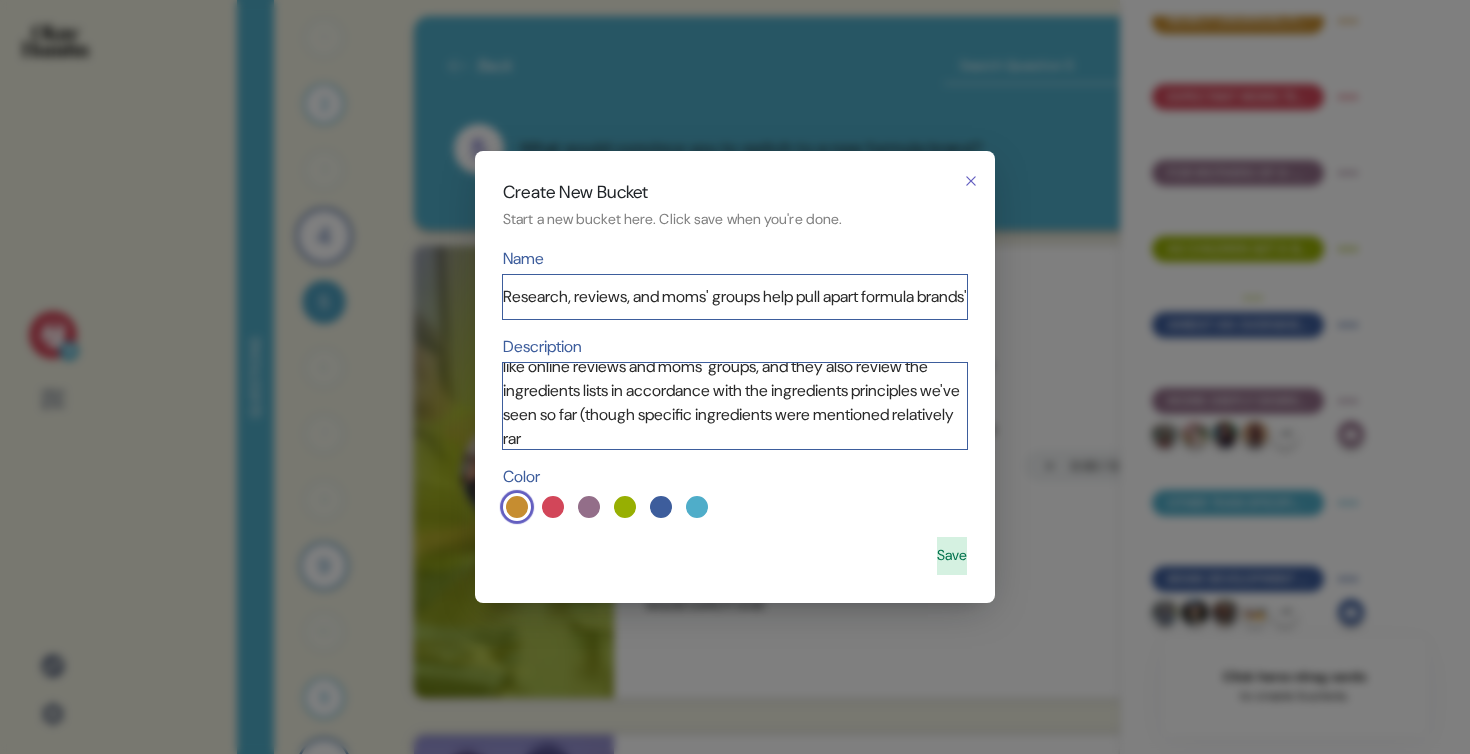 scroll, scrollTop: 114, scrollLeft: 0, axis: vertical 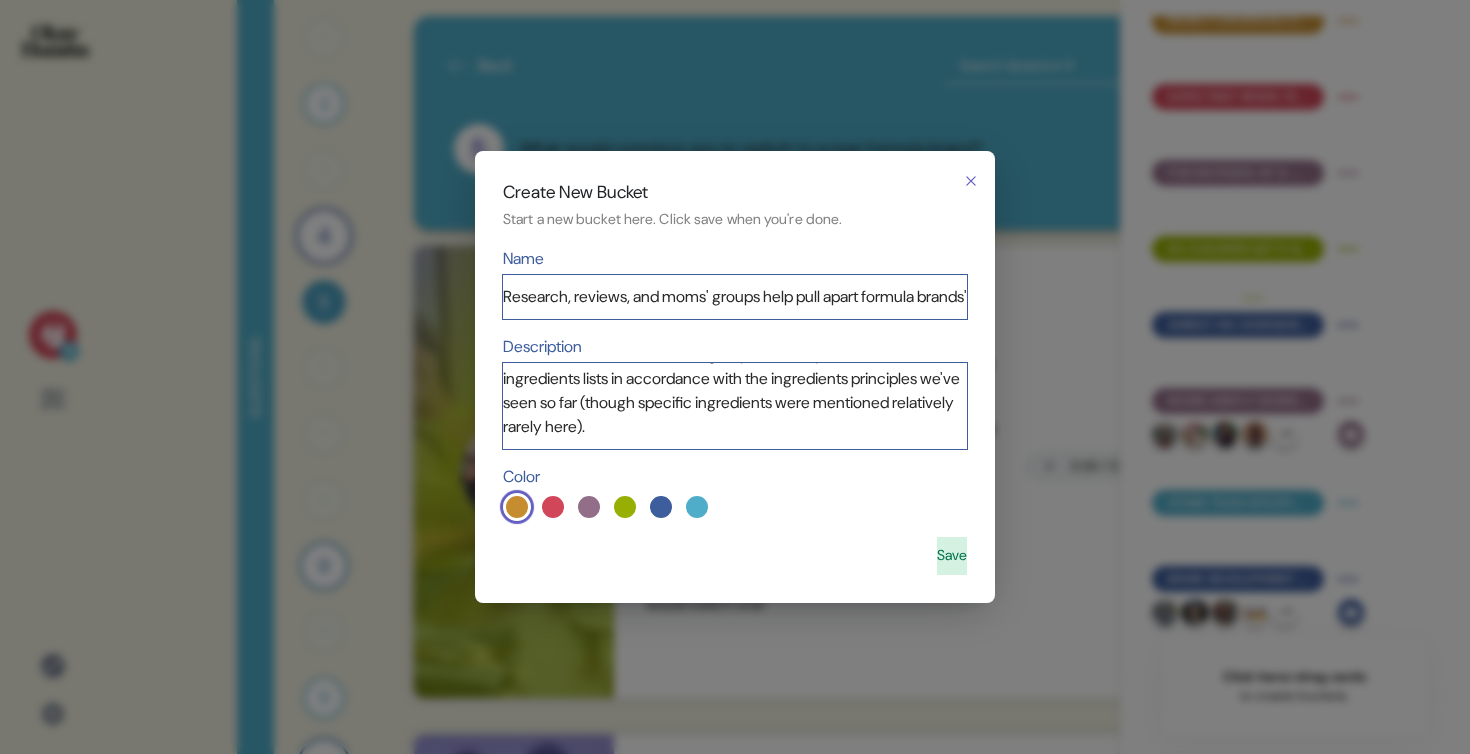 click on "Brain development, as we've seen, is a huge priority for moms with formula, but formula brands' claims can feel very similar and be tough to tease apart. To help navigate this, moms consult resources like online reviews and moms' groups, and they also review the ingredients lists in accordance with the ingredients principles we've seen so far (though specific ingredients were mentioned relatively rarely here)." at bounding box center [735, 406] 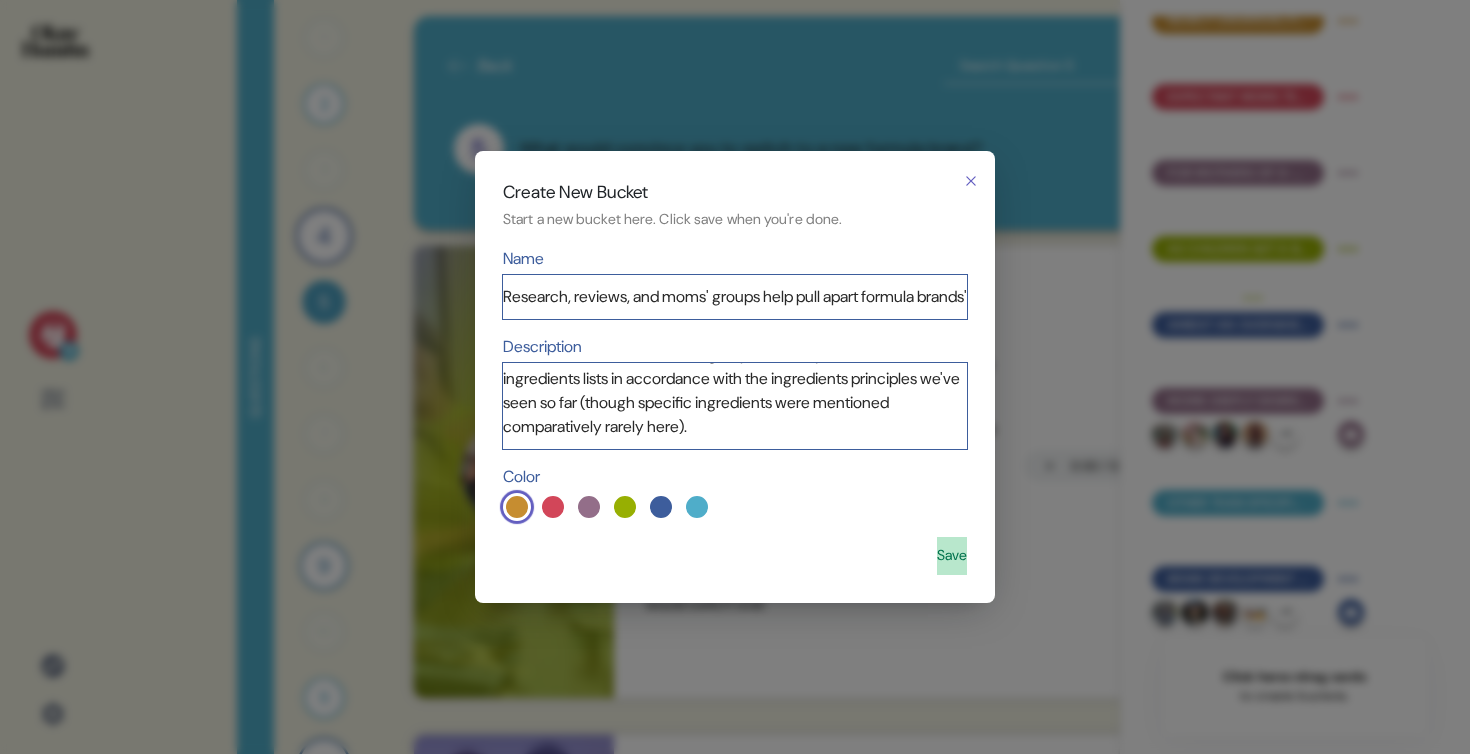 type on "Brain development, as we've seen, is a huge priority for moms with formula, but formula brands' claims can feel very similar and be tough to tease apart. To help navigate this, moms consult resources like online reviews and moms' groups, and they also review the ingredients lists in accordance with the ingredients principles we've seen so far (though specific ingredients were mentioned comparatively rarely here)." 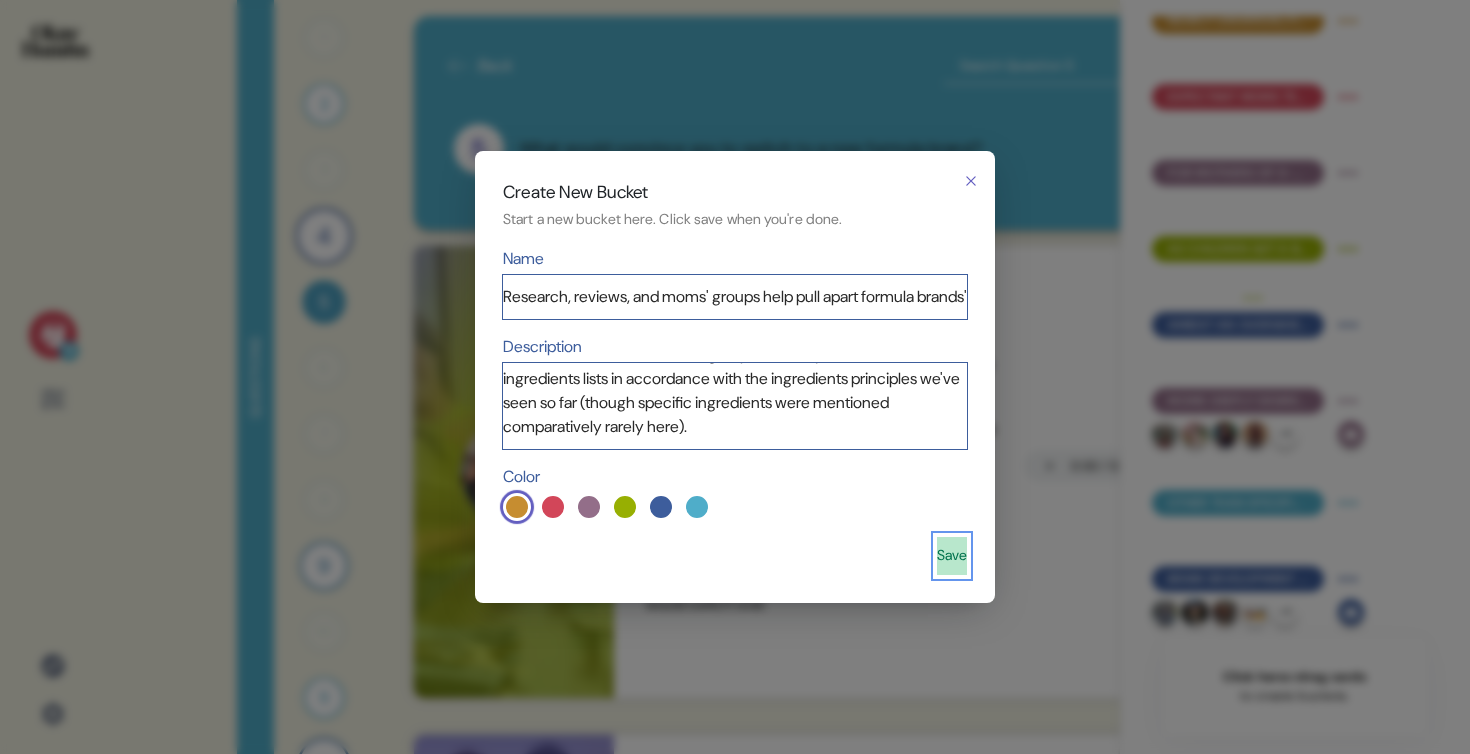 click on "Save" at bounding box center [952, 556] 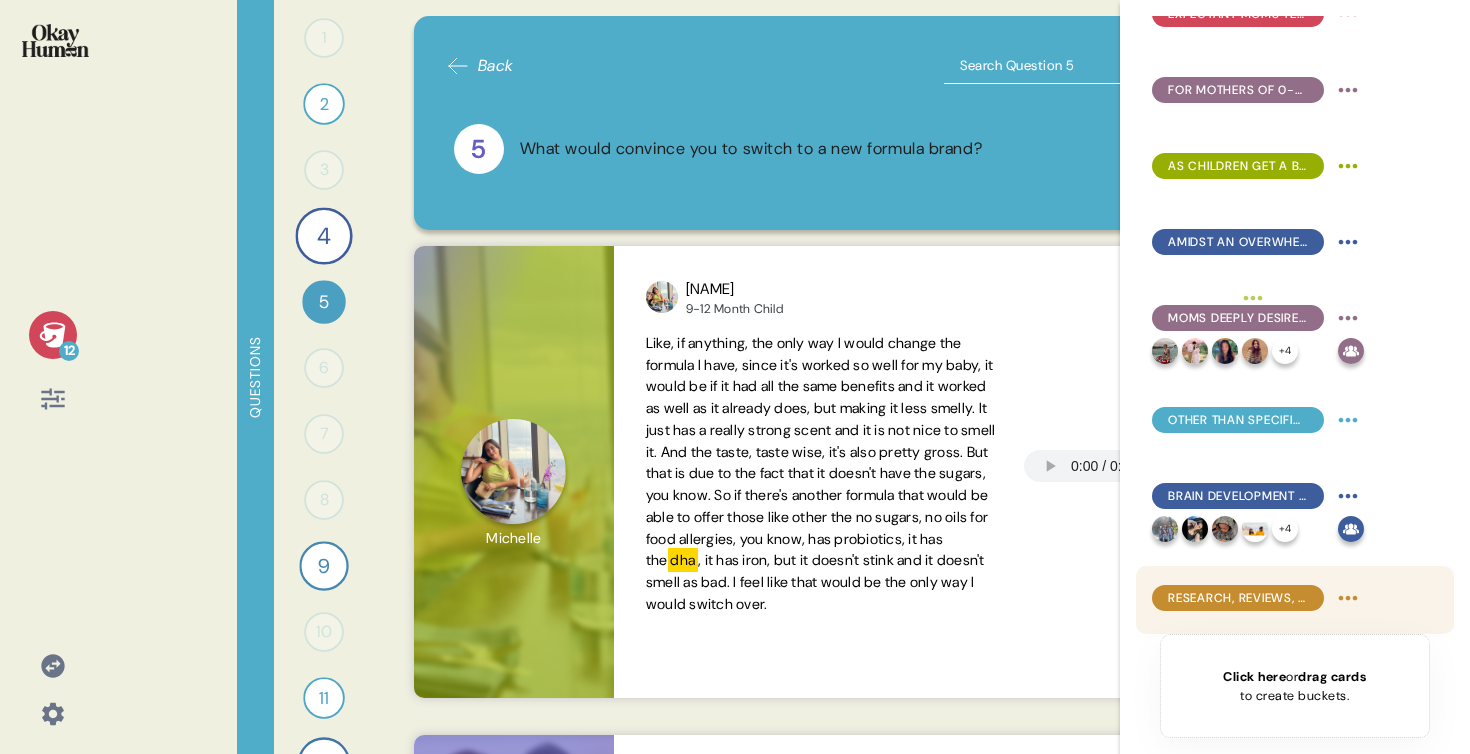 scroll, scrollTop: 416, scrollLeft: 0, axis: vertical 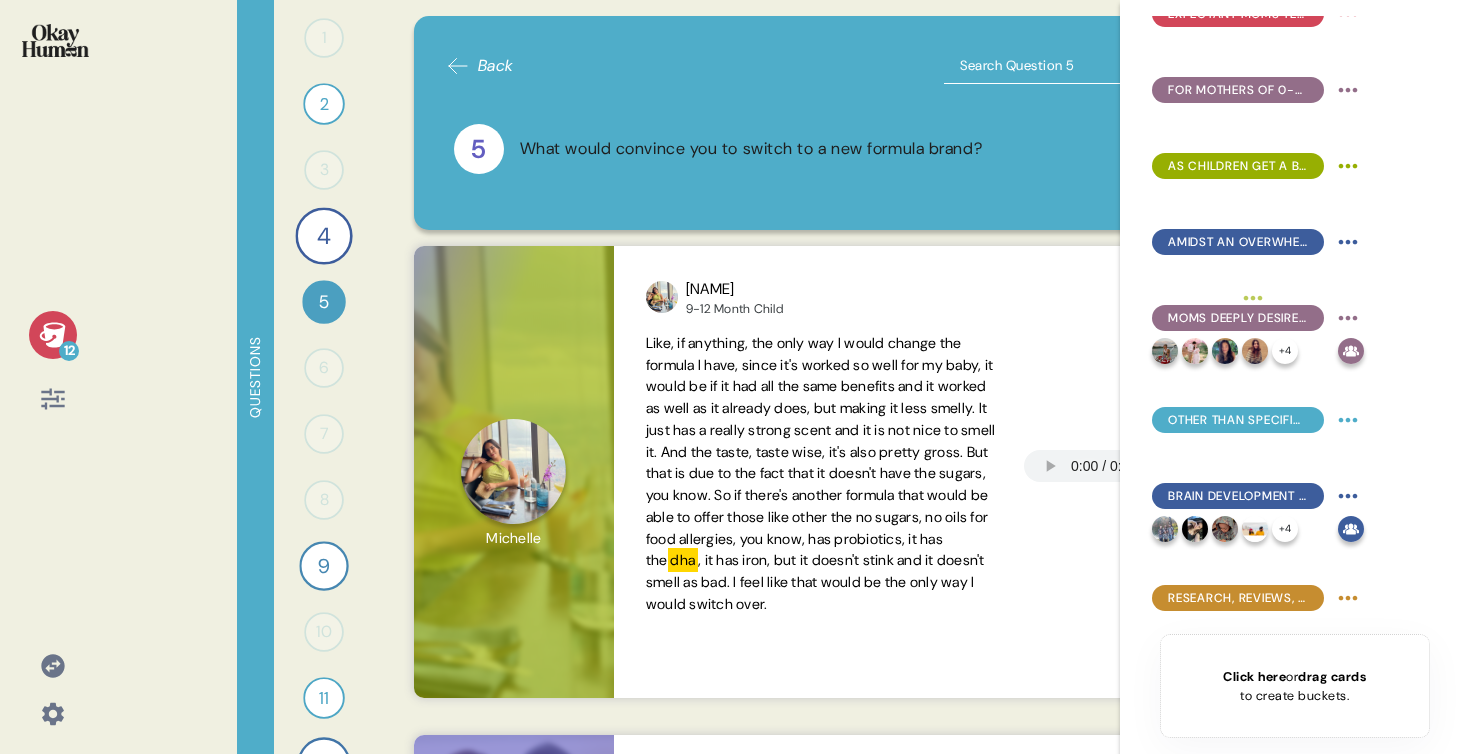 click on "Click here  or  drag cards    to create buckets." at bounding box center (1295, 686) 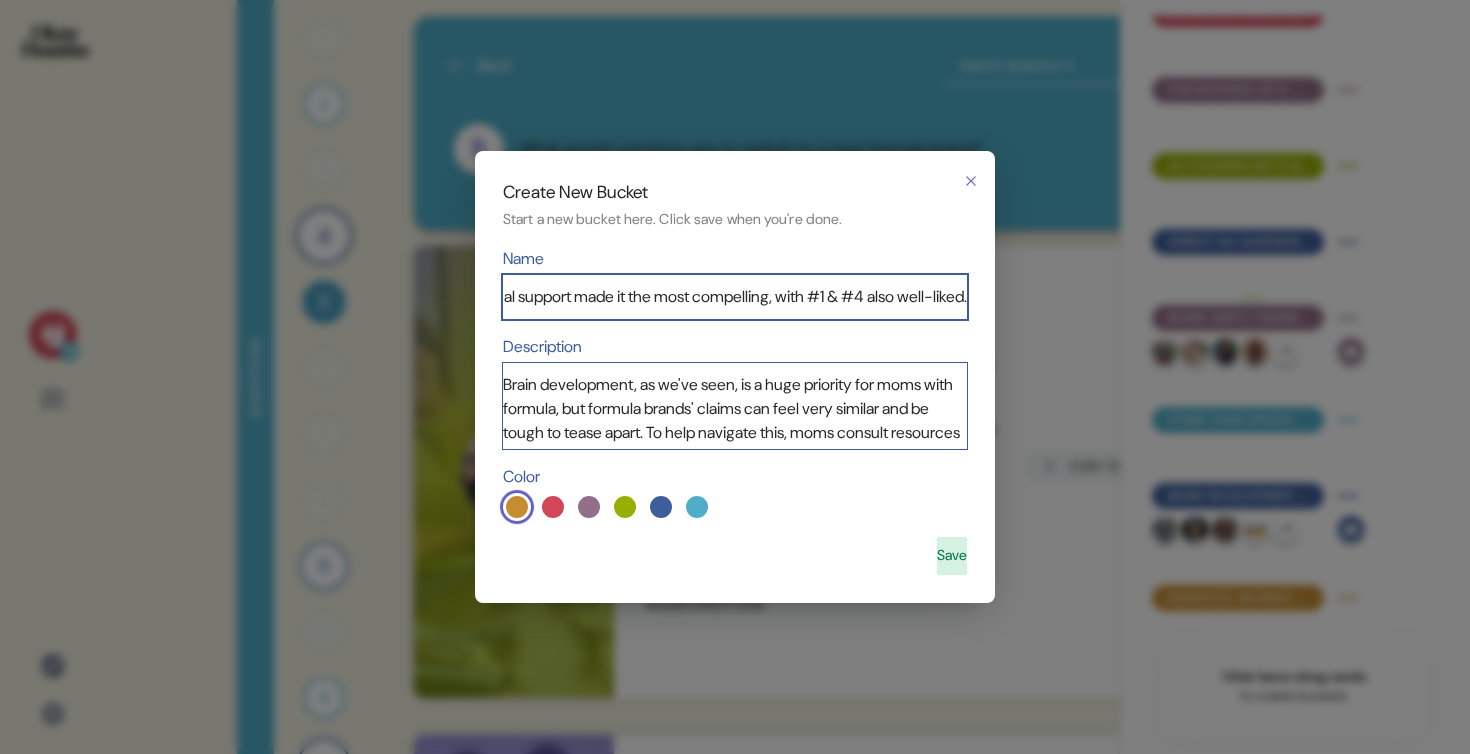 scroll, scrollTop: 0, scrollLeft: 322, axis: horizontal 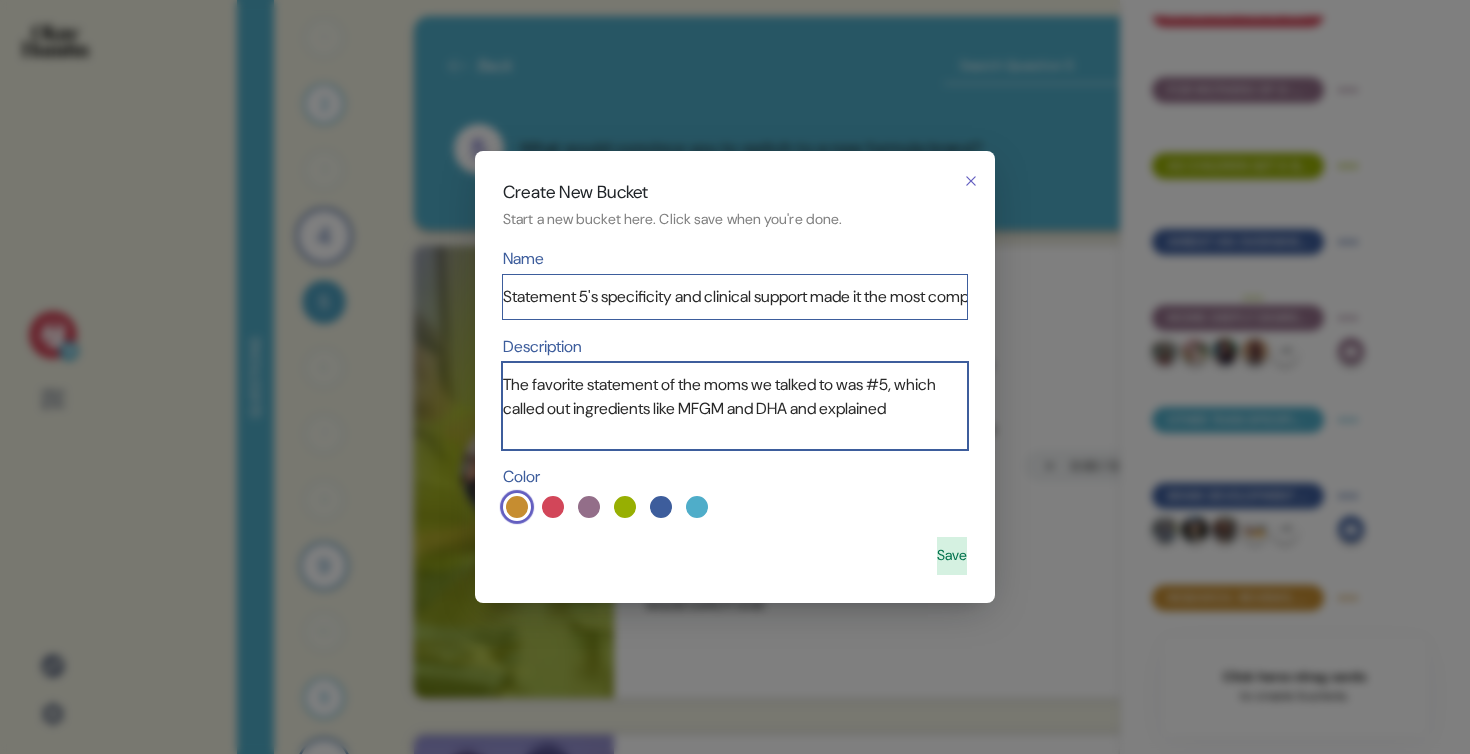click on "The favorite statement of the moms we talked to was #5, which called out ingredients like MFGM and DHA and explained" at bounding box center [735, 406] 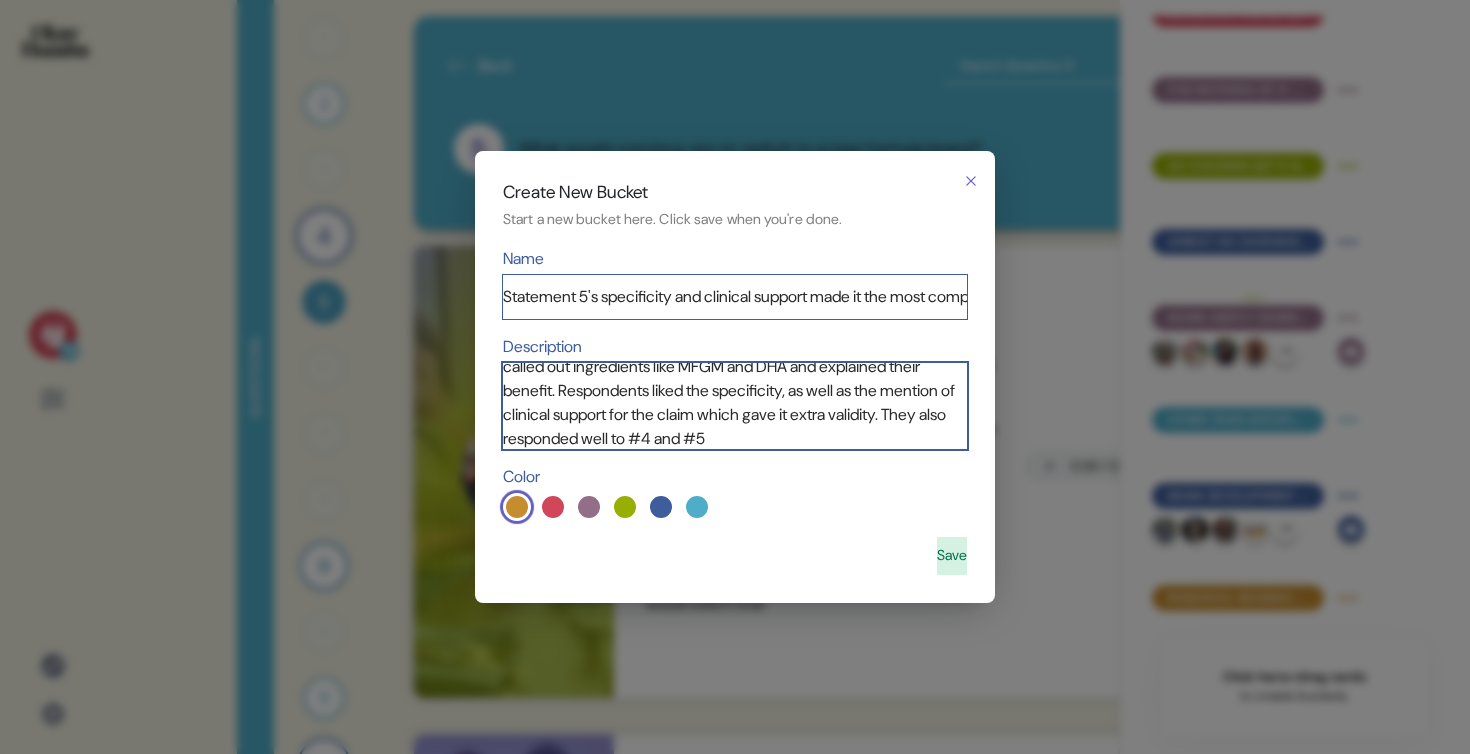 scroll, scrollTop: 66, scrollLeft: 0, axis: vertical 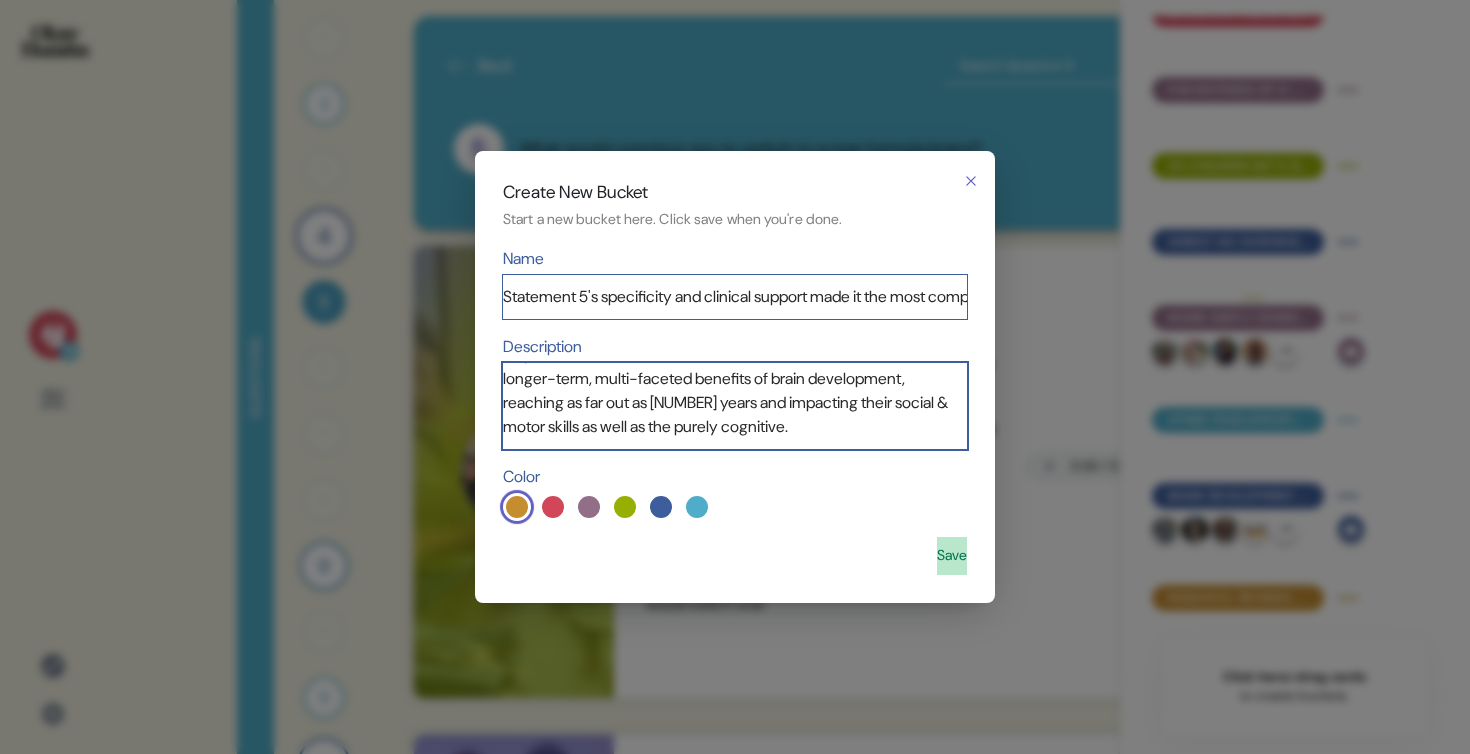 type on "The favorite statement of the [TITLE] we talked to was #[NUMBER], which called out ingredients like MFGM and DHA and explained their benefit. Respondents liked the specificity, as well as the mention of clinical support for the claim which gave it extra validity. They also responded well to #[NUMBER] and #[NUMBER], as both hinted at the longer-term, multi-faceted benefits of brain development, reaching as far out as [NUMBER] years and impacting their social & motor skills as well as the purely cognitive." 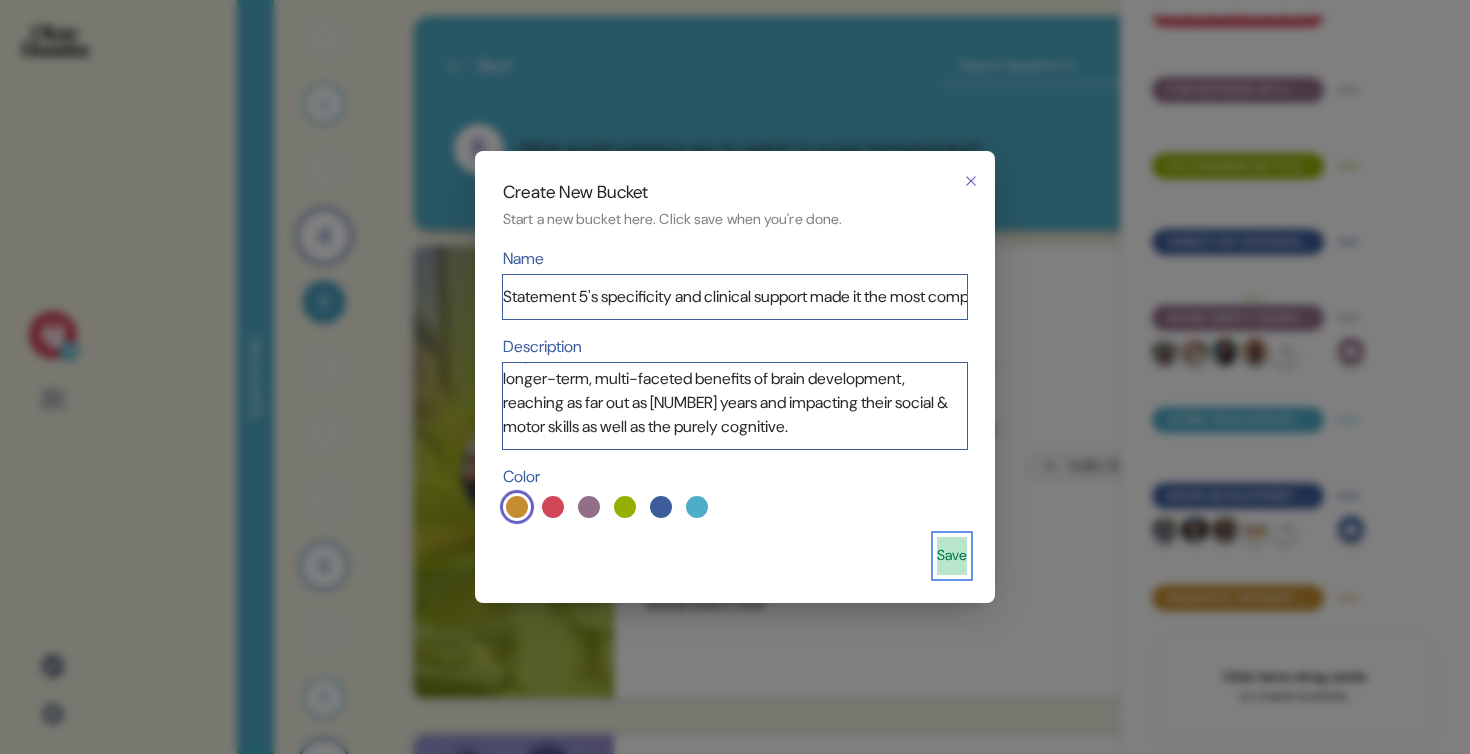 click on "Save" at bounding box center [952, 556] 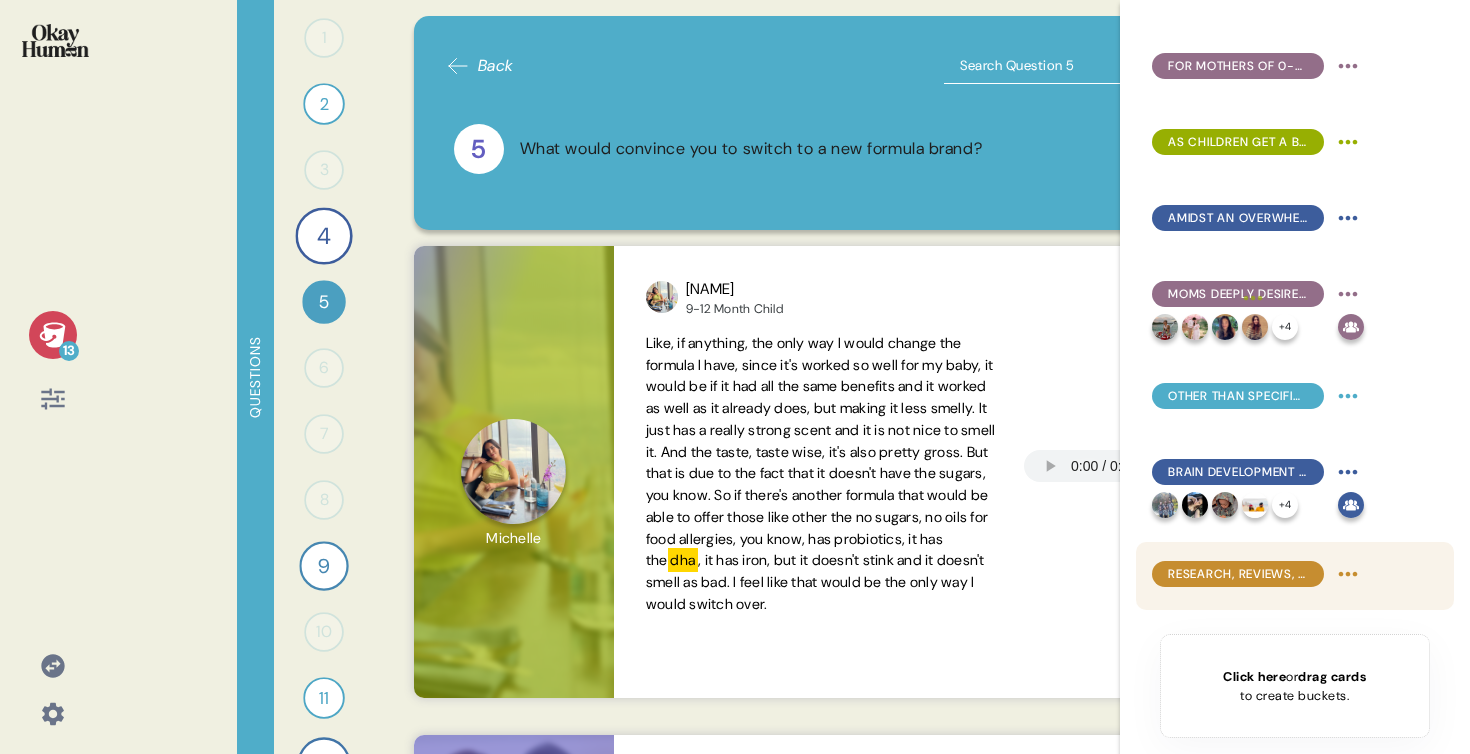 scroll, scrollTop: 516, scrollLeft: 0, axis: vertical 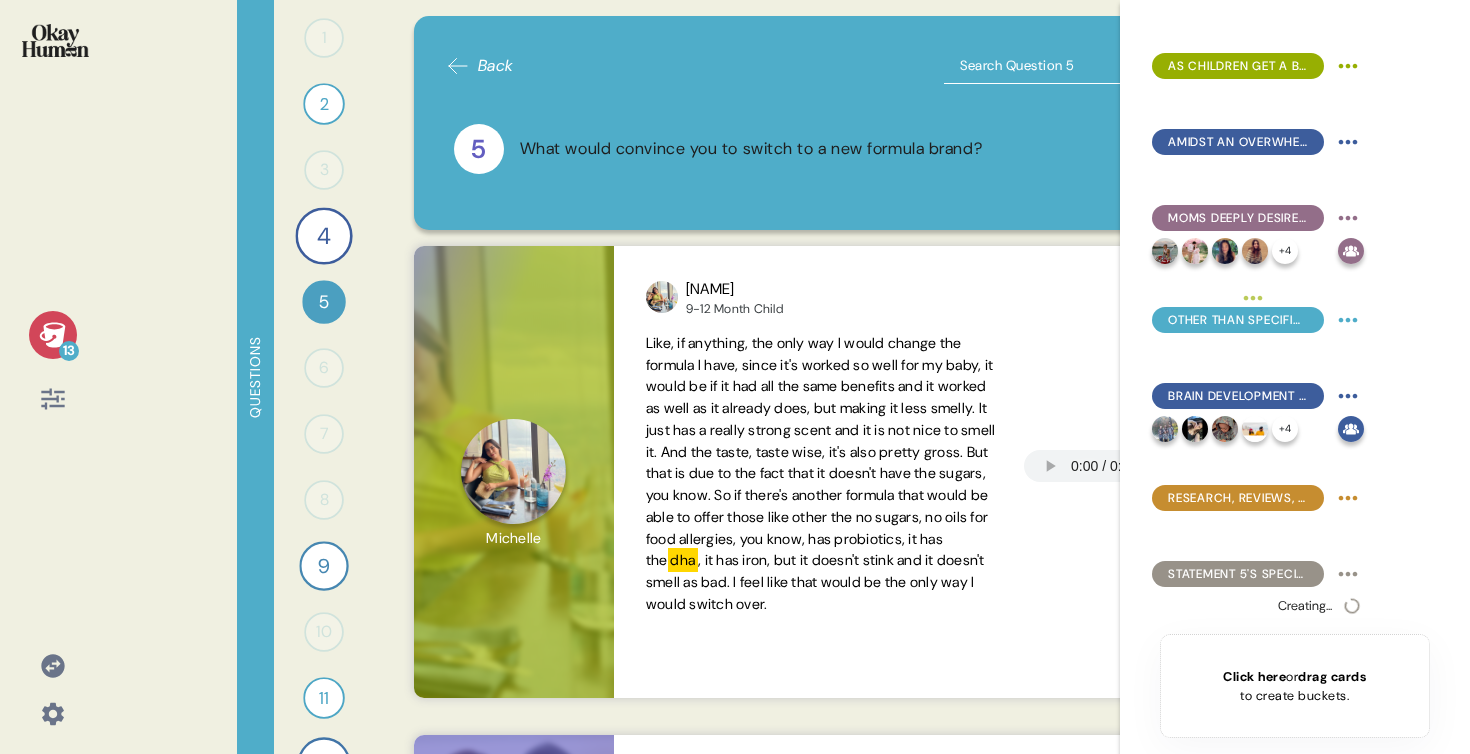 click on "Click here  or  drag cards    to create buckets." at bounding box center [1295, 686] 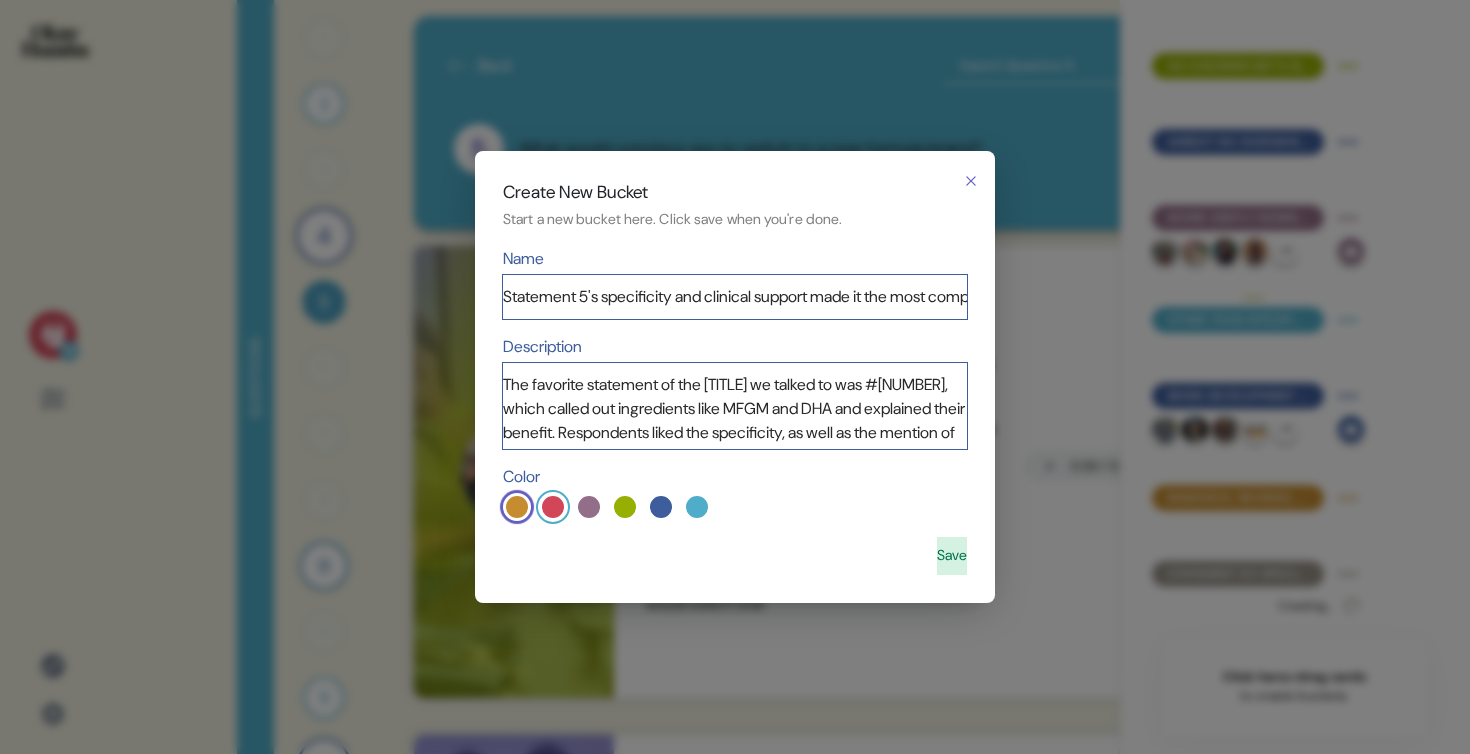 click at bounding box center (553, 507) 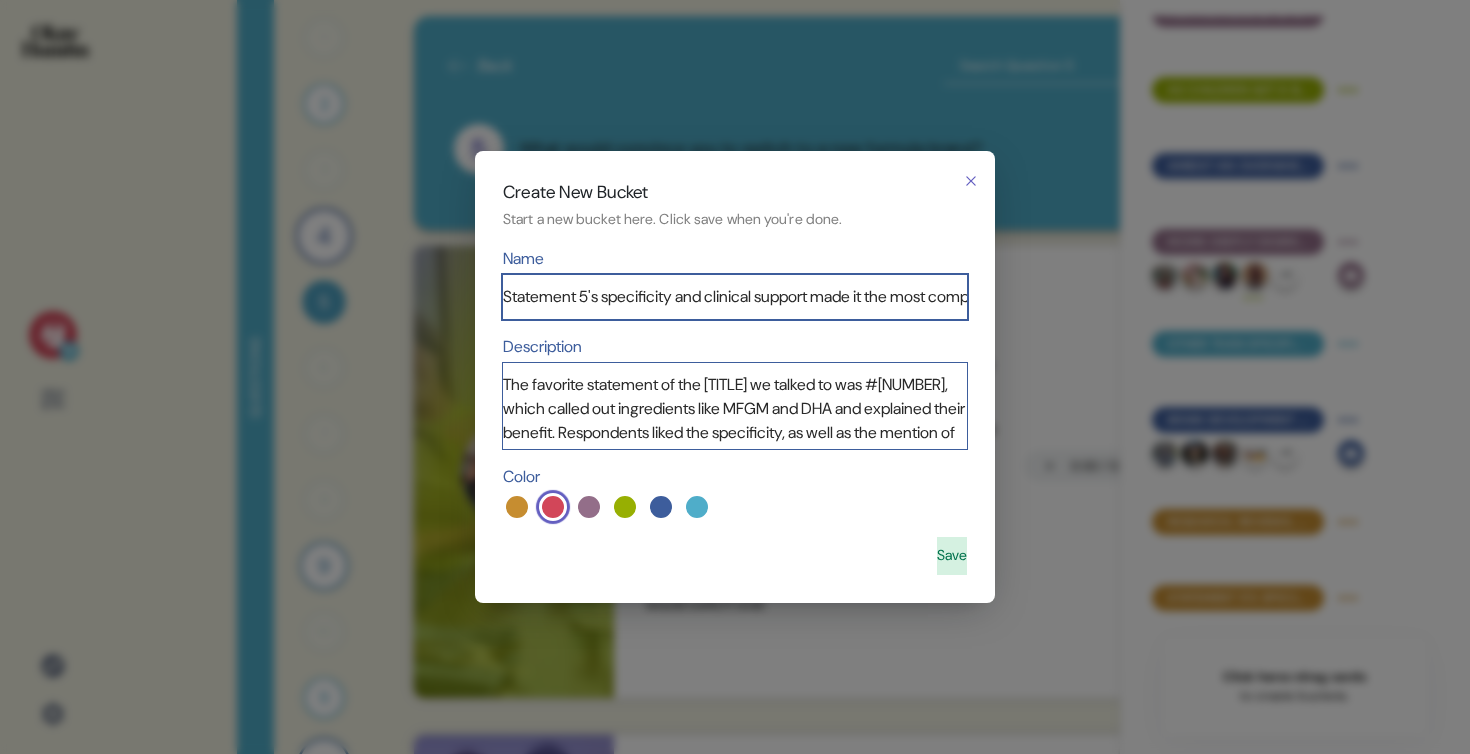 click on "Statement 5's specificity and clinical support made it the most compelling, with #1 & #4 also well-liked." at bounding box center [735, 297] 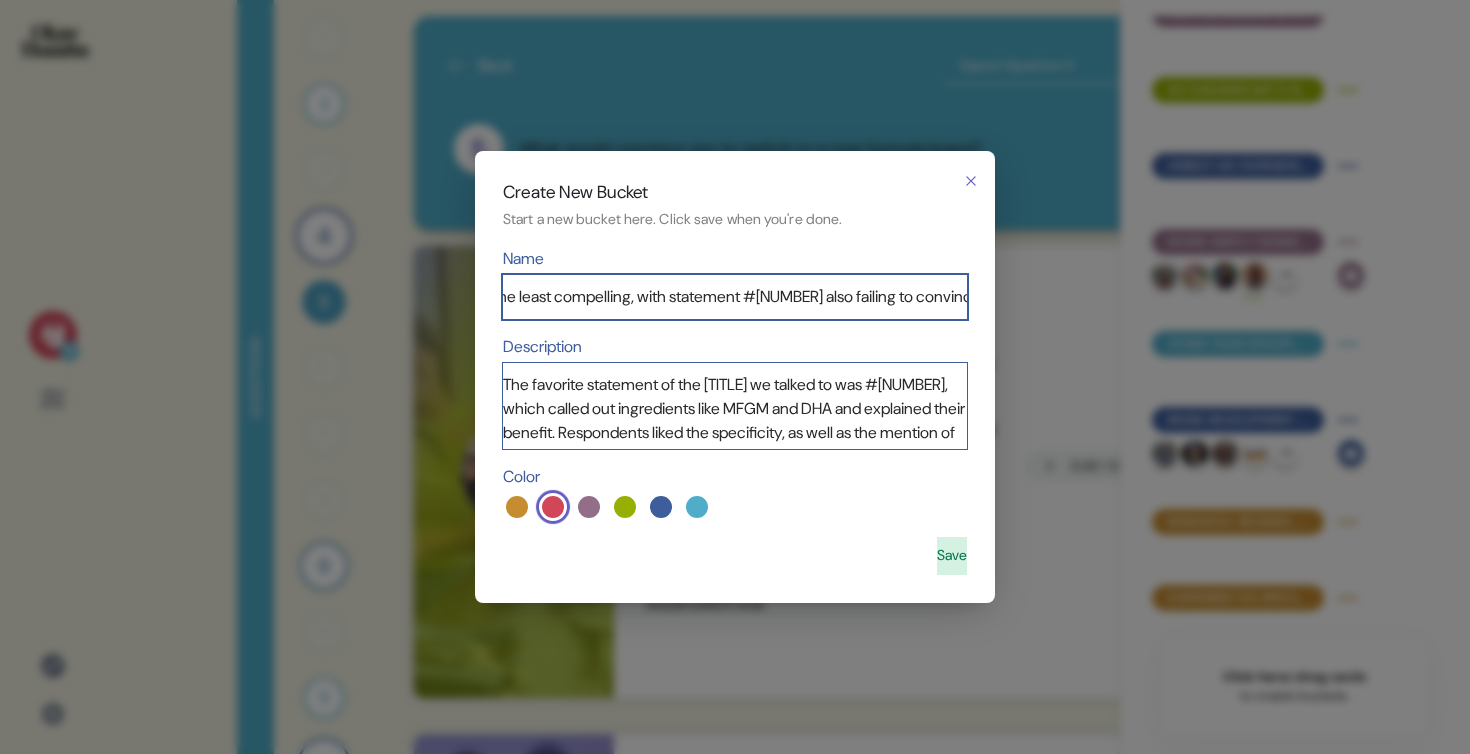 scroll, scrollTop: 0, scrollLeft: 189, axis: horizontal 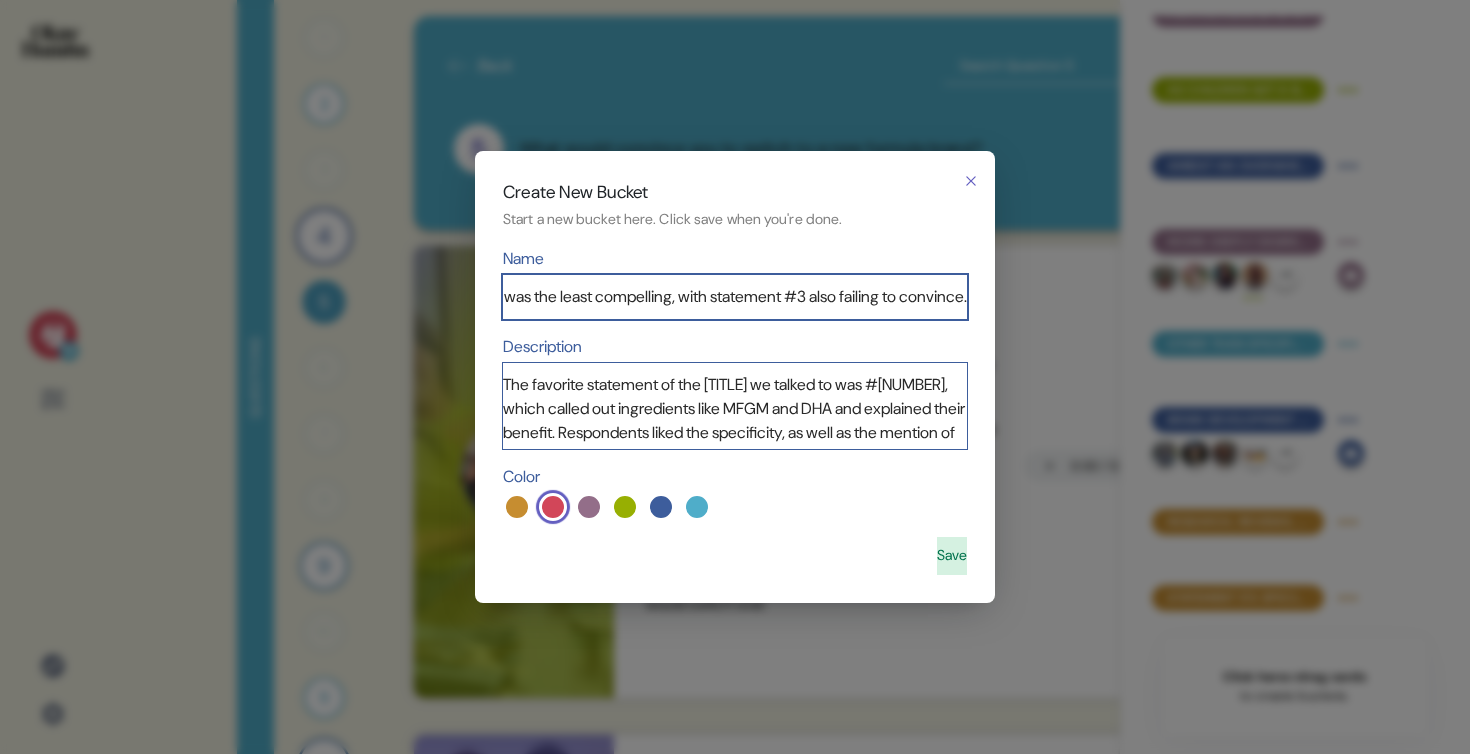 type on "The IQ statement was the least compelling, with statement #3 also failing to convince." 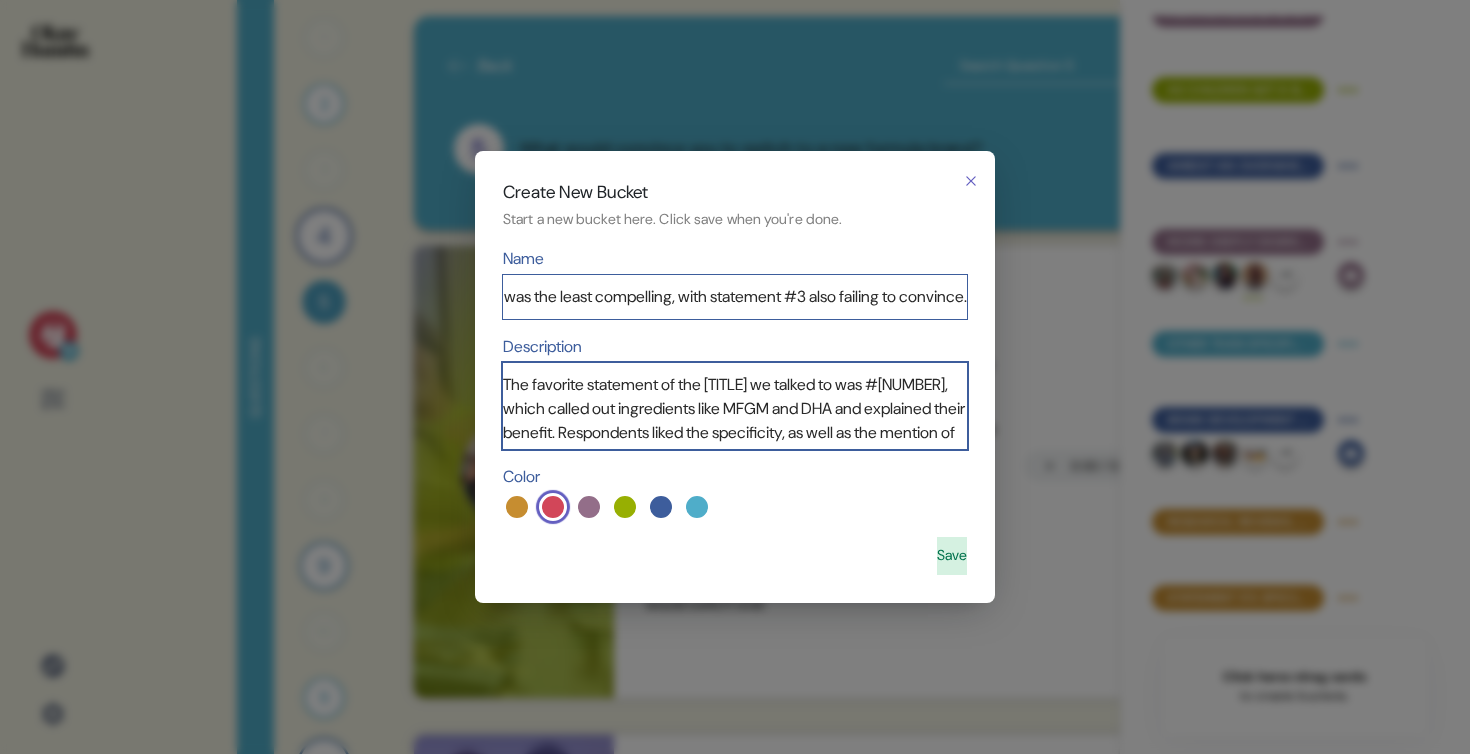 scroll, scrollTop: 0, scrollLeft: 0, axis: both 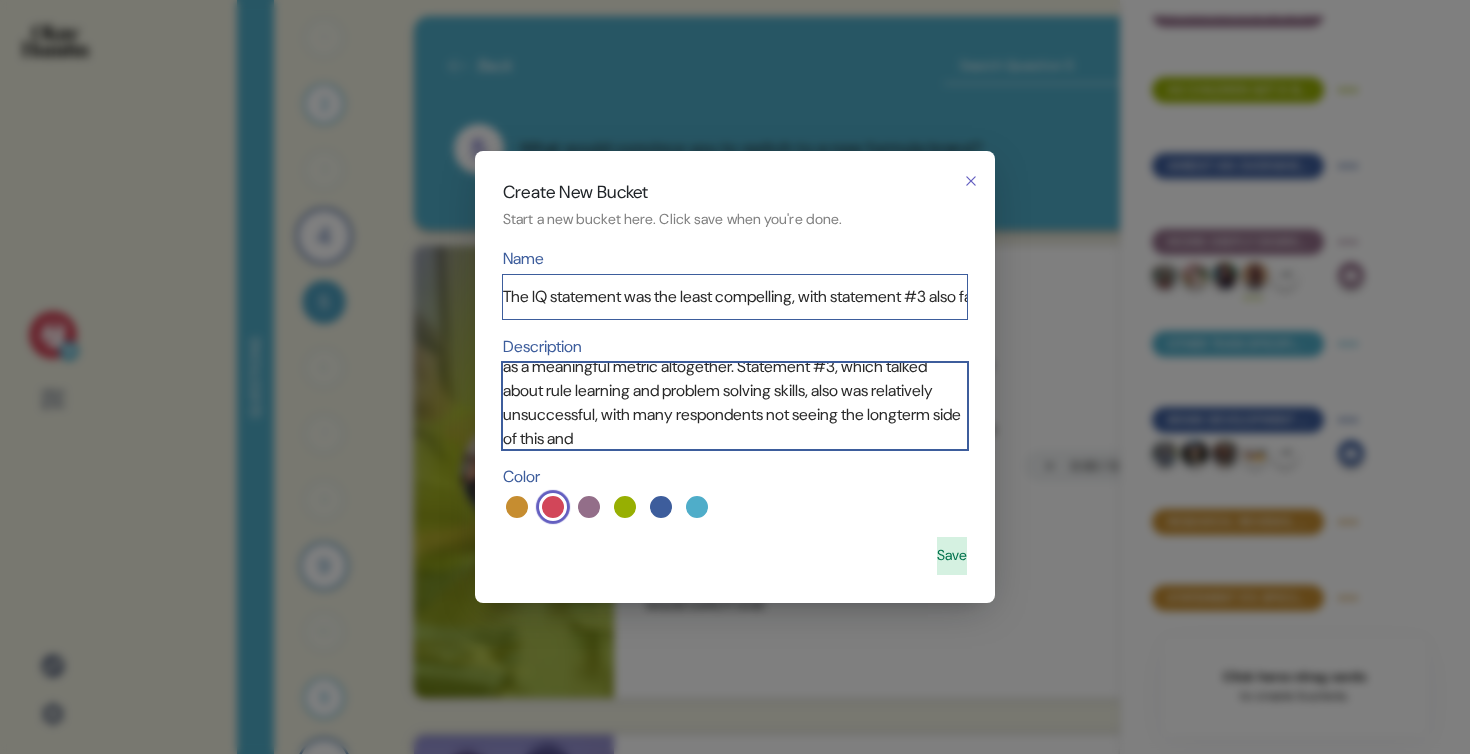click on "In terms of what statements respondents didn't respond to, statement #2, the +5 IQ points statement, had few fans. Many expressed skepticism that this could be measured so directly or attributed specifically to formula, while others were cynical about IQ as a meaningful metric altogether. Statement #3, which talked about rule learning and problem solving skills, also was relatively unsuccessful, with many respondents not seeing the longterm side of this and" at bounding box center (735, 406) 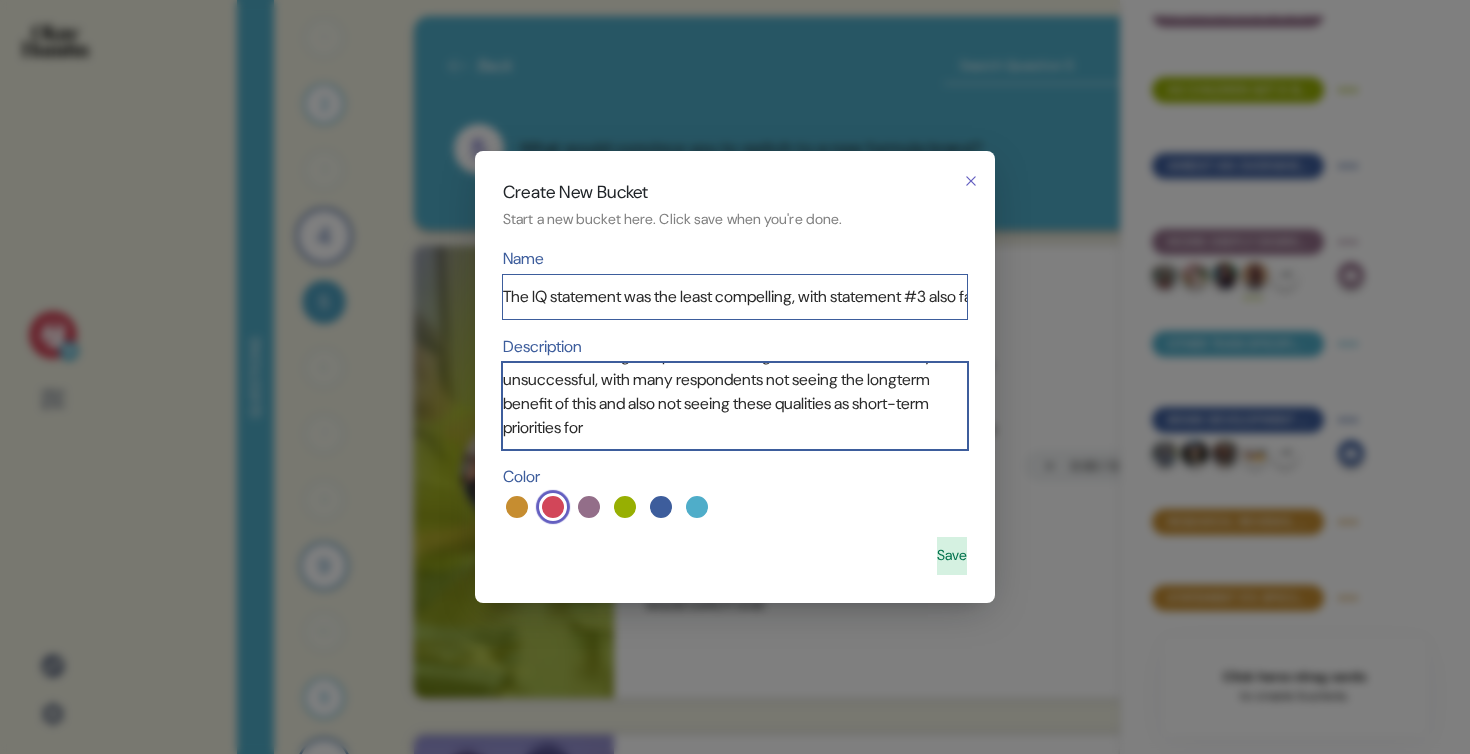 scroll, scrollTop: 162, scrollLeft: 0, axis: vertical 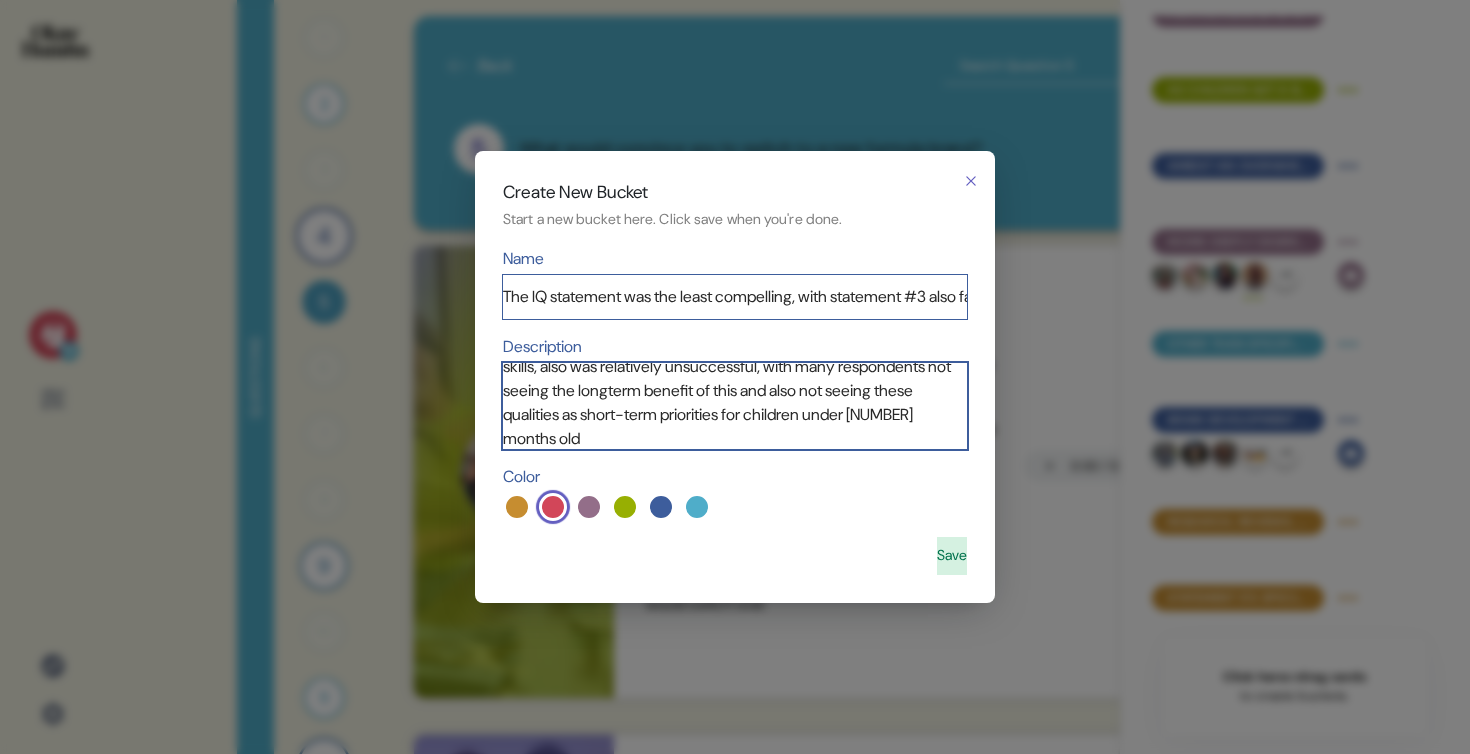 type on "In terms of what statements respondents didn't respond to, statement #2, the +5 IQ points statement, had few fans. Many expressed skepticism that this could be measured so directly or attributed specifically to formula, while others were cynical about IQ as a meaningful metric altogether. Statement #3, which talked about rule learning and problem solving skills, also was relatively unsuccessful, with many respondents not seeing the longterm benefit of this and also not seeing these qualities as short-term priorities for children under 12 months old." 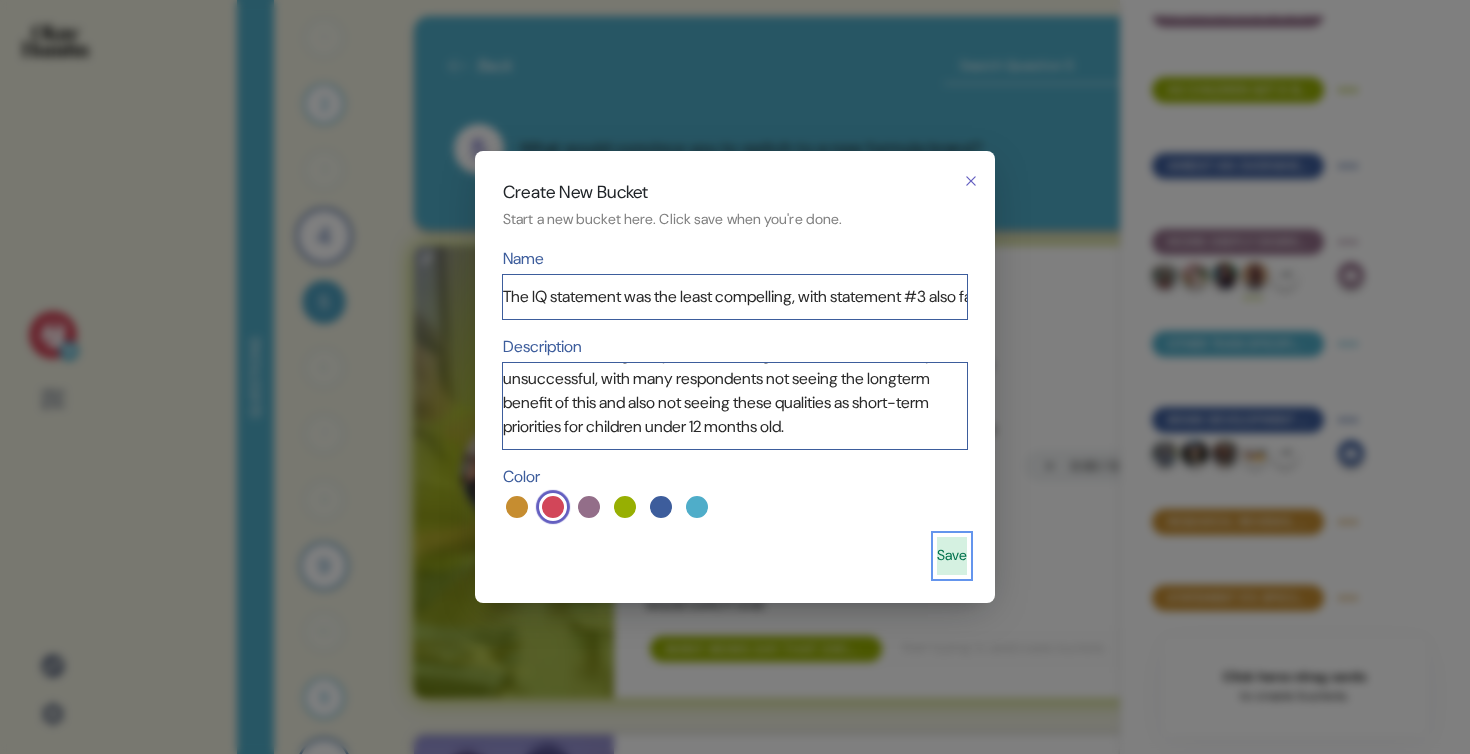 click on "Save" at bounding box center [952, 556] 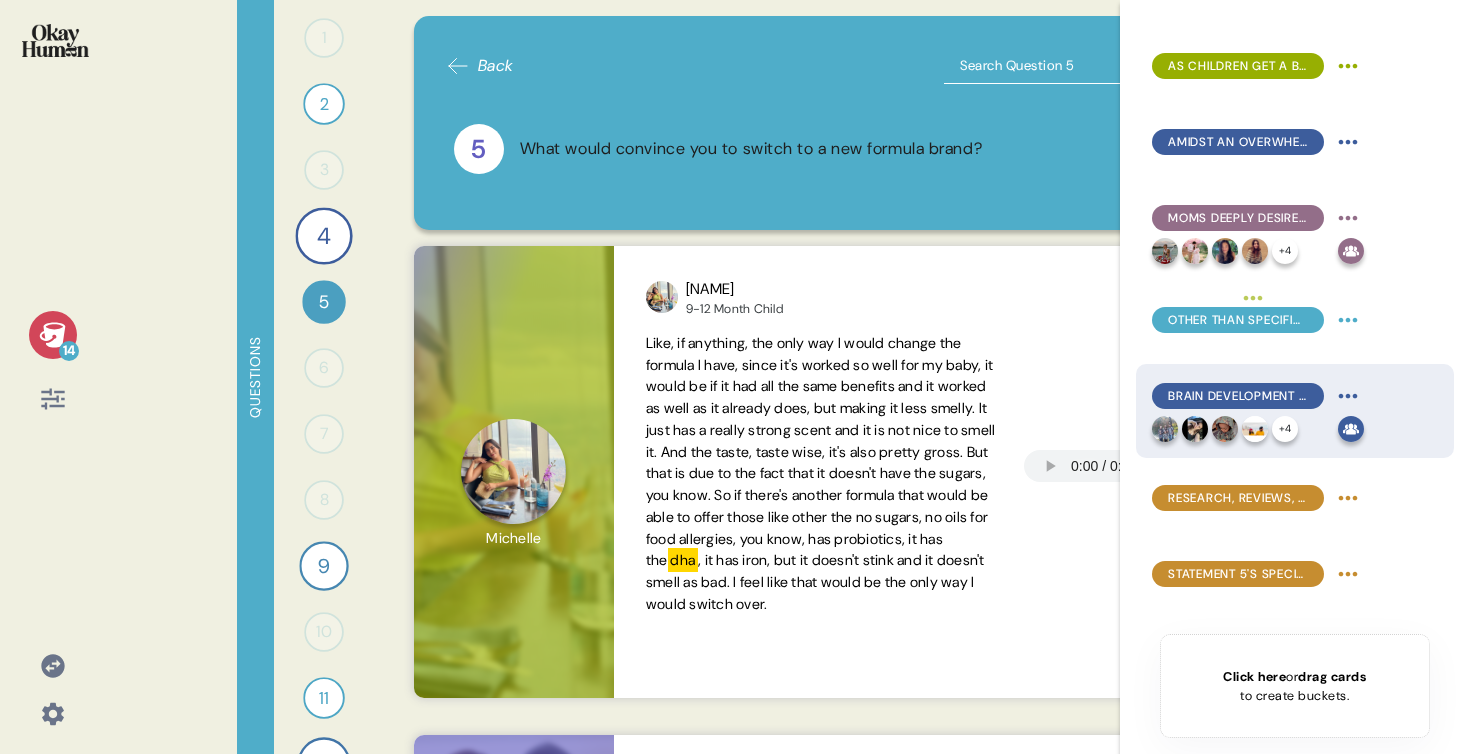 scroll, scrollTop: 0, scrollLeft: 0, axis: both 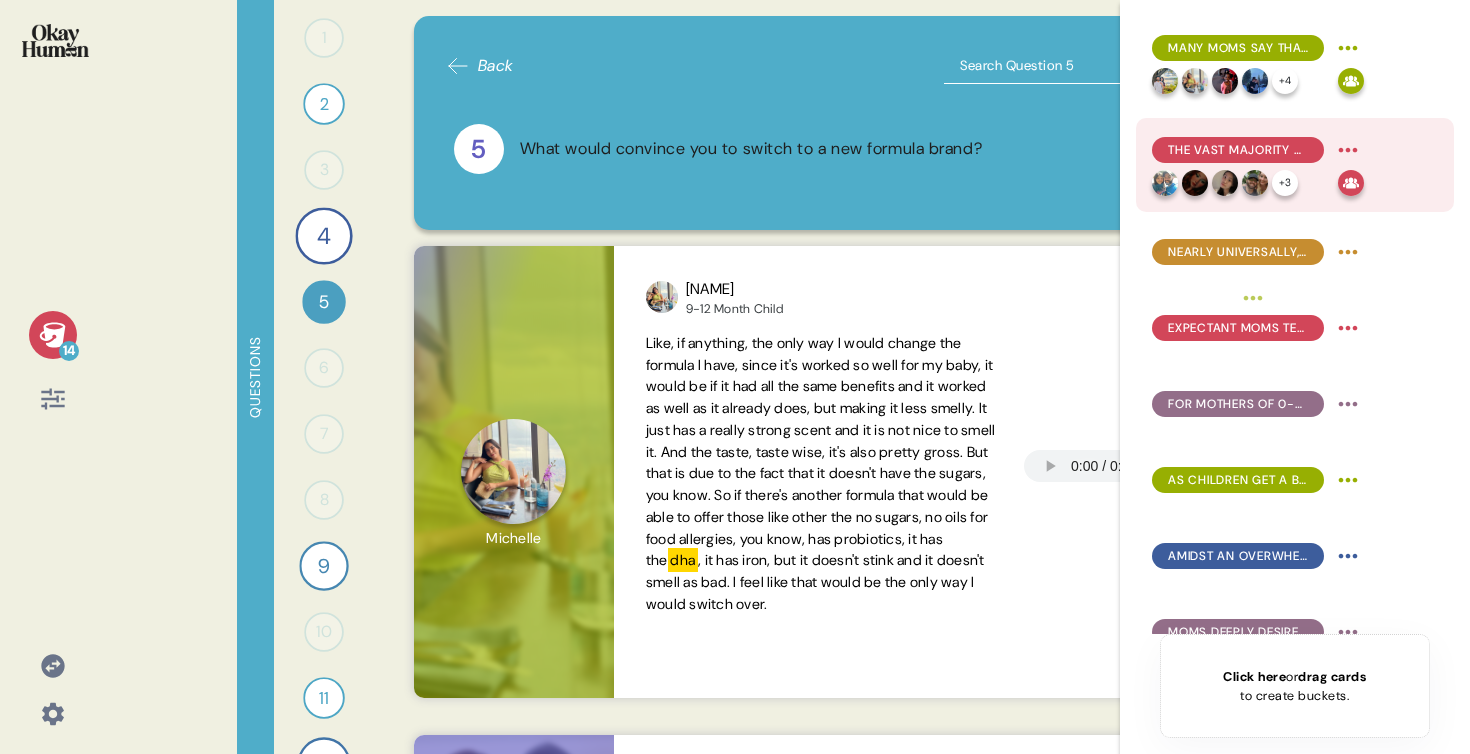 click on "The vast majority of moms are unaware of MFGM, and suspicion was common even when we explained the benefits." at bounding box center (1238, 150) 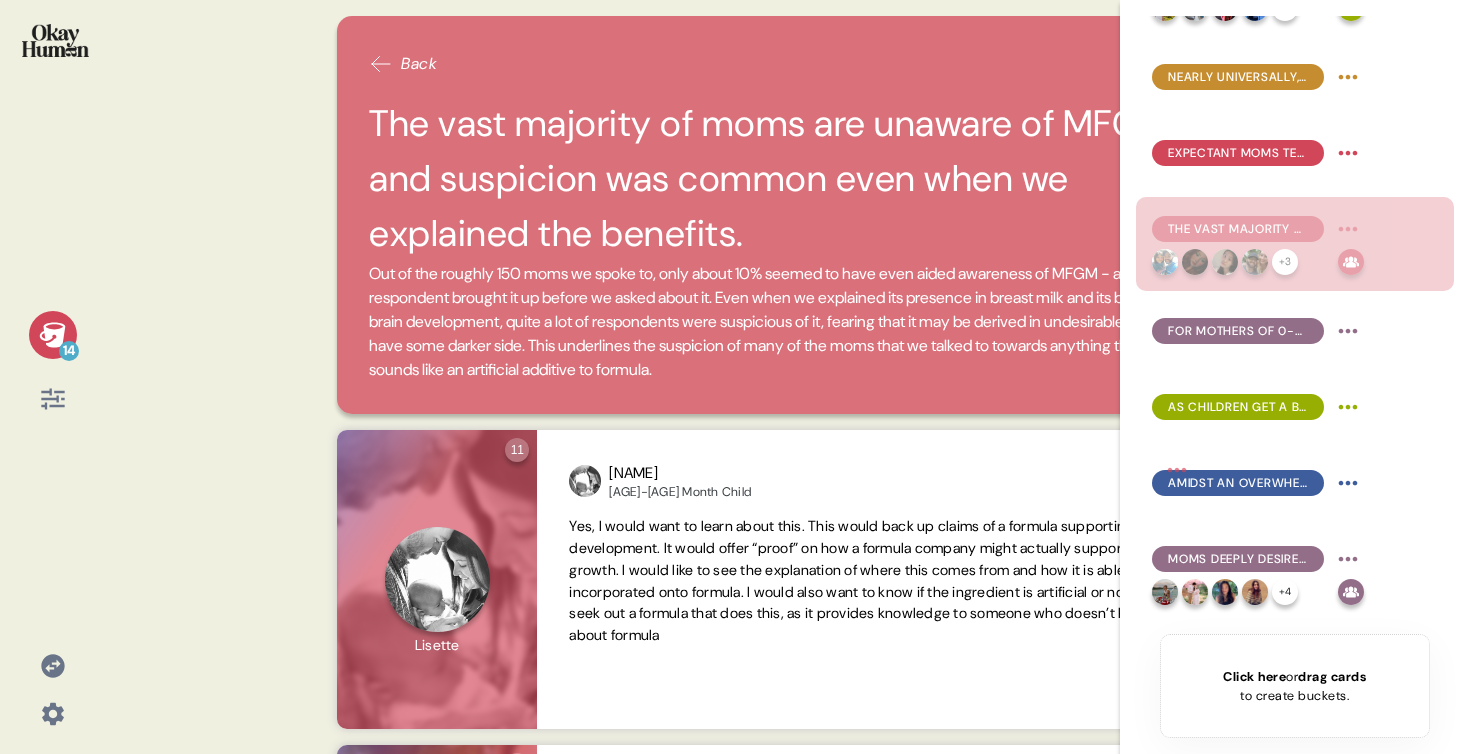 scroll, scrollTop: 69, scrollLeft: 0, axis: vertical 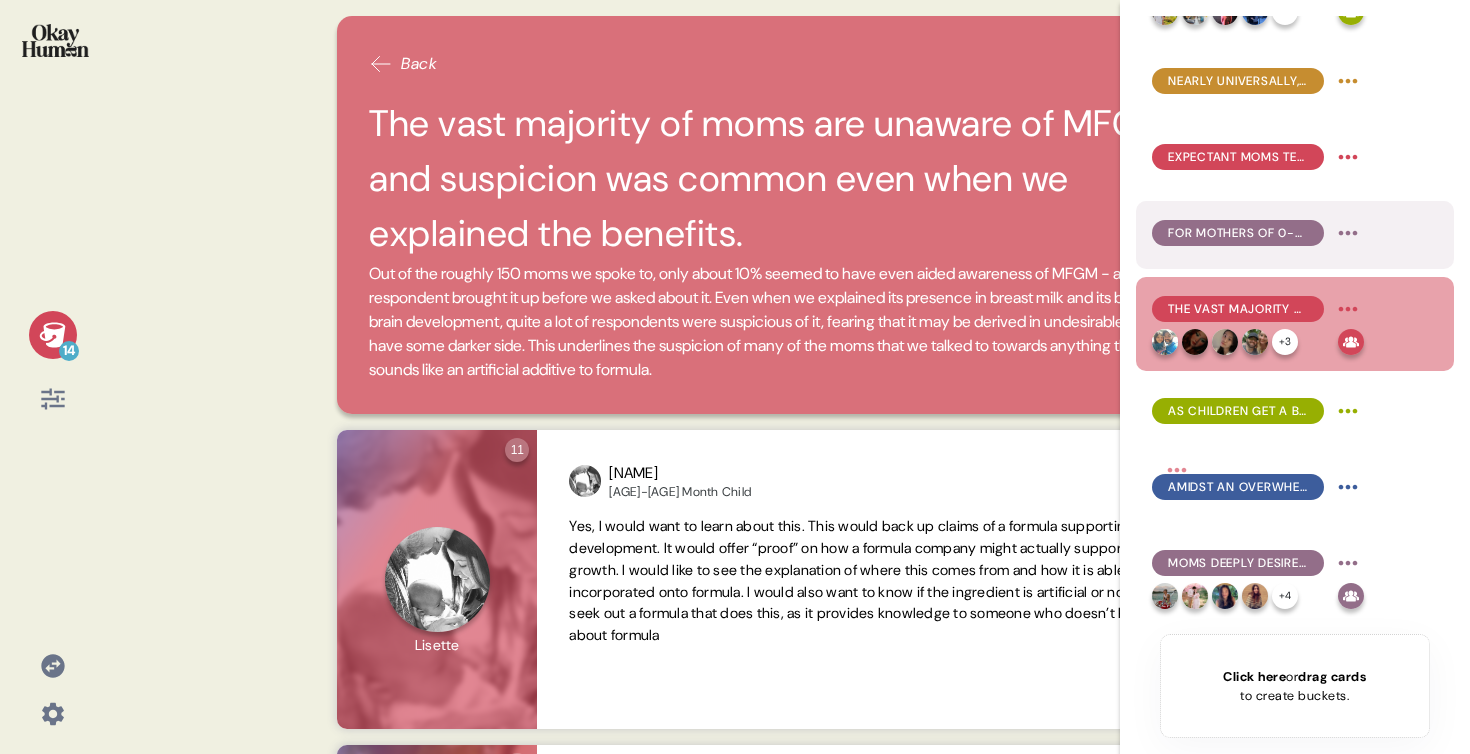 click on "For mothers of 0-3 month children, formula use is often a practical necessity, supported by the "fed is best" counter-narrative." at bounding box center (1238, 233) 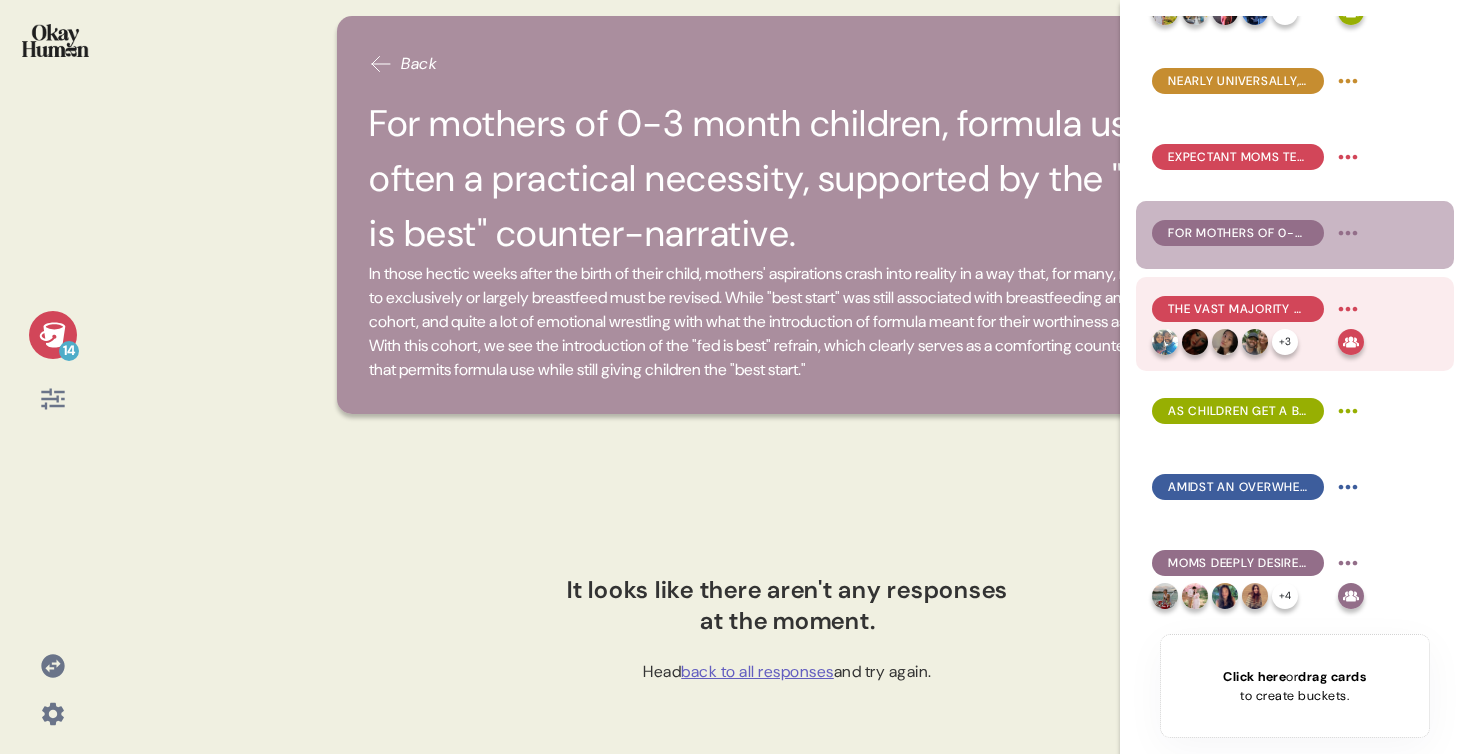 click on "The vast majority of moms are unaware of MFGM, and suspicion was common even when we explained the benefits." at bounding box center (1238, 309) 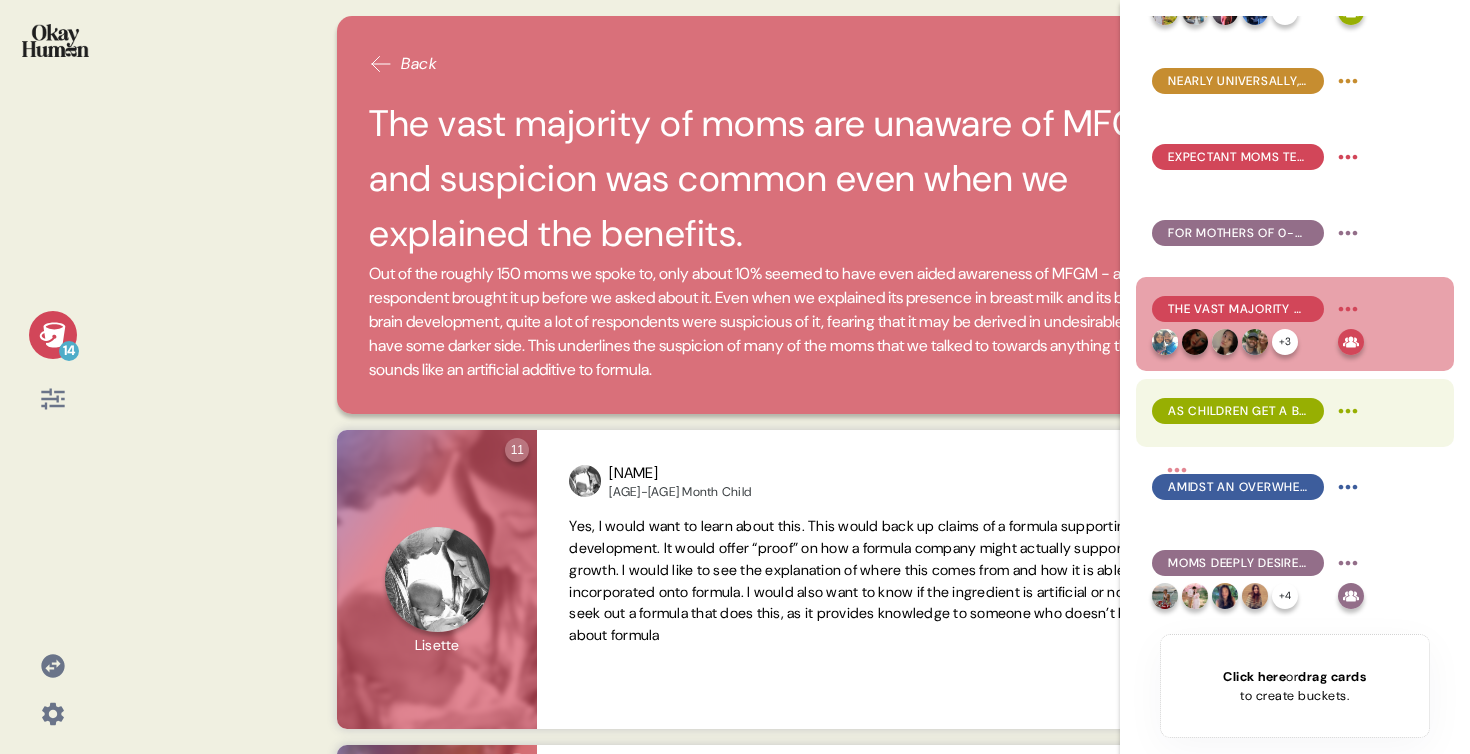 click on "As children get a bit older, the perceived "best start" gap between breast milk & formula shrinks, with formula seen as more of a "close second"." at bounding box center (1258, 413) 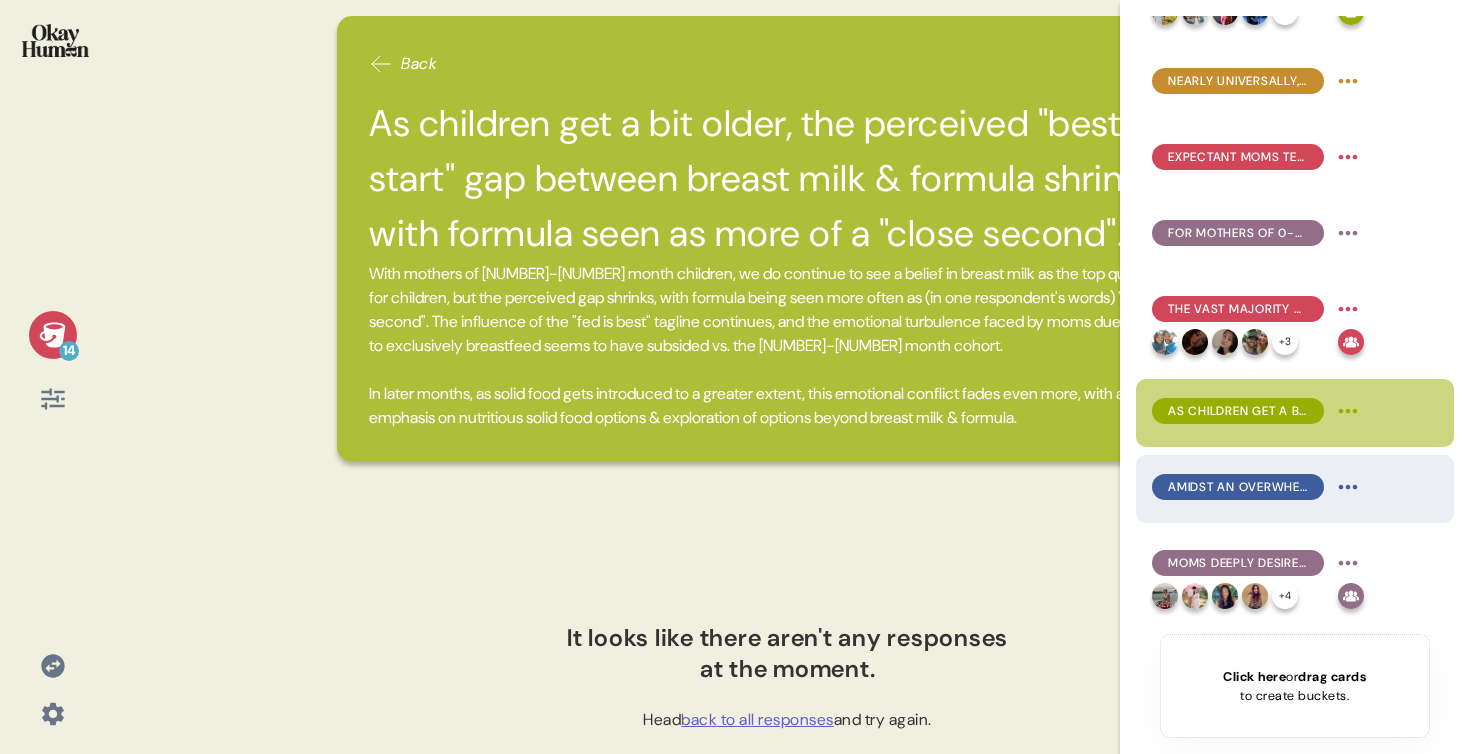 click on "Amidst an overwhelming array of formula options, what's not in a formula is as crucial as what is." at bounding box center (1238, 487) 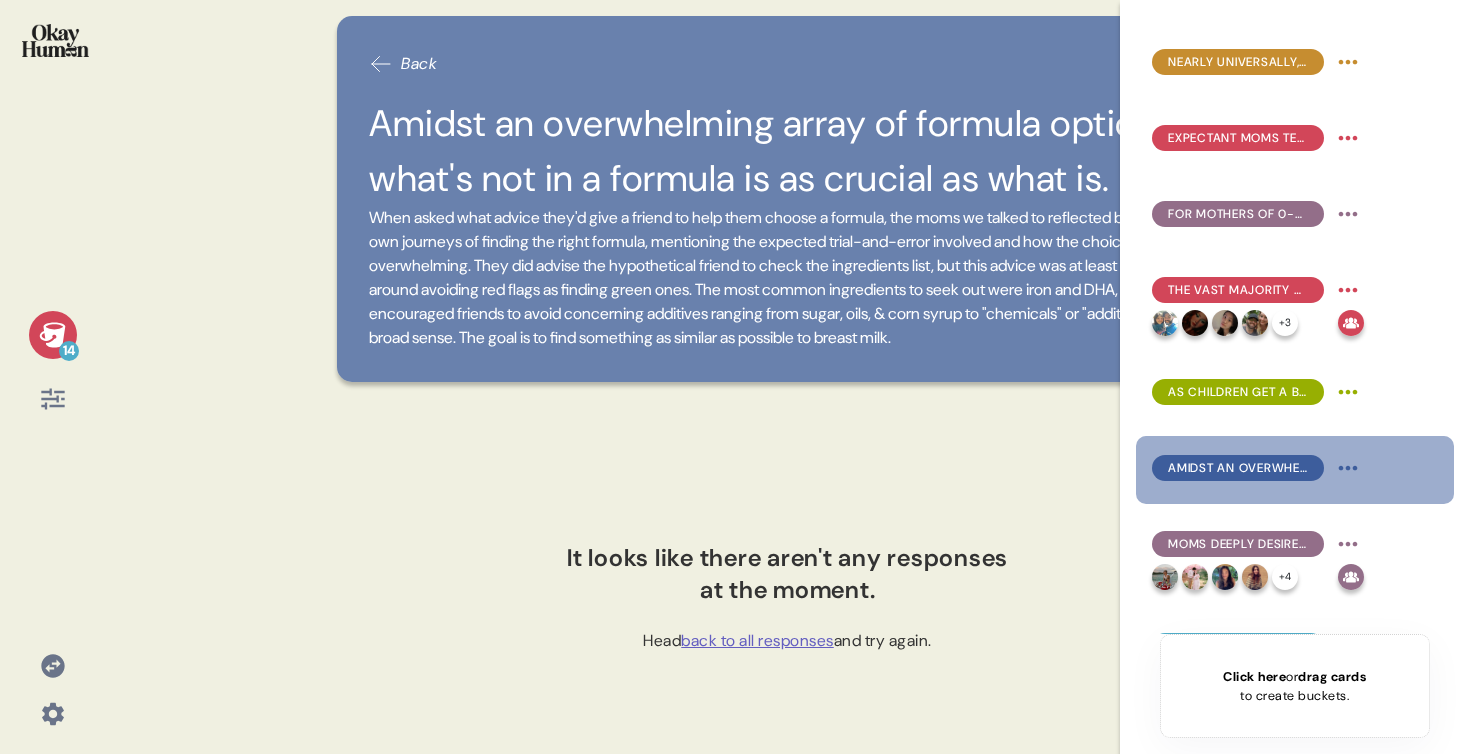 scroll, scrollTop: 93, scrollLeft: 0, axis: vertical 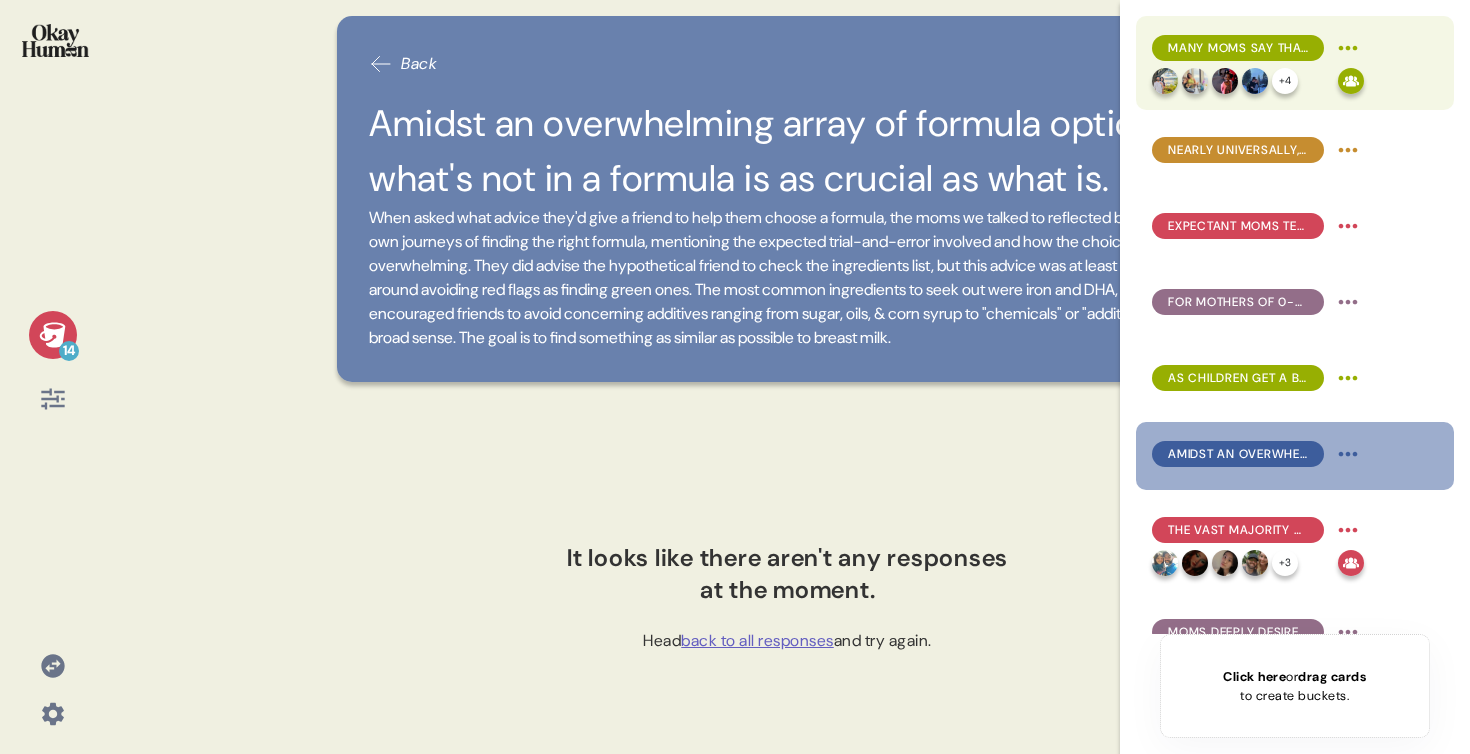 click on "+ 4" at bounding box center [1241, 81] 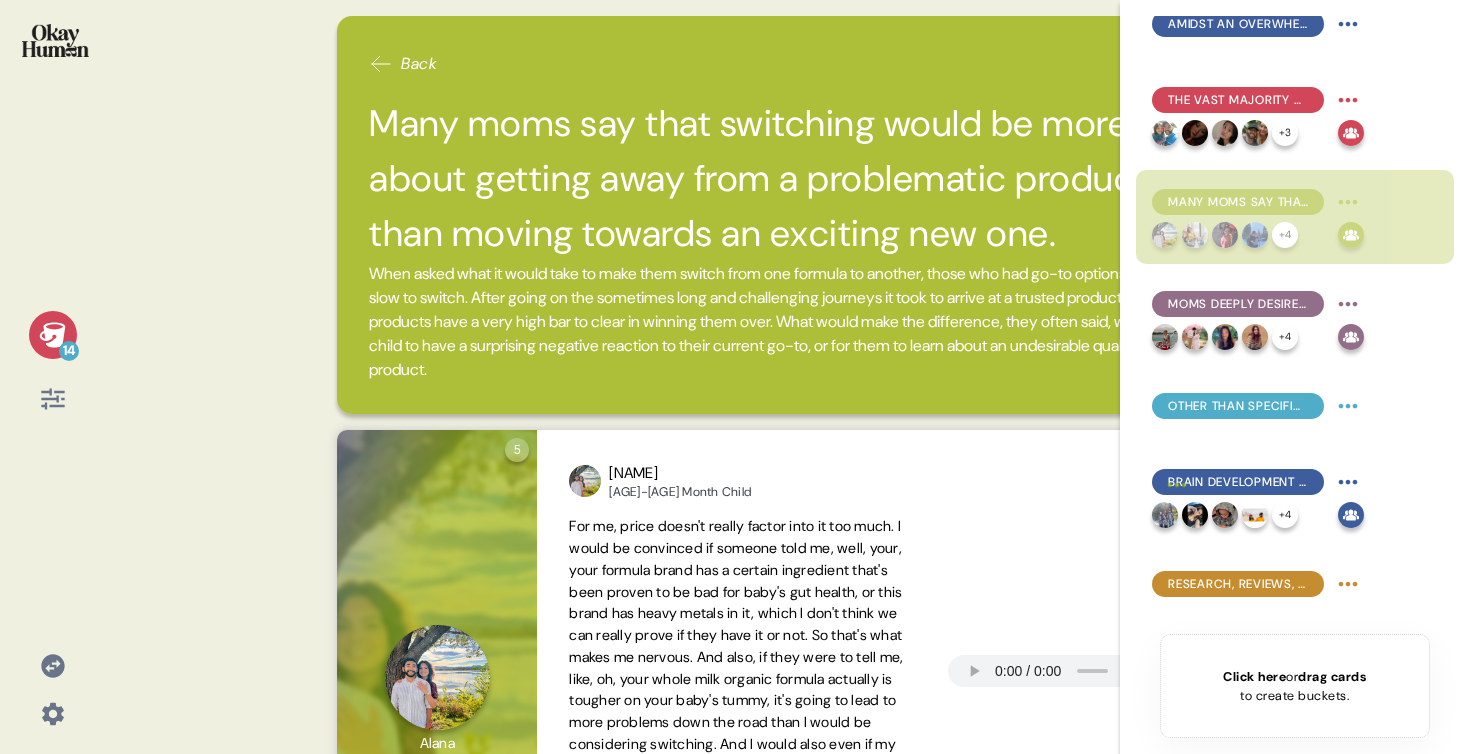 scroll, scrollTop: 334, scrollLeft: 0, axis: vertical 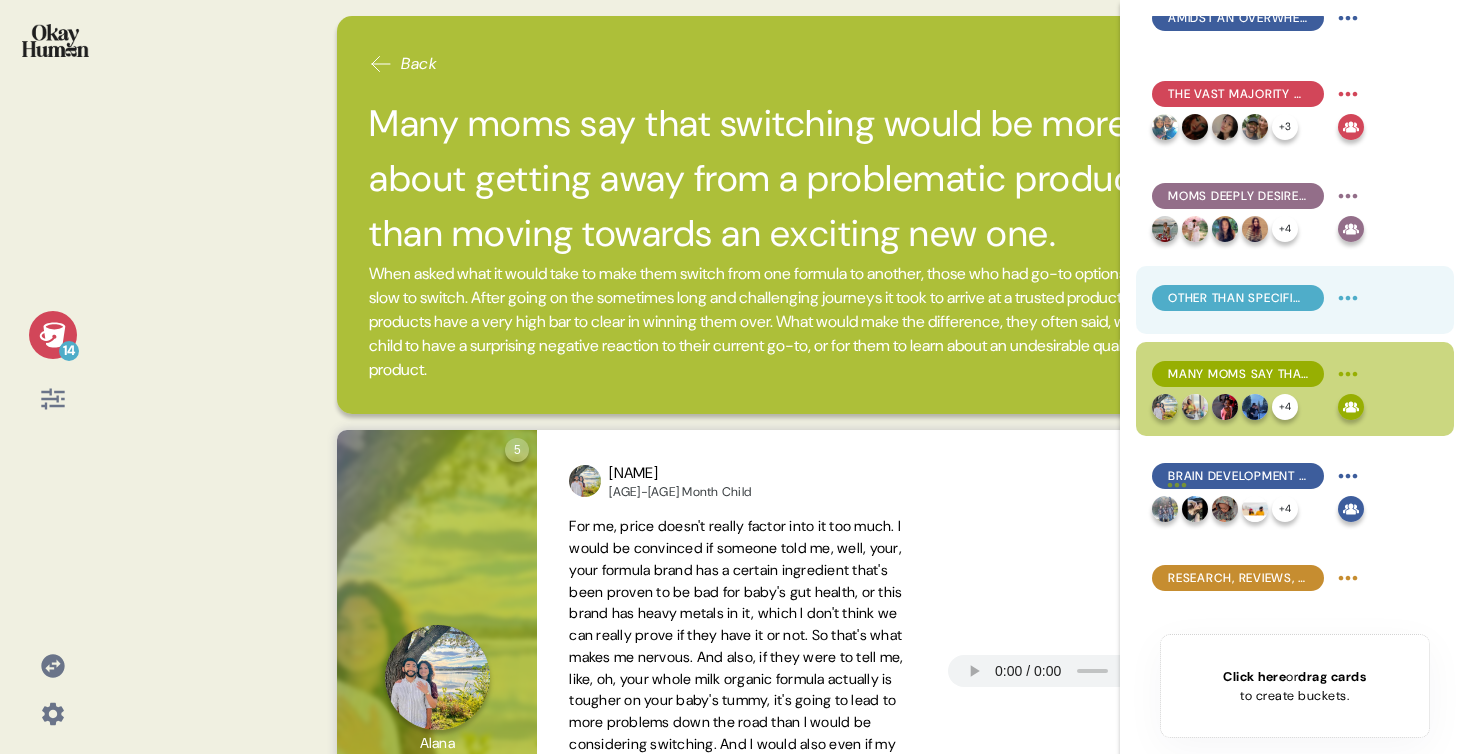 click on "Other than specific tolerance issues, price & ingredient alignment are top switching motivators." at bounding box center [1238, 298] 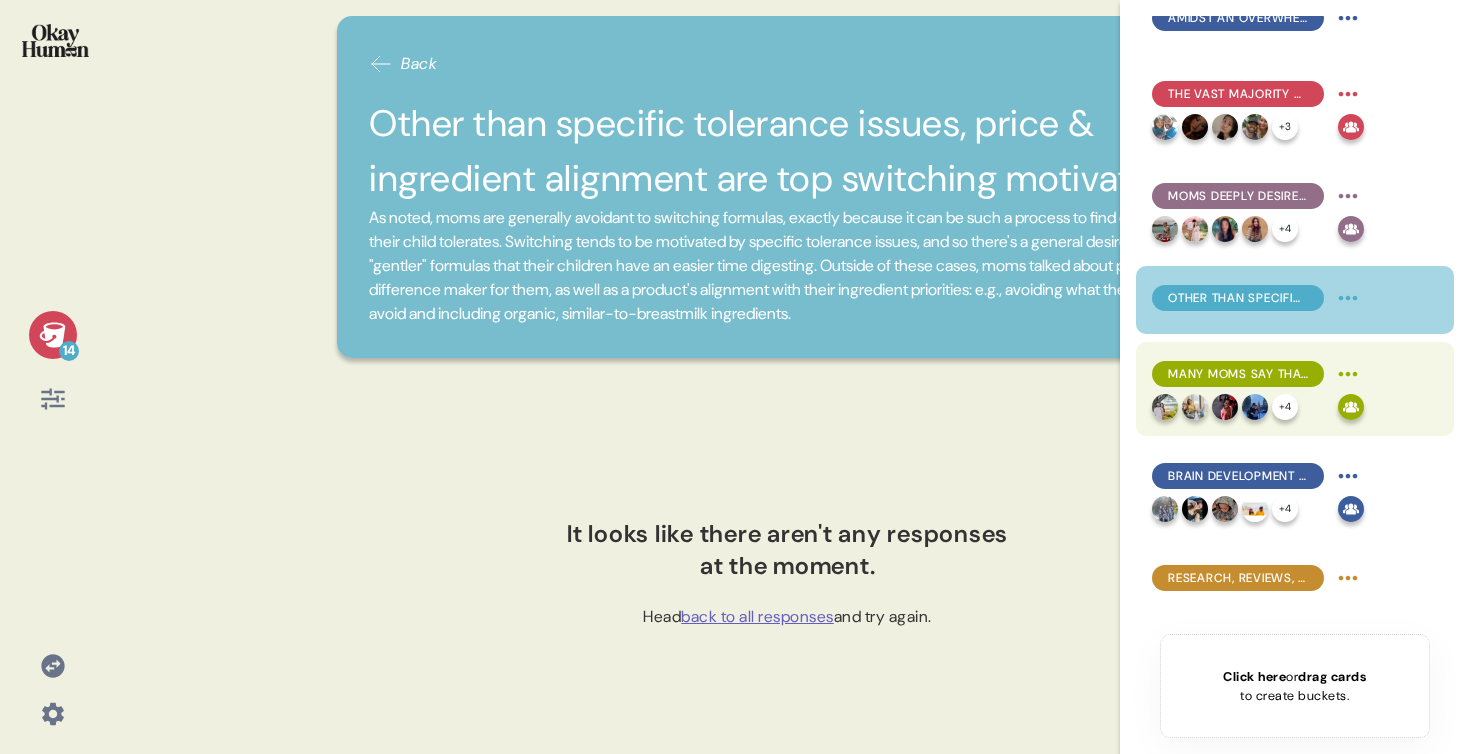 click on "Many moms say that switching would be more about getting away from a problematic product than moving towards an exciting new one. + 4" at bounding box center (1295, 389) 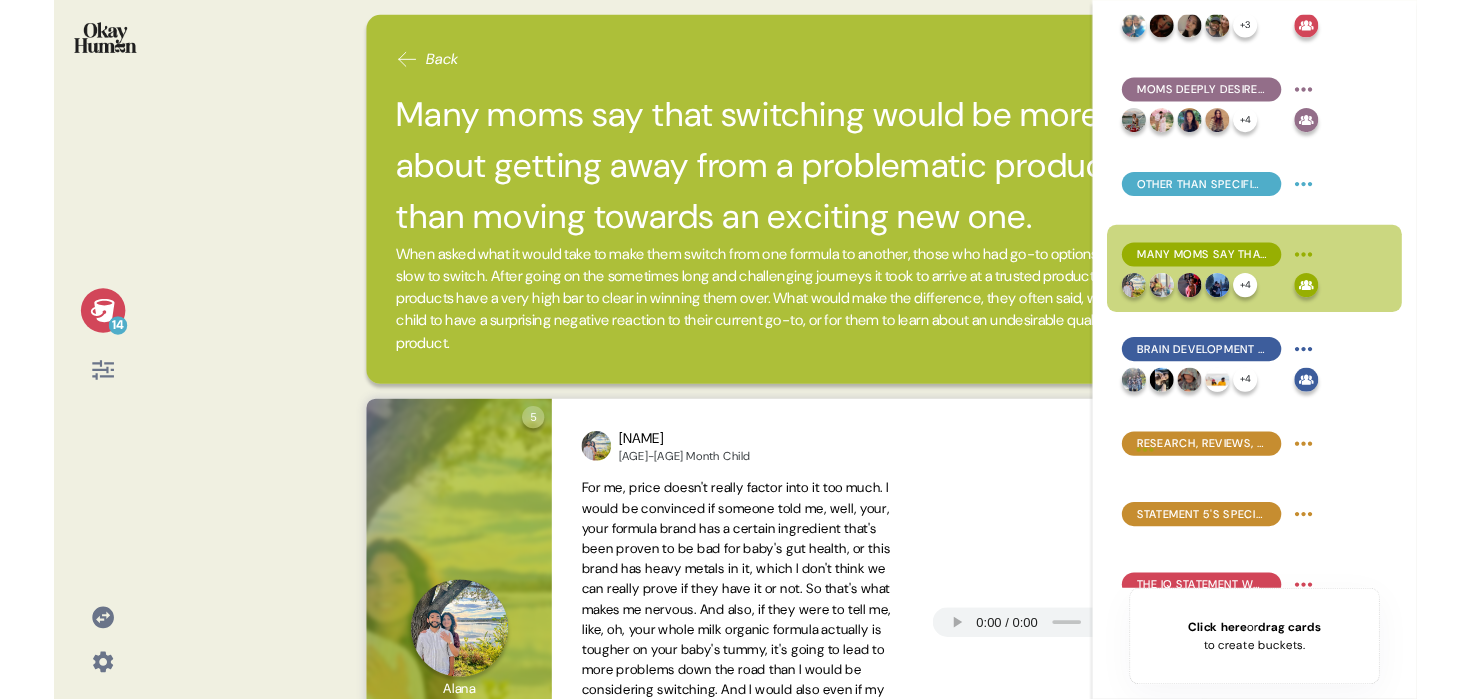 scroll, scrollTop: 568, scrollLeft: 0, axis: vertical 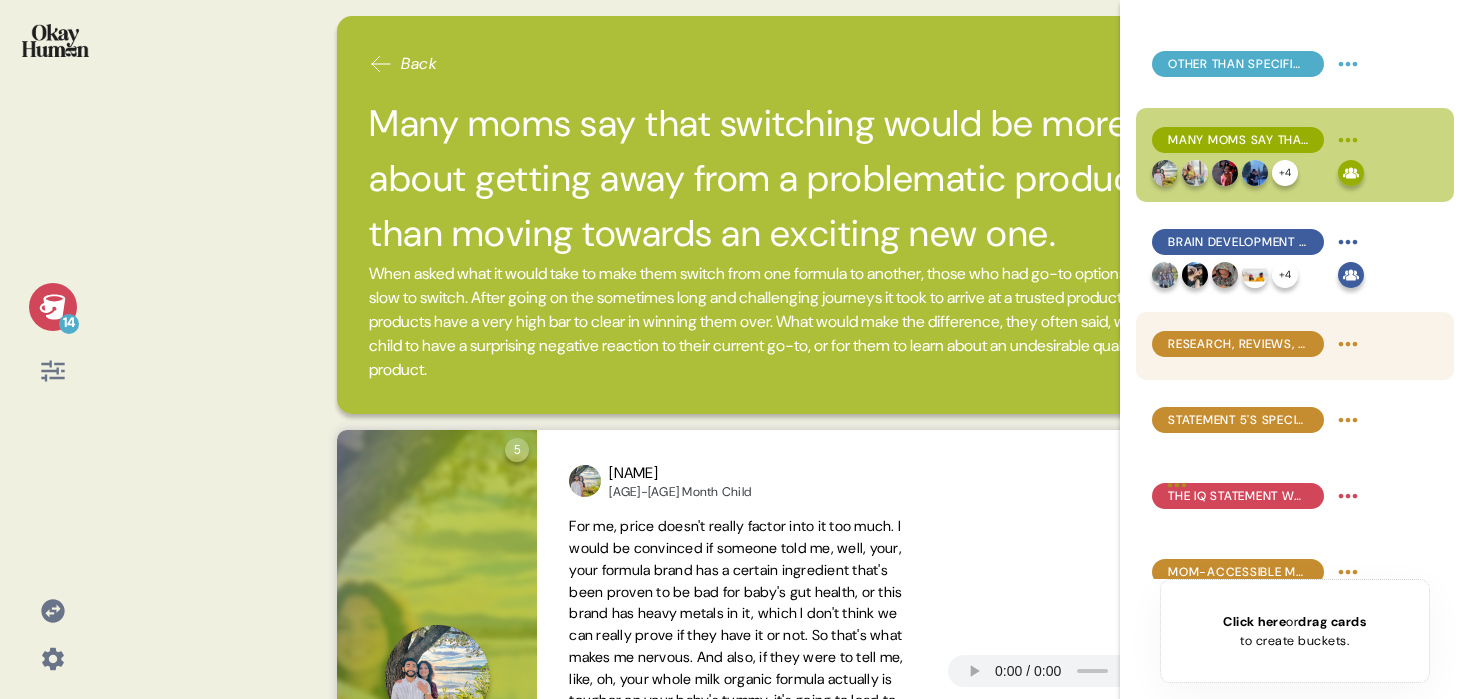 click on "Research, reviews, and moms' groups help pull apart formula brands' very similar brain development claims." at bounding box center [1238, 344] 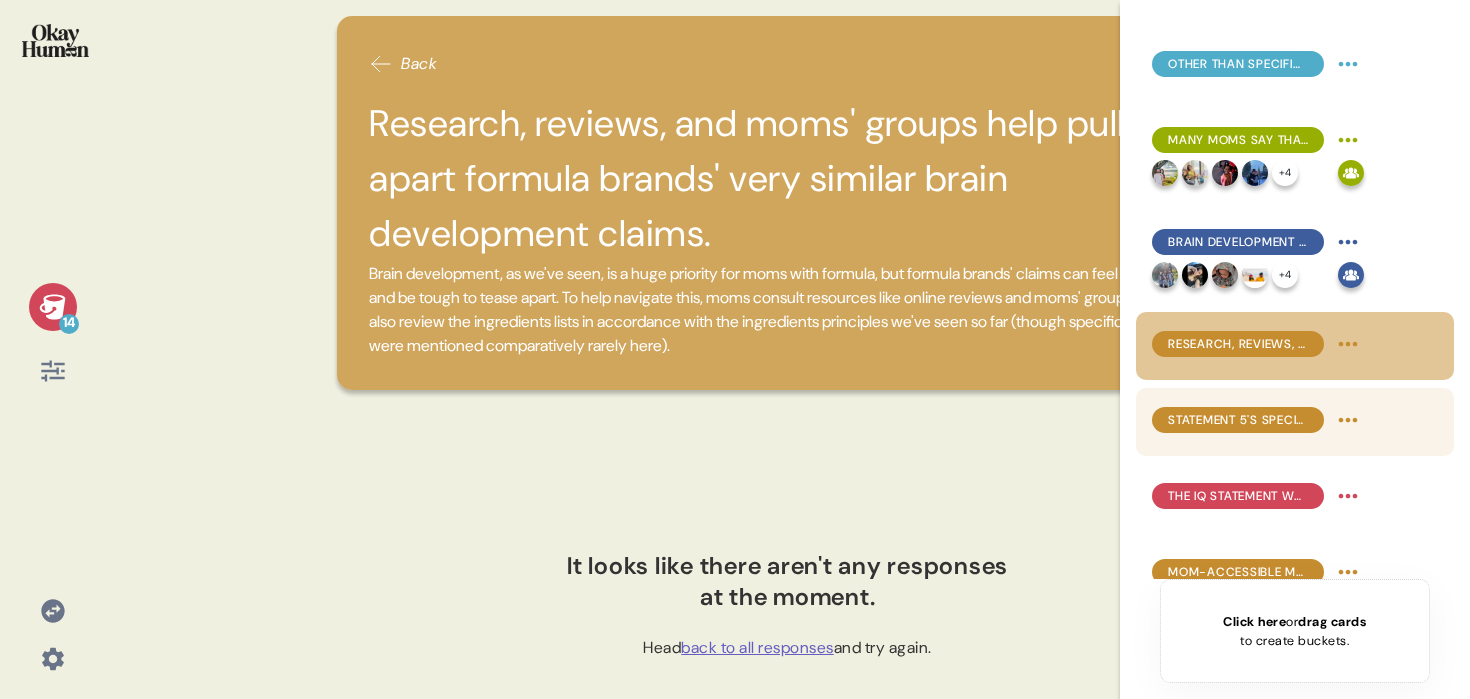 click on "Statement 5's specificity and clinical support made it the most compelling, with #1 & #4 also well-liked." at bounding box center [1295, 422] 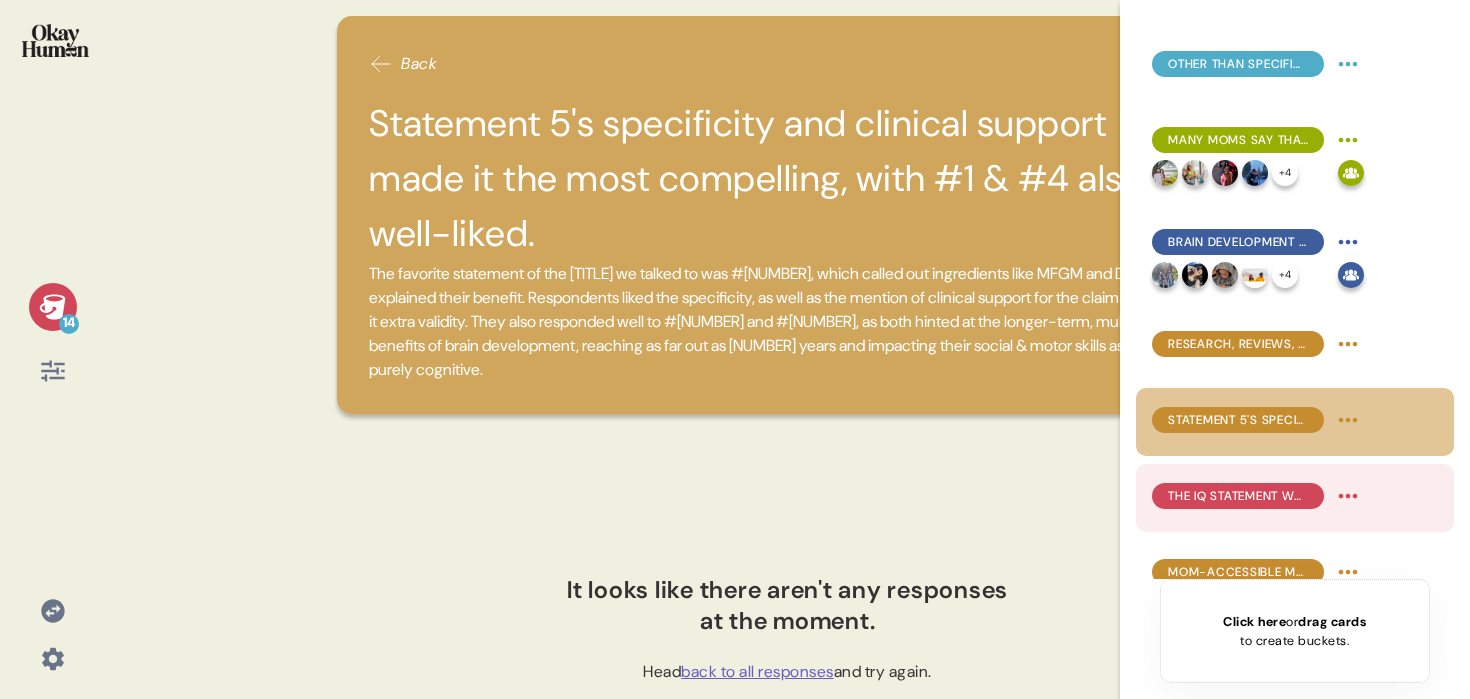 click on "The IQ statement was the least compelling, with statement #3 also failing to convince." at bounding box center [1258, 496] 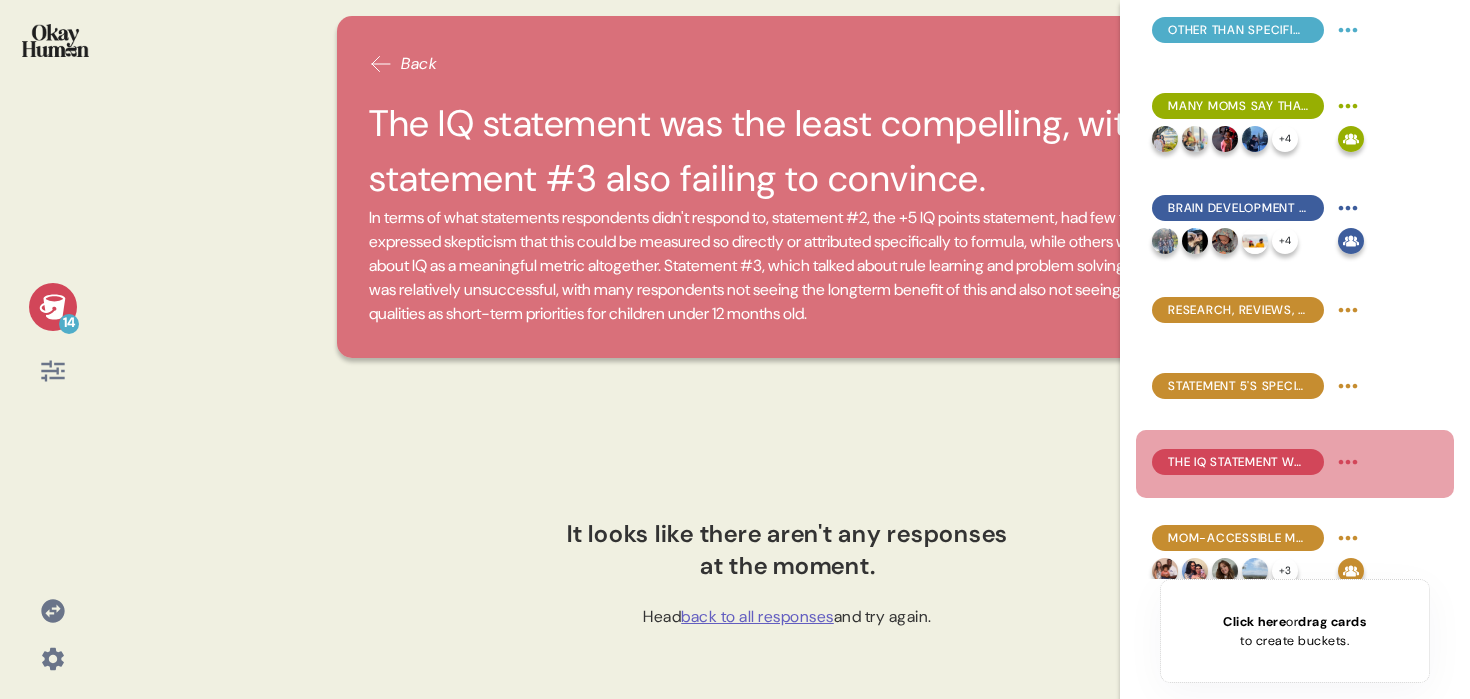 scroll, scrollTop: 606, scrollLeft: 0, axis: vertical 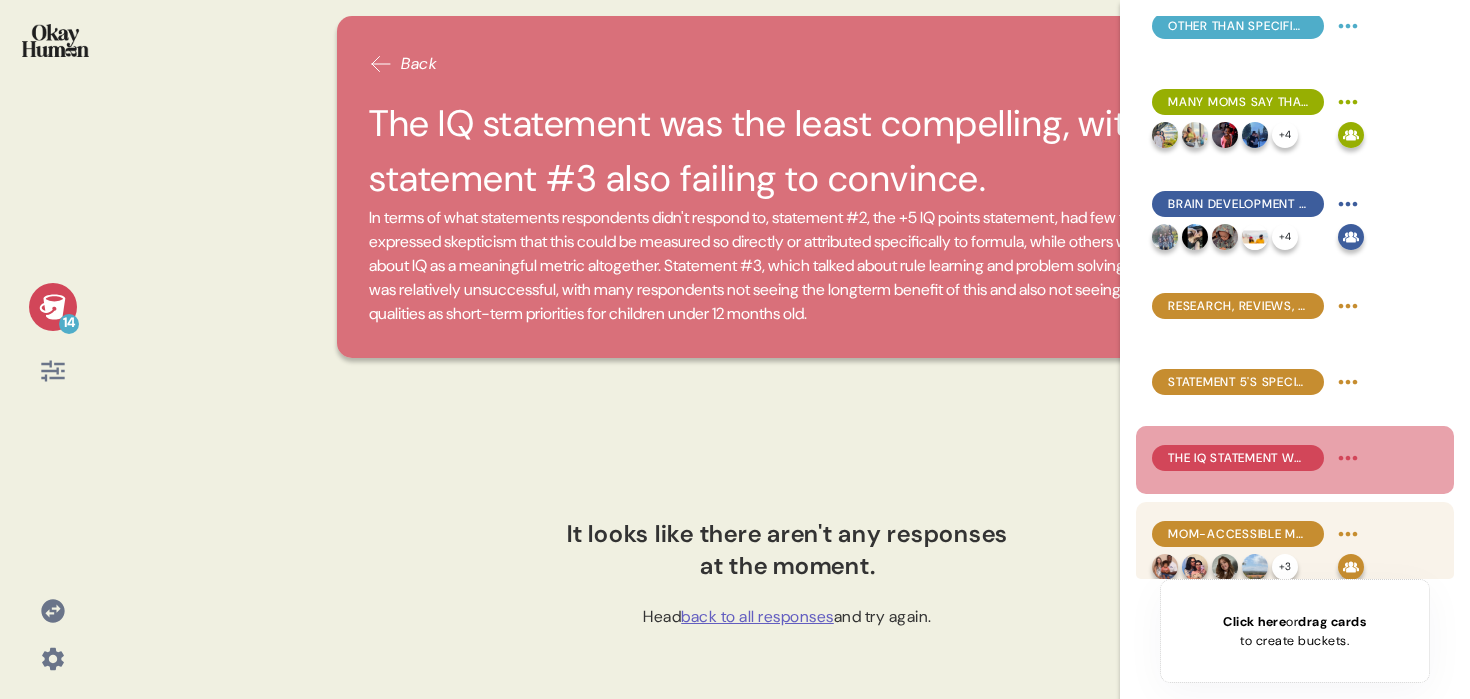 click on "Mom-accessible messages is deeply empathetic and helps them "do their own research" while steering clear of "alphabet soup" territory." at bounding box center (1238, 534) 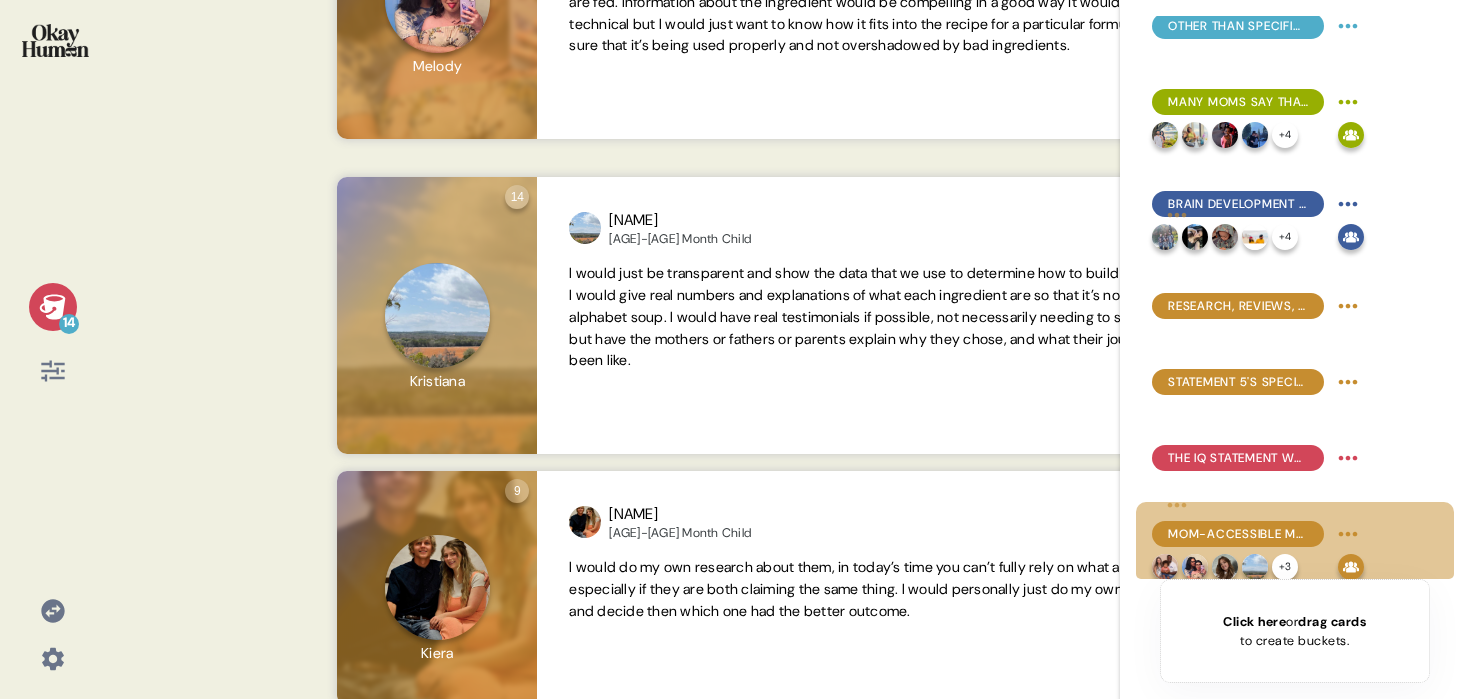 scroll, scrollTop: 2986, scrollLeft: 0, axis: vertical 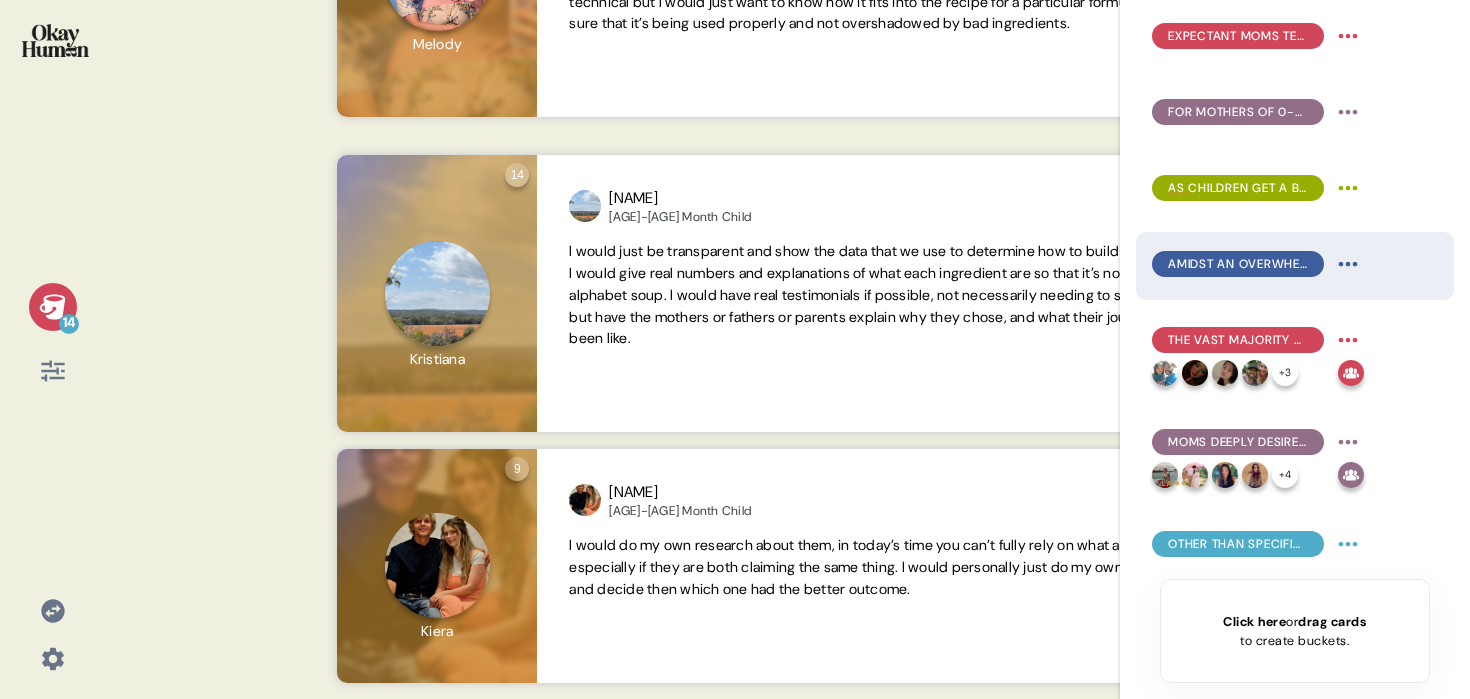 click on "Amidst an overwhelming array of formula options, what's not in a formula is as crucial as what is." at bounding box center (1238, 264) 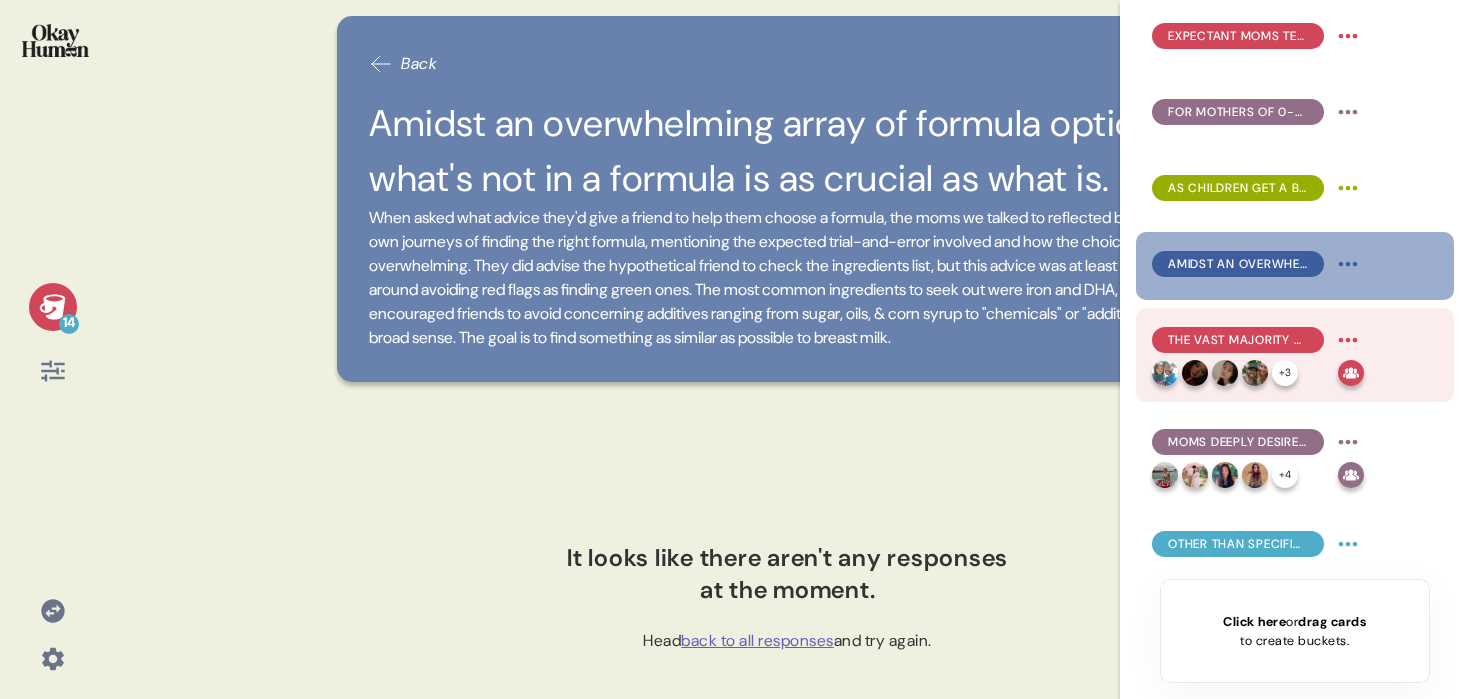 click on "The vast majority of moms are unaware of MFGM, and suspicion was common even when we explained the benefits." at bounding box center (1238, 340) 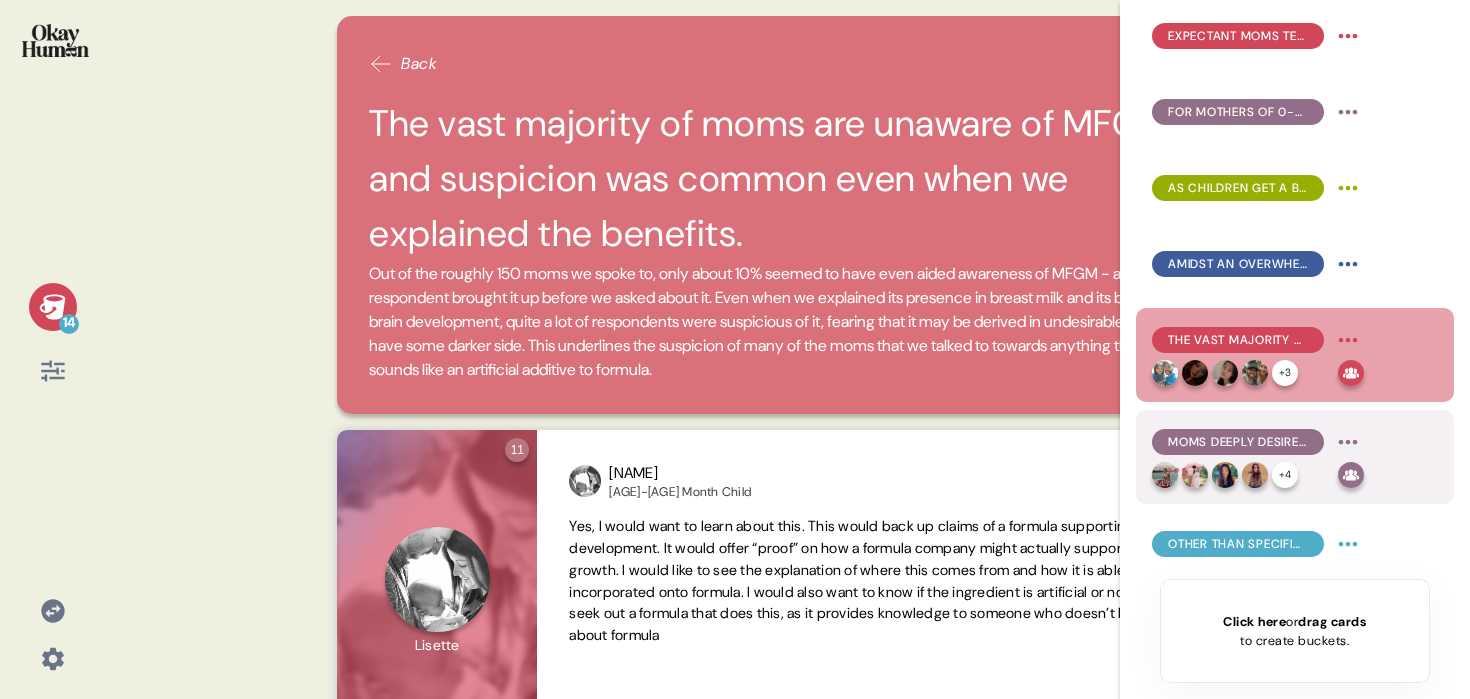 click on "Moms deeply desire to feel confident in a go-to formula, but uncertainty and frustrating trial and error are the norm. + [NUMBER]" at bounding box center (1295, 457) 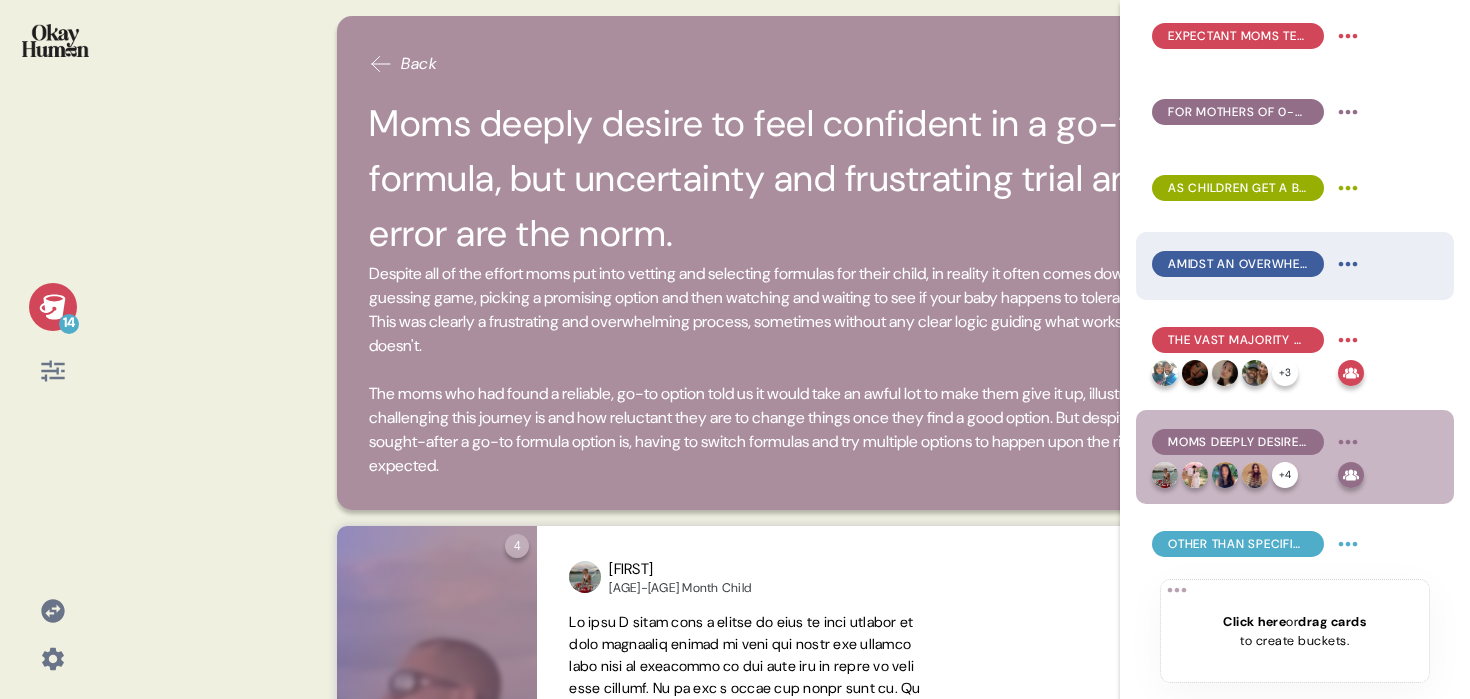 click on "Amidst an overwhelming array of formula options, what's not in a formula is as crucial as what is." at bounding box center [1238, 264] 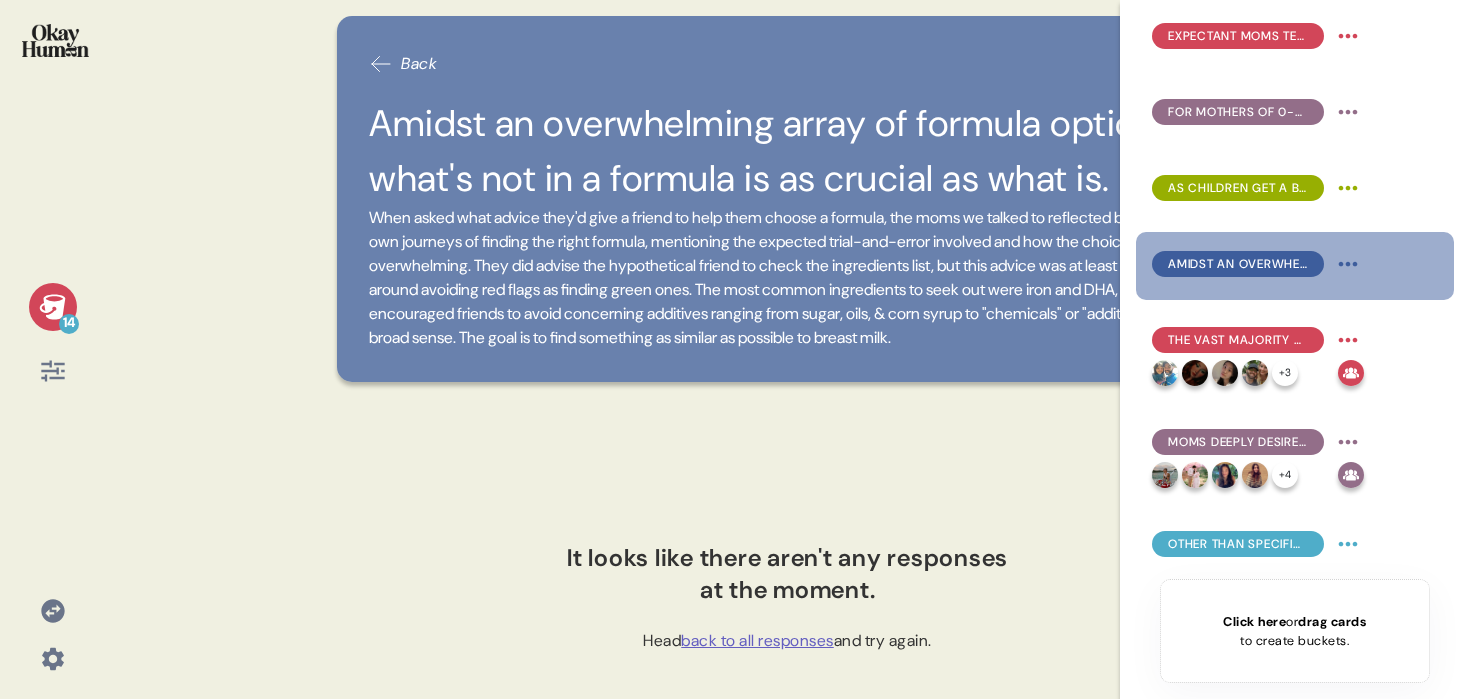 click at bounding box center (55, 40) 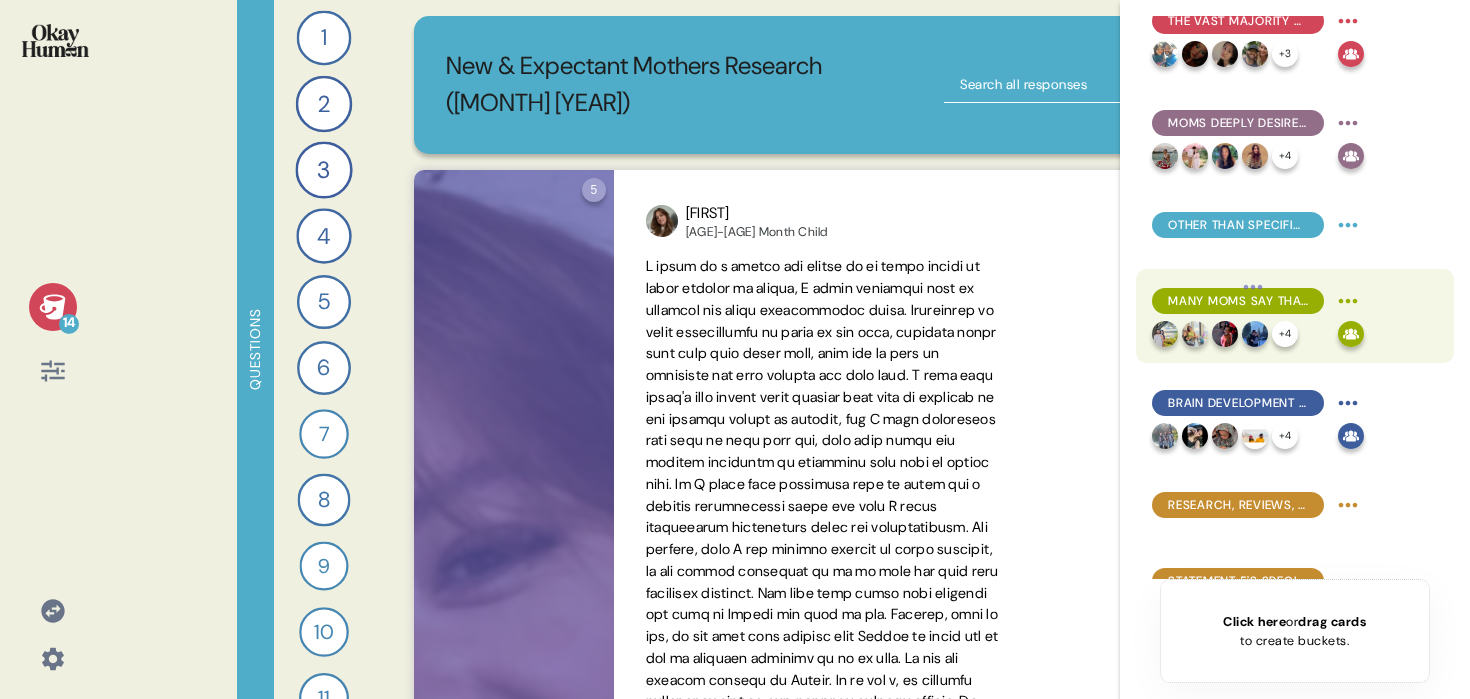 scroll, scrollTop: 507, scrollLeft: 0, axis: vertical 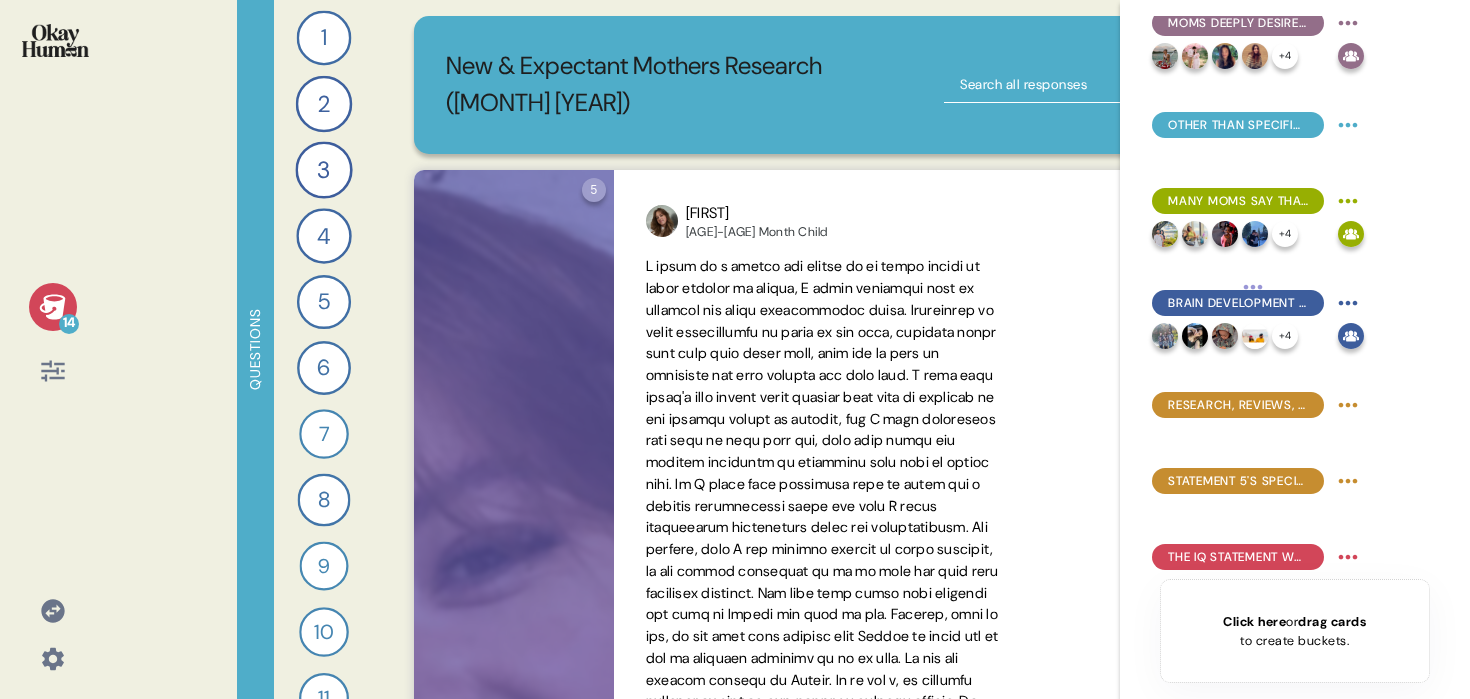 click on "Click here  or  drag cards    to create buckets." at bounding box center [1294, 631] 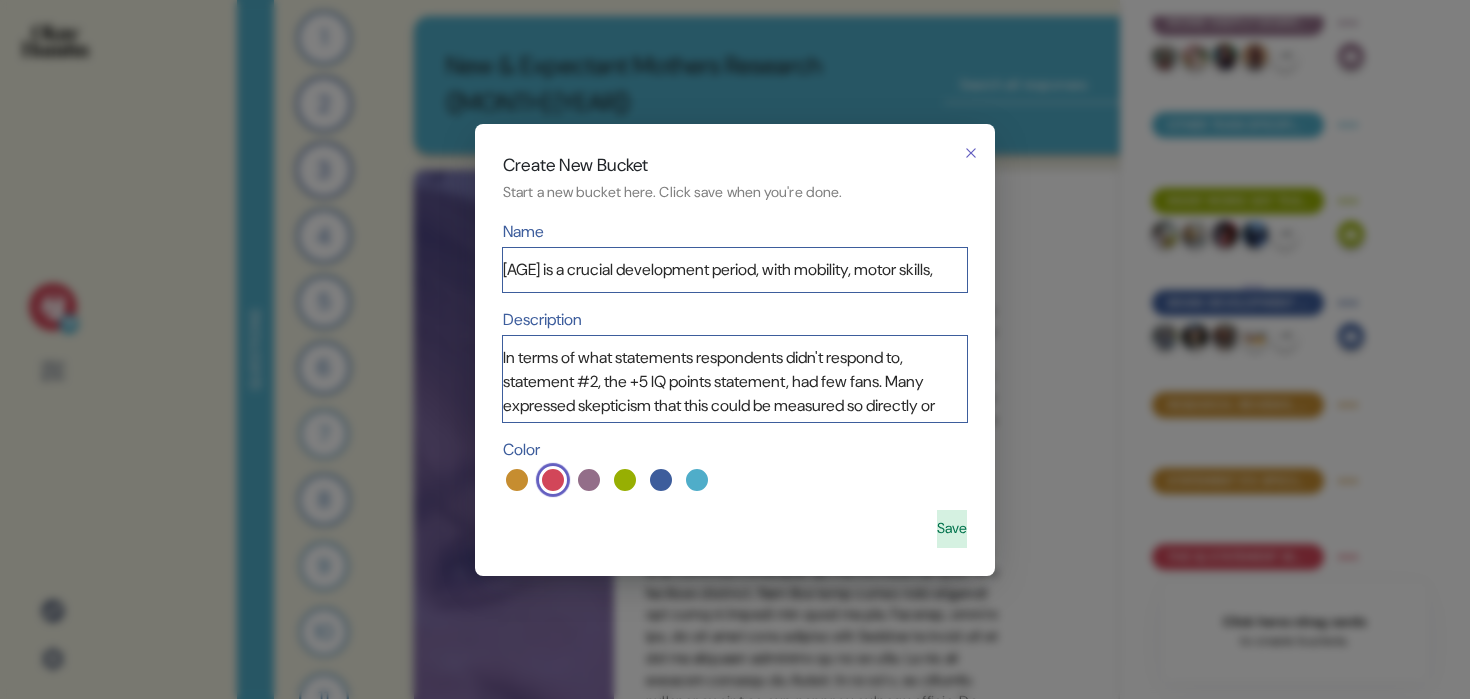scroll, scrollTop: 0, scrollLeft: 0, axis: both 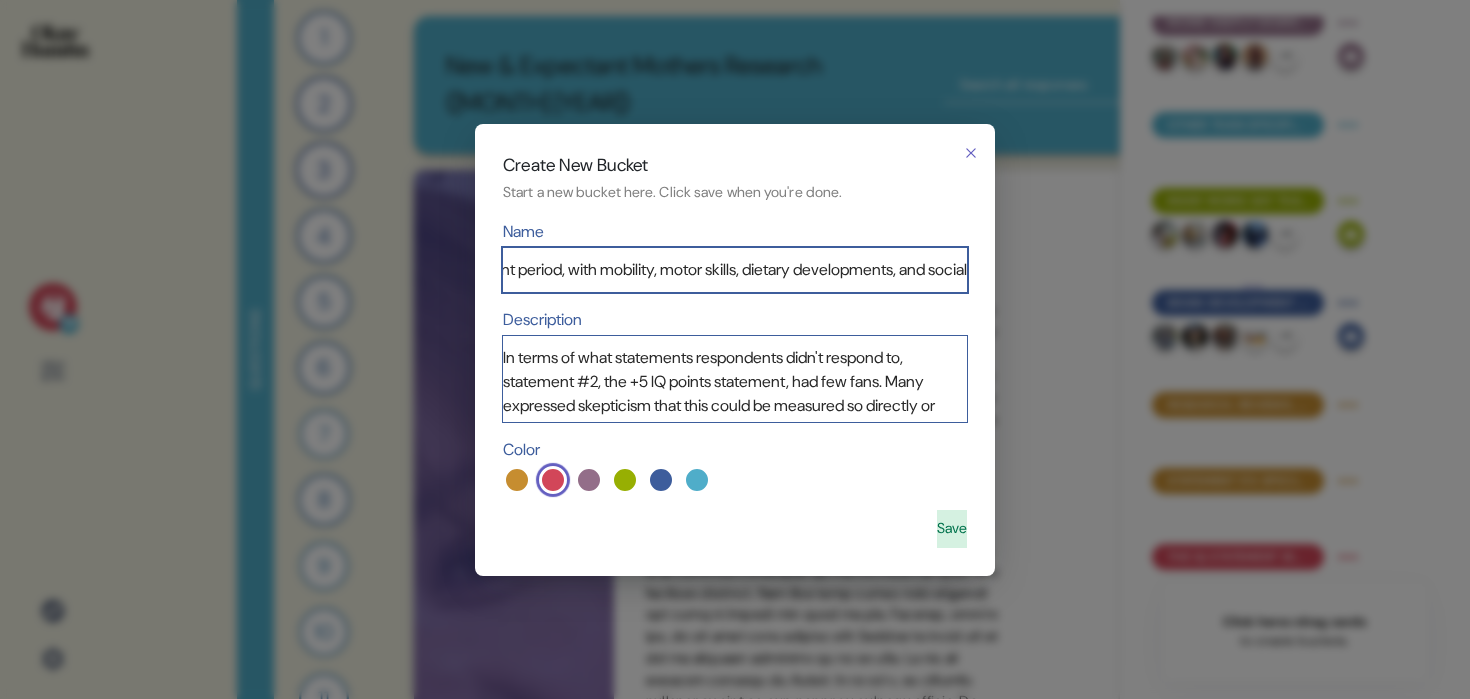 drag, startPoint x: 952, startPoint y: 269, endPoint x: 759, endPoint y: 278, distance: 193.20973 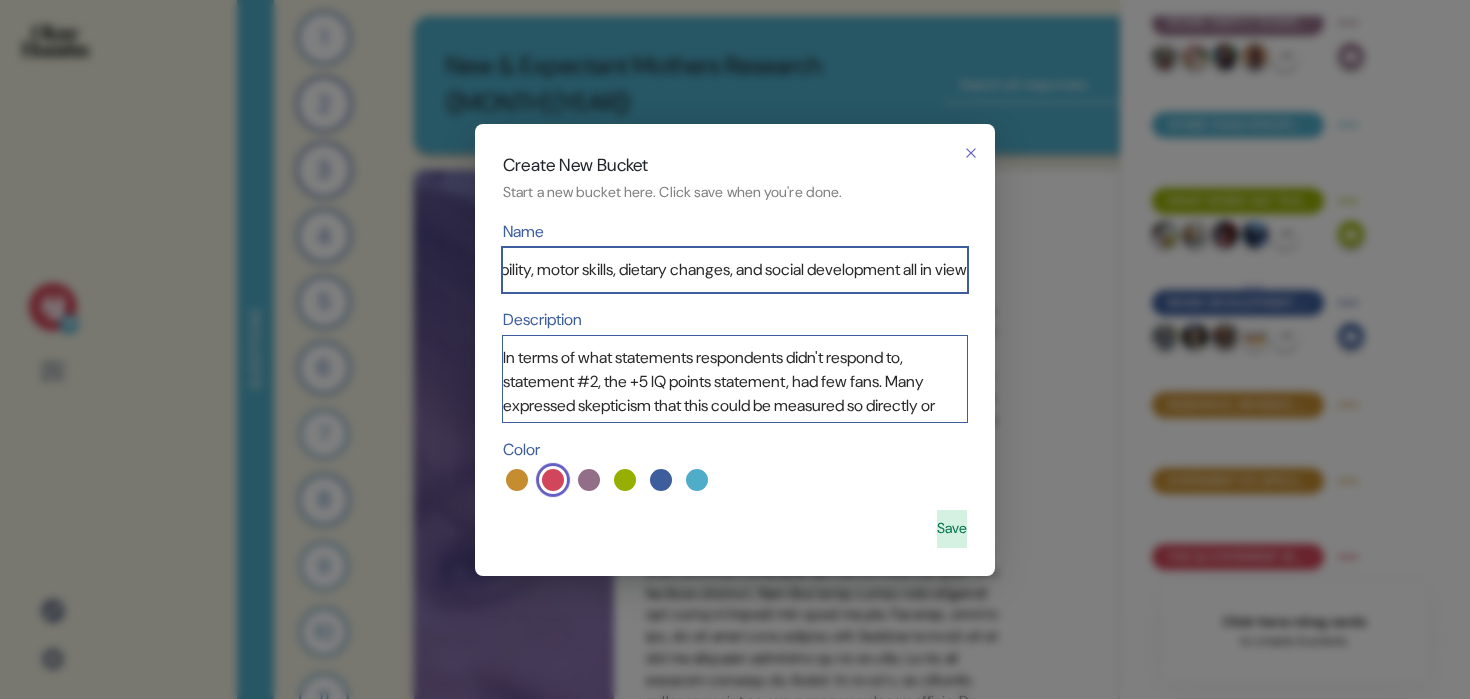 scroll, scrollTop: 0, scrollLeft: 464, axis: horizontal 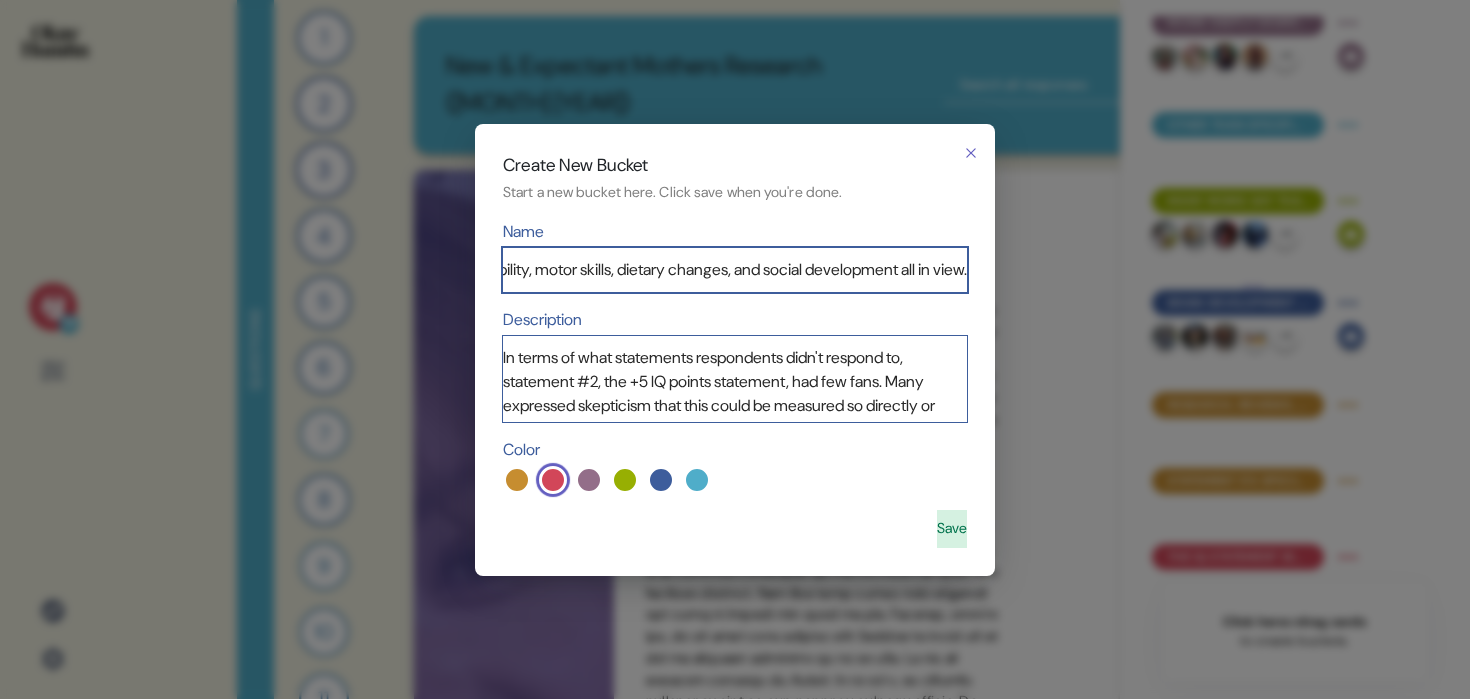type on "6-9 months is a crucial development period, with mobility, motor skills, dietary changes, and social development all in view." 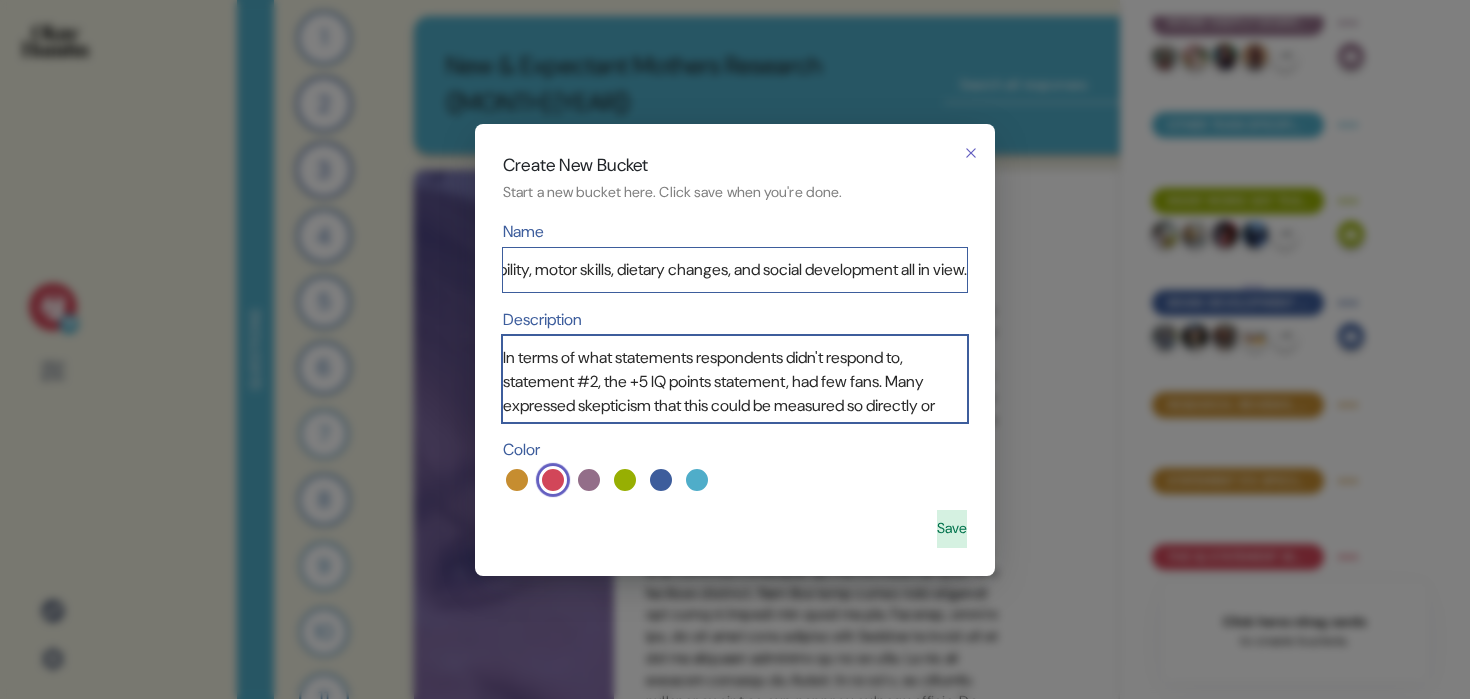 scroll, scrollTop: 0, scrollLeft: 0, axis: both 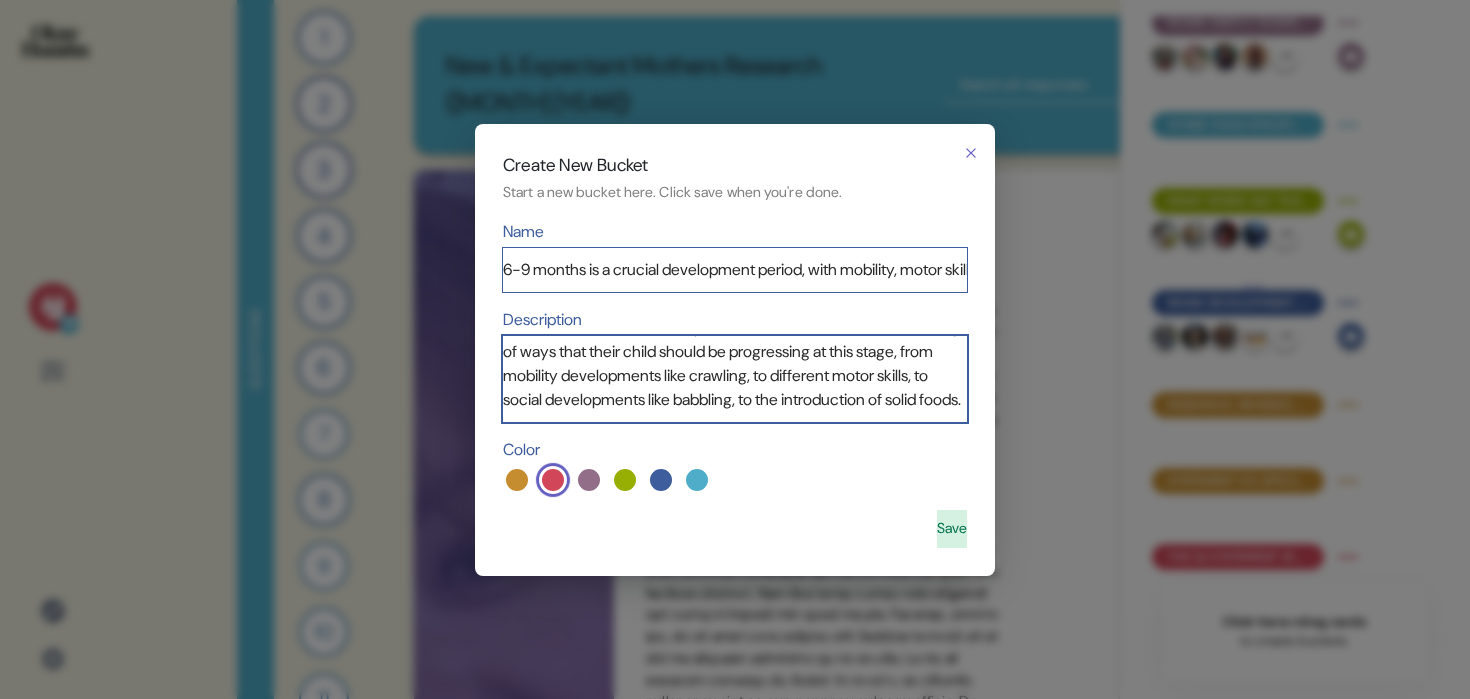 click on "[AGE]-[AGE] months is perceived by both parents of [AGE]-[AGE] month children and parents of children of other ages to be a key window in an infant's development. Moms talked about a wide array of ways that their child should be progressing at this stage, from mobility developments like crawling, to different motor skills, to social developments like babbling, to the introduction of solid foods." at bounding box center [735, 379] 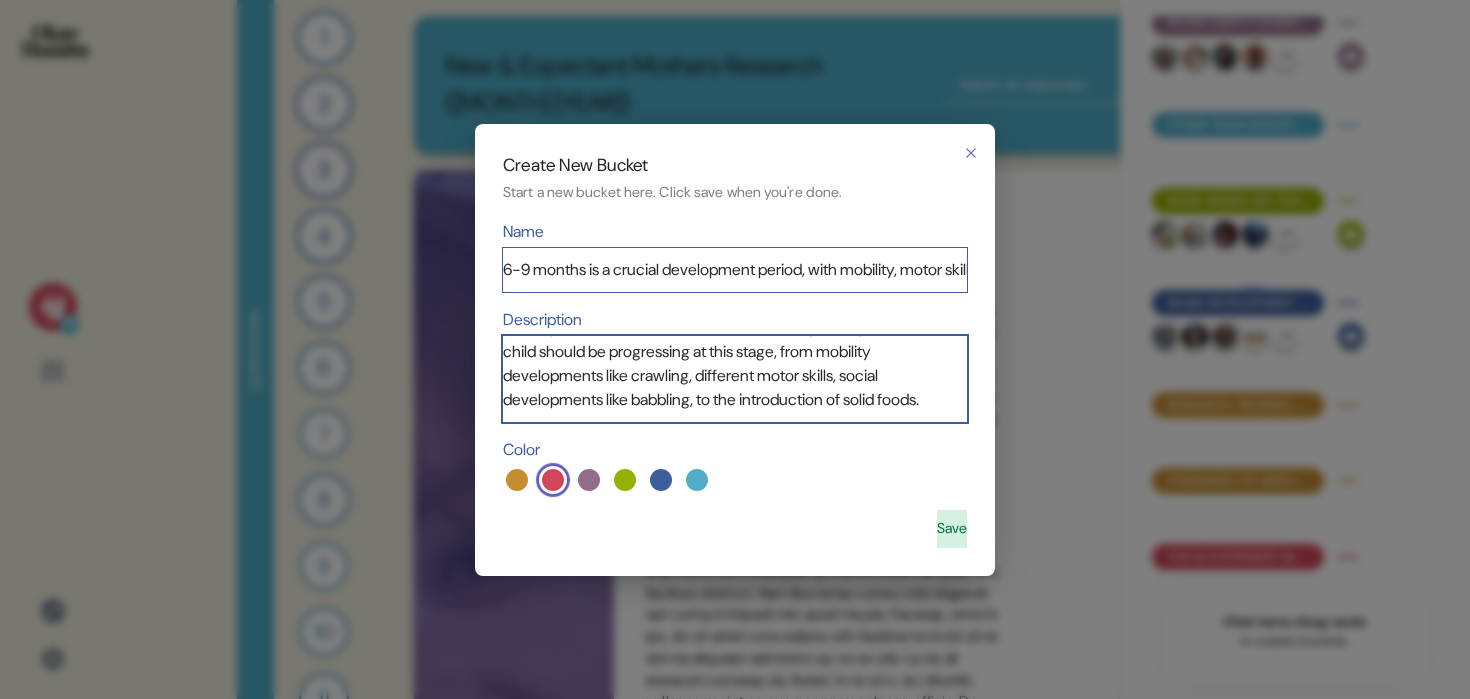 click on "6-9 months is perceived by both parents of 6-9 month children and parents of children of other ages to be a key window in an infant's development. Moms talked about a wide array of ways that their child should be progressing at this stage, from mobility developments like crawling, different motor skills, social developments like babbling, to the introduction of solid foods." at bounding box center [735, 379] 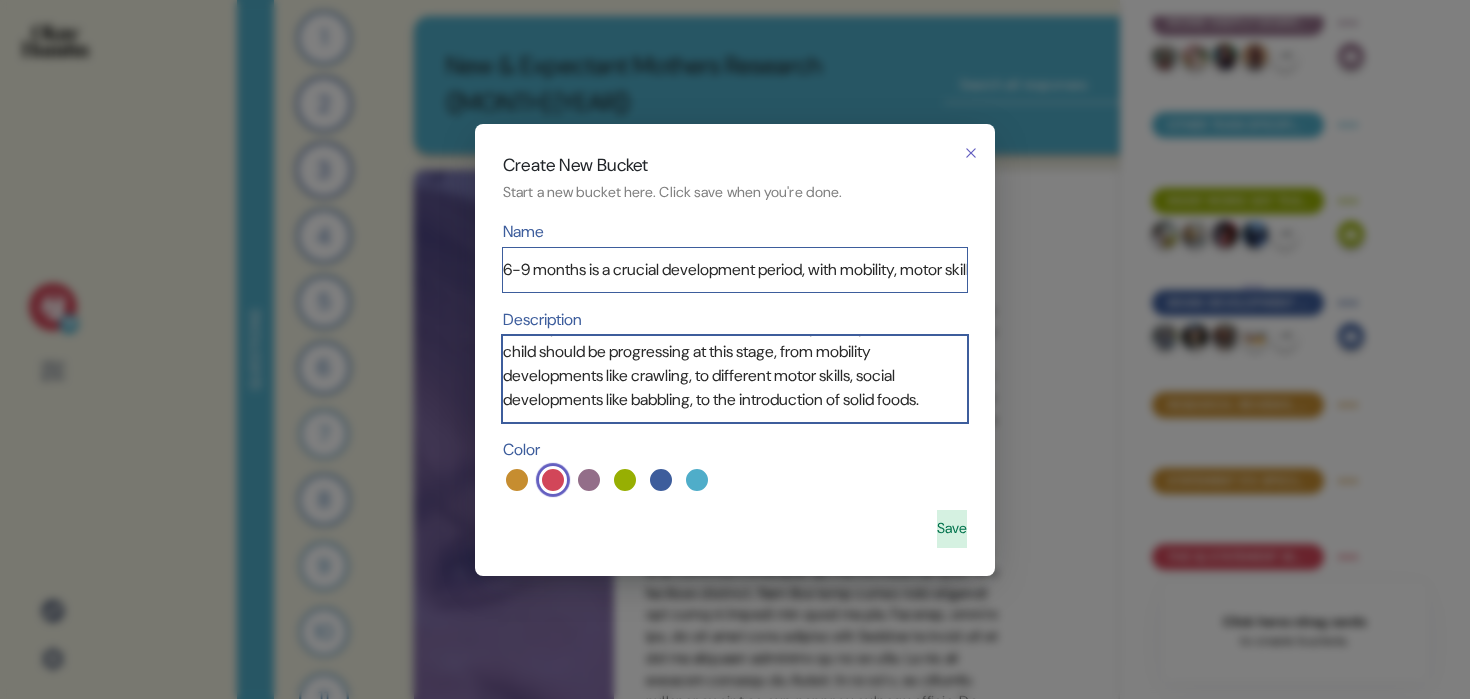 click on "6-9 months is perceived by both parents of 6-9 month children and parents of children of other ages to be a key window in an infant's development. Moms talked about a wide array of ways that their child should be progressing at this stage, from mobility developments like crawling, to different motor skills, social developments like babbling, to the introduction of solid foods." at bounding box center (735, 379) 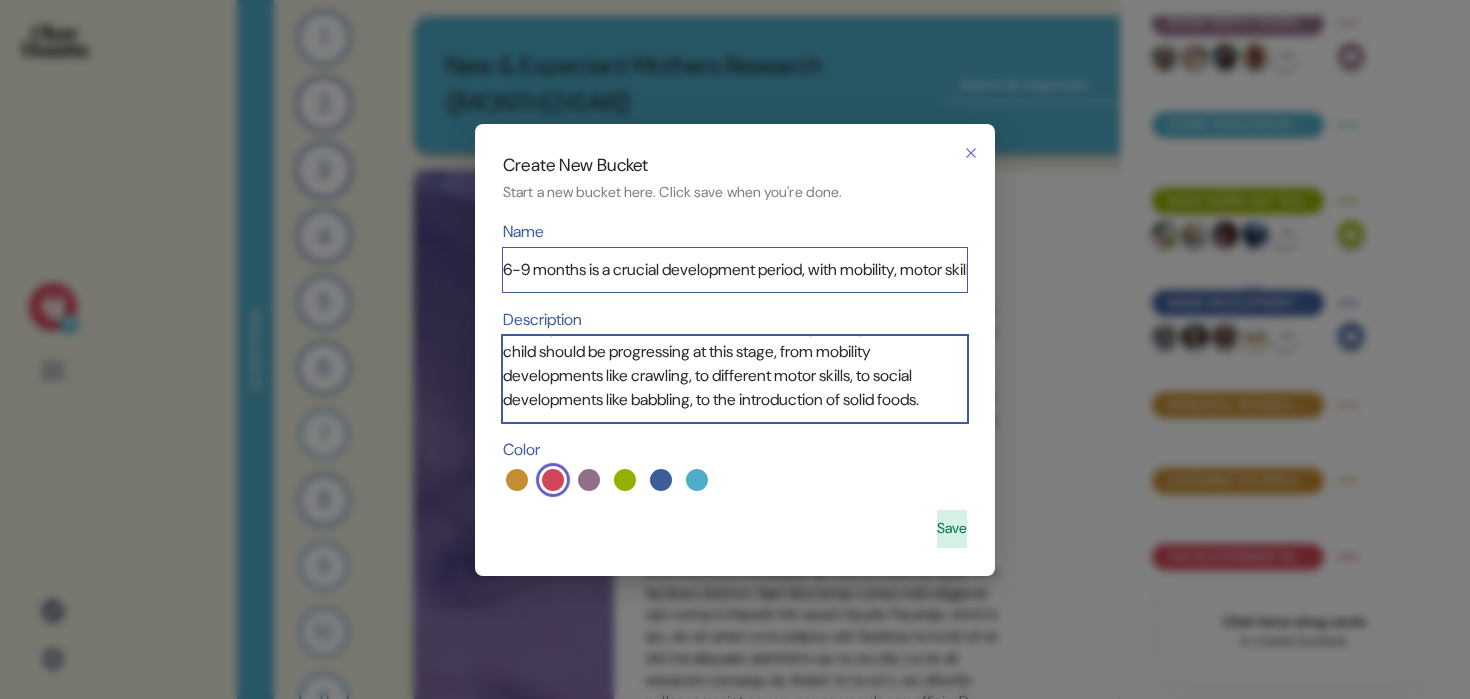 scroll, scrollTop: 101, scrollLeft: 0, axis: vertical 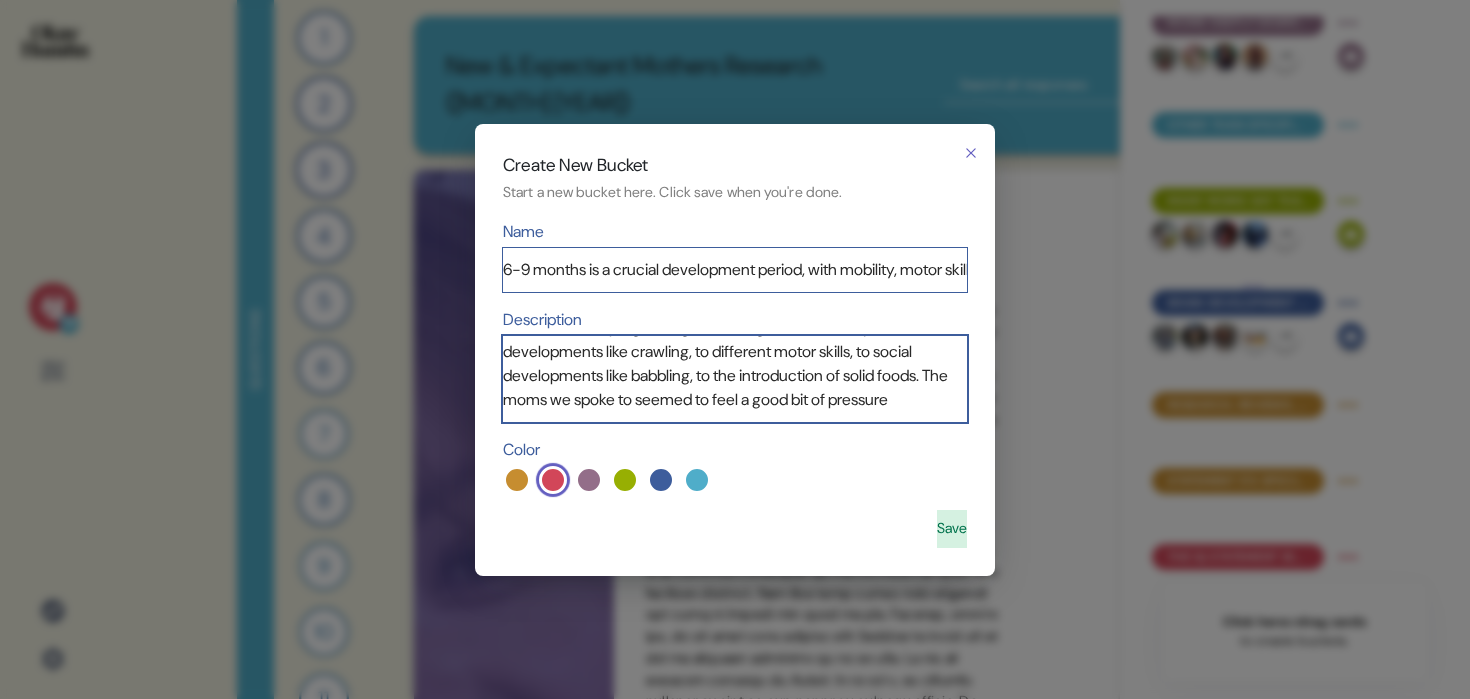 click on "[AGE] is perceived by both parents of [AGE] children and parents of children of other ages to be a key window in an infant's development. Moms talked about a wide array of ways that their child should be progressing at this stage, from mobility developments like crawling, to different motor skills, to social developments like babbling, to the introduction of solid foods. The moms we spoke to seemed to feel a good bit of pressure" at bounding box center [735, 379] 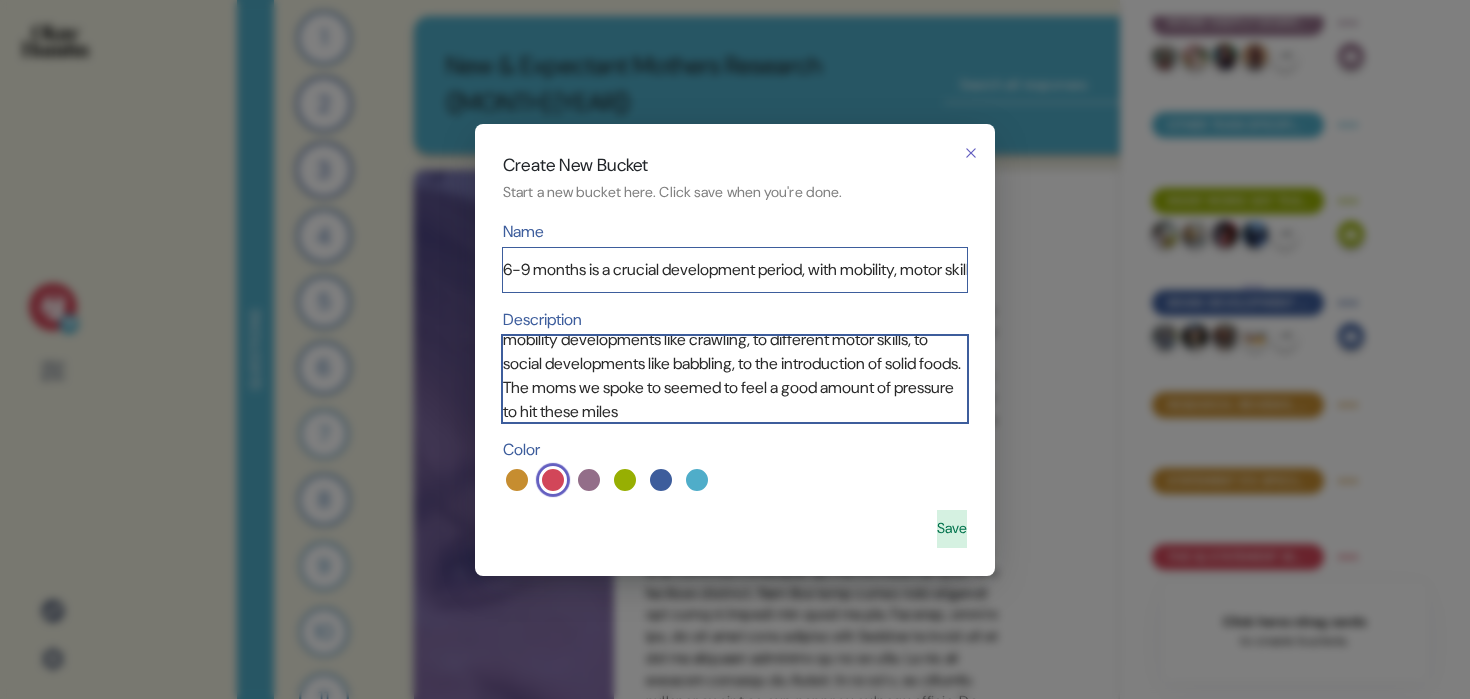 scroll, scrollTop: 138, scrollLeft: 0, axis: vertical 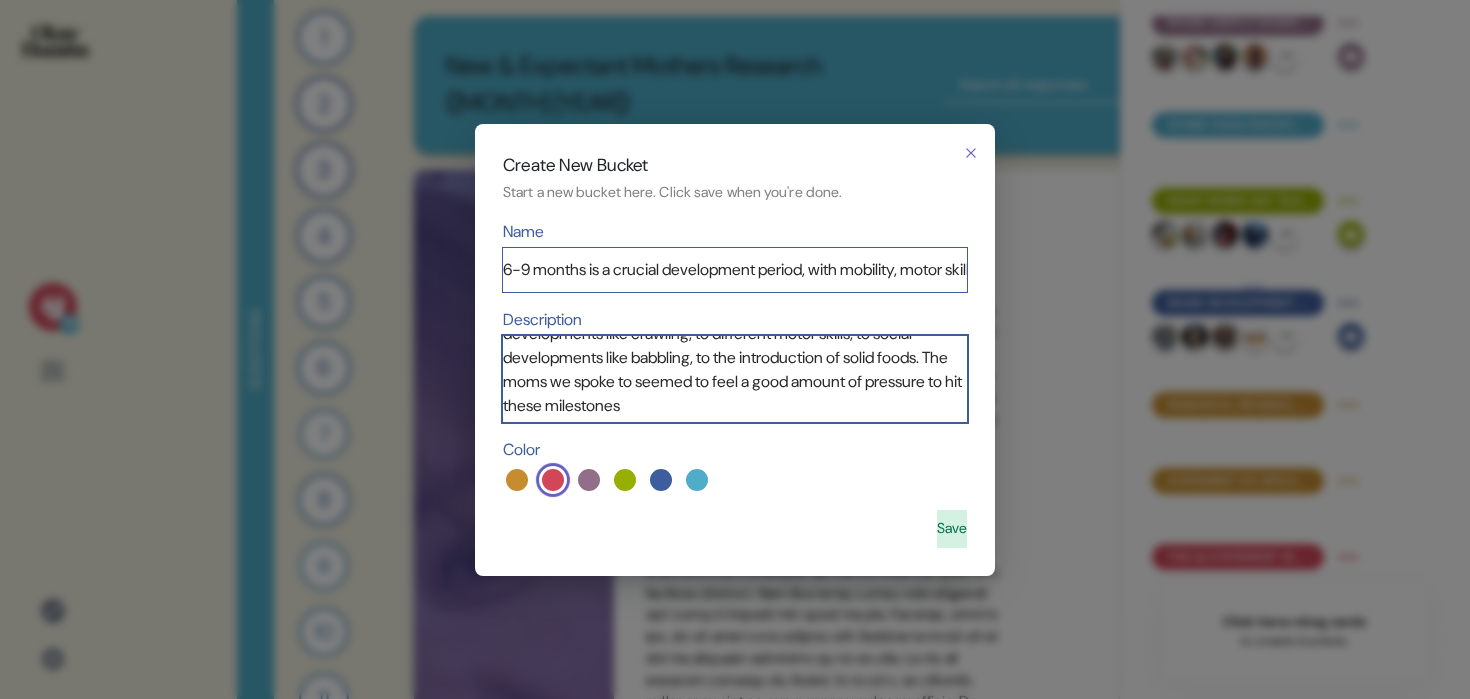 drag, startPoint x: 653, startPoint y: 415, endPoint x: 768, endPoint y: 375, distance: 121.75796 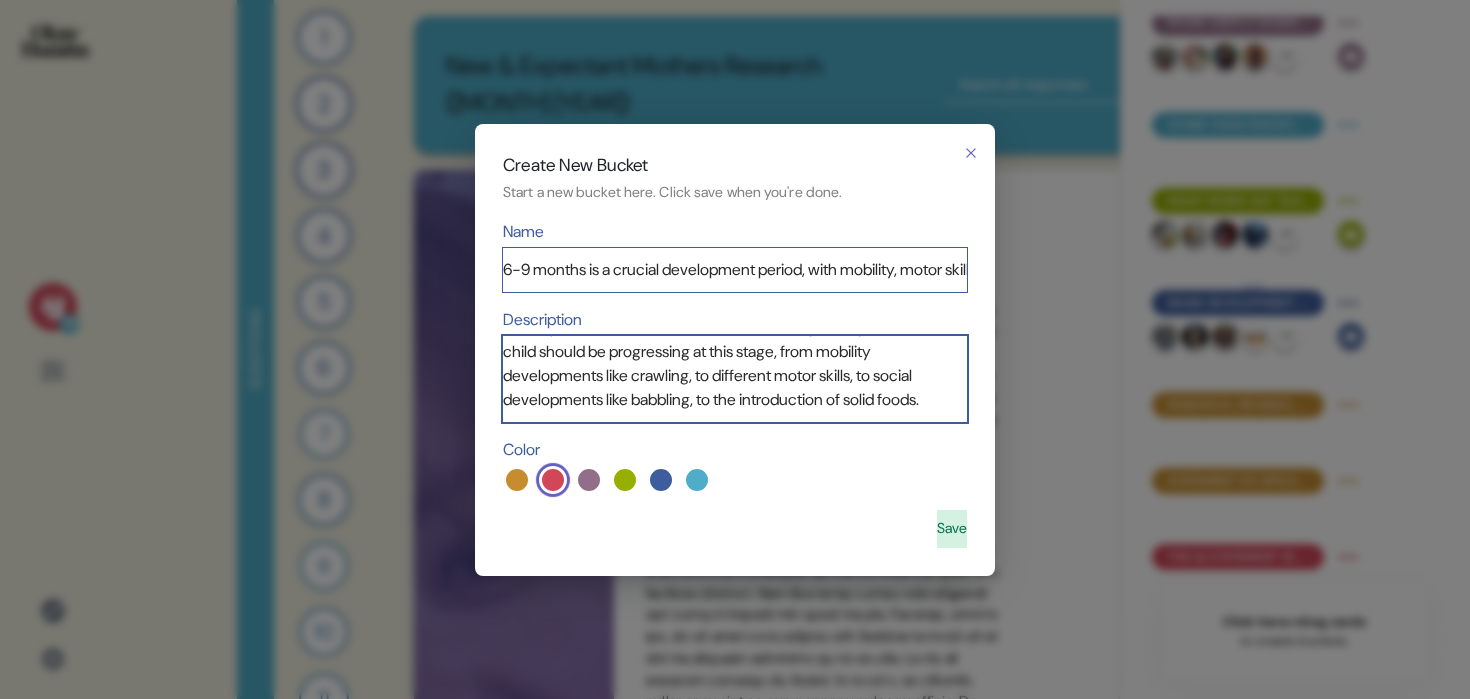 scroll, scrollTop: 101, scrollLeft: 0, axis: vertical 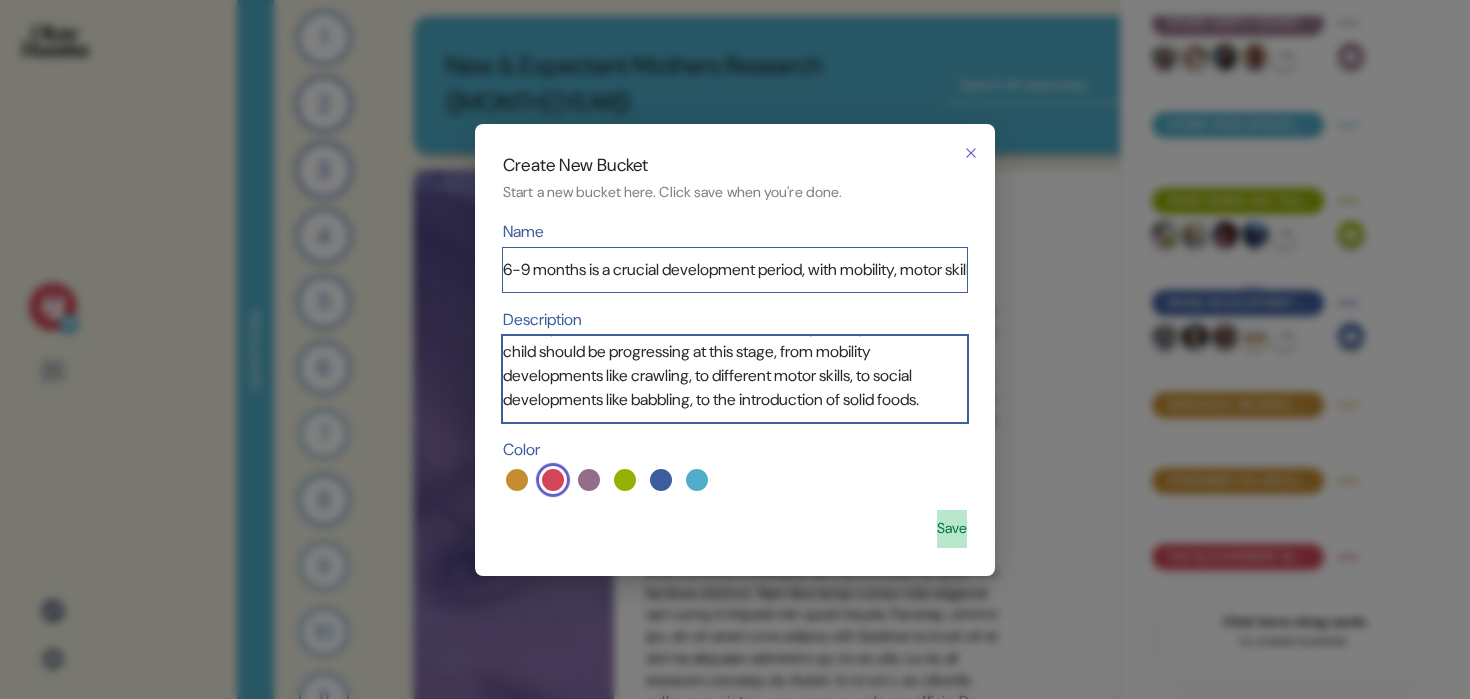 type on "6-9 months is perceived by both parents of 6-9 month children and parents of children of other ages to be a key window in an infant's development. Moms talked about a wide array of ways that their child should be progressing at this stage, from mobility developments like crawling, to different motor skills, to social developments like babbling, to the introduction of solid foods." 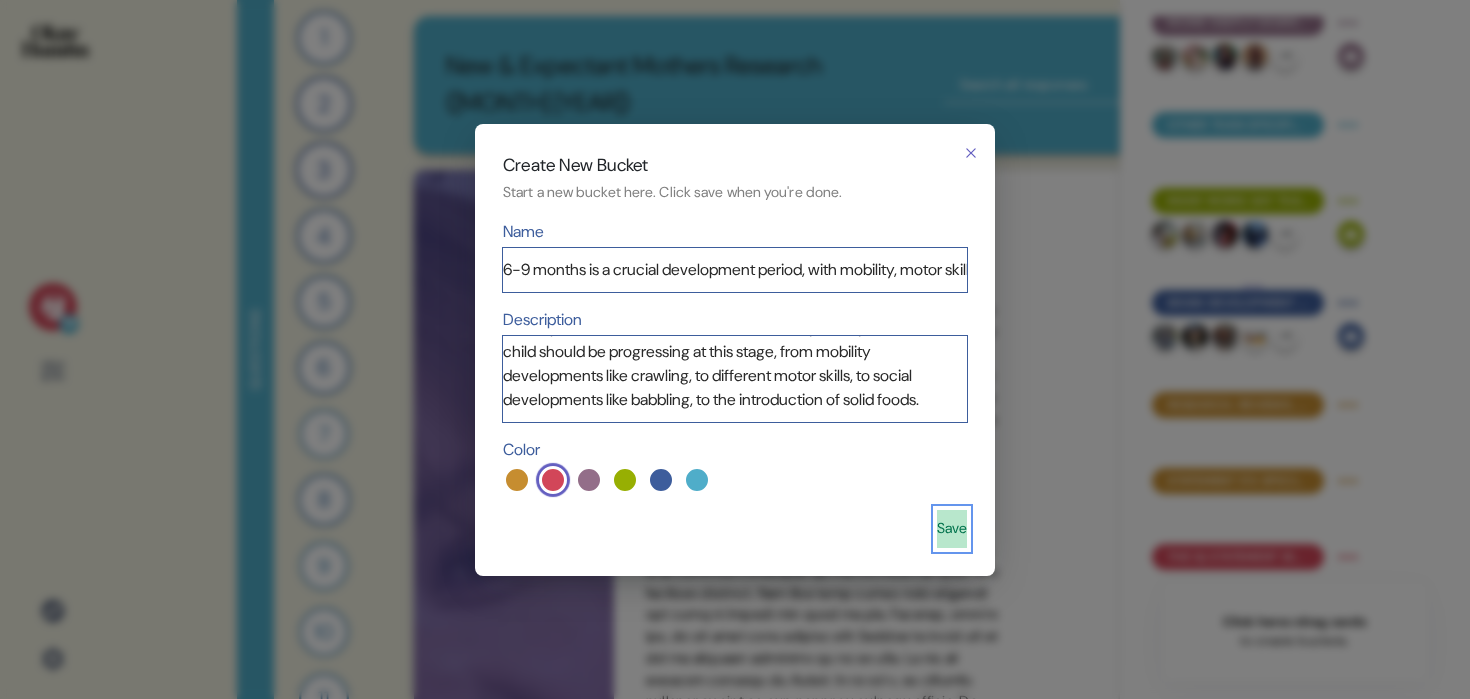 click on "Save" at bounding box center [952, 529] 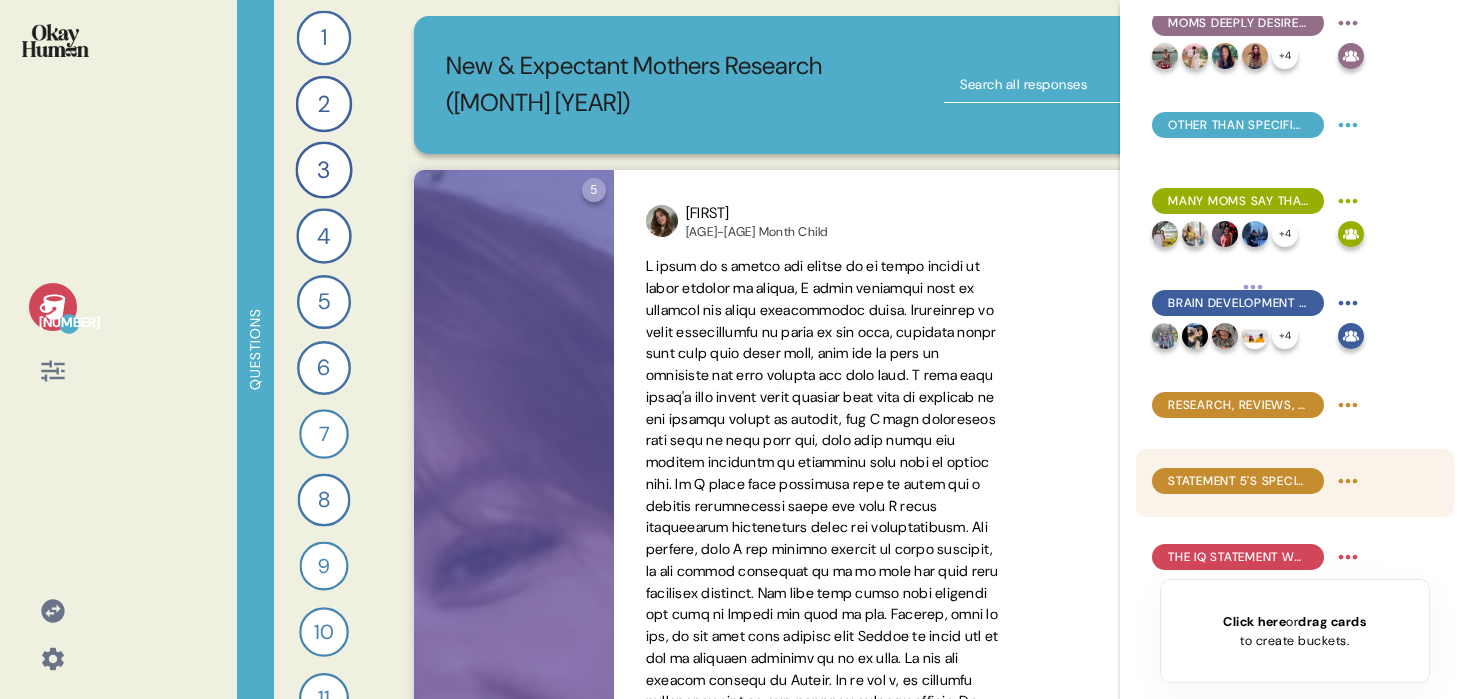scroll, scrollTop: 723, scrollLeft: 0, axis: vertical 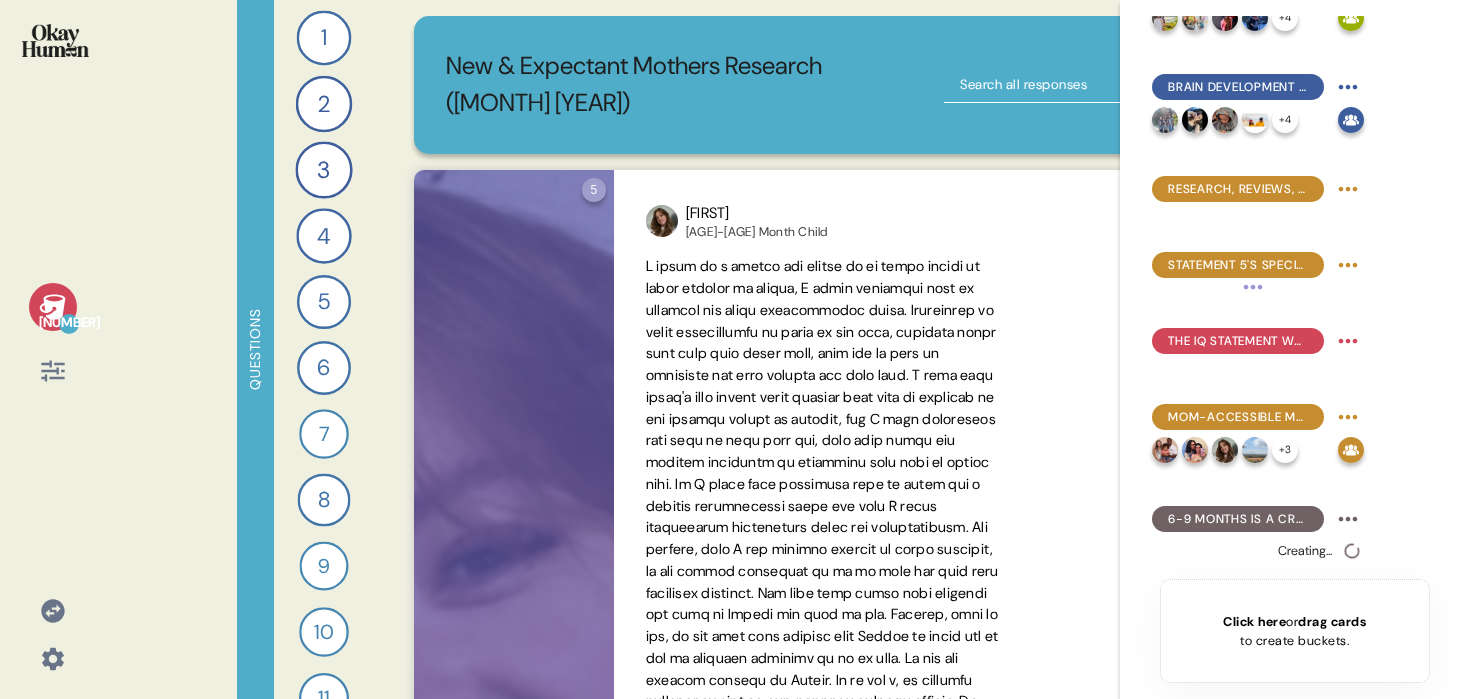 click on "Click here  or  drag cards    to create buckets." at bounding box center (1294, 631) 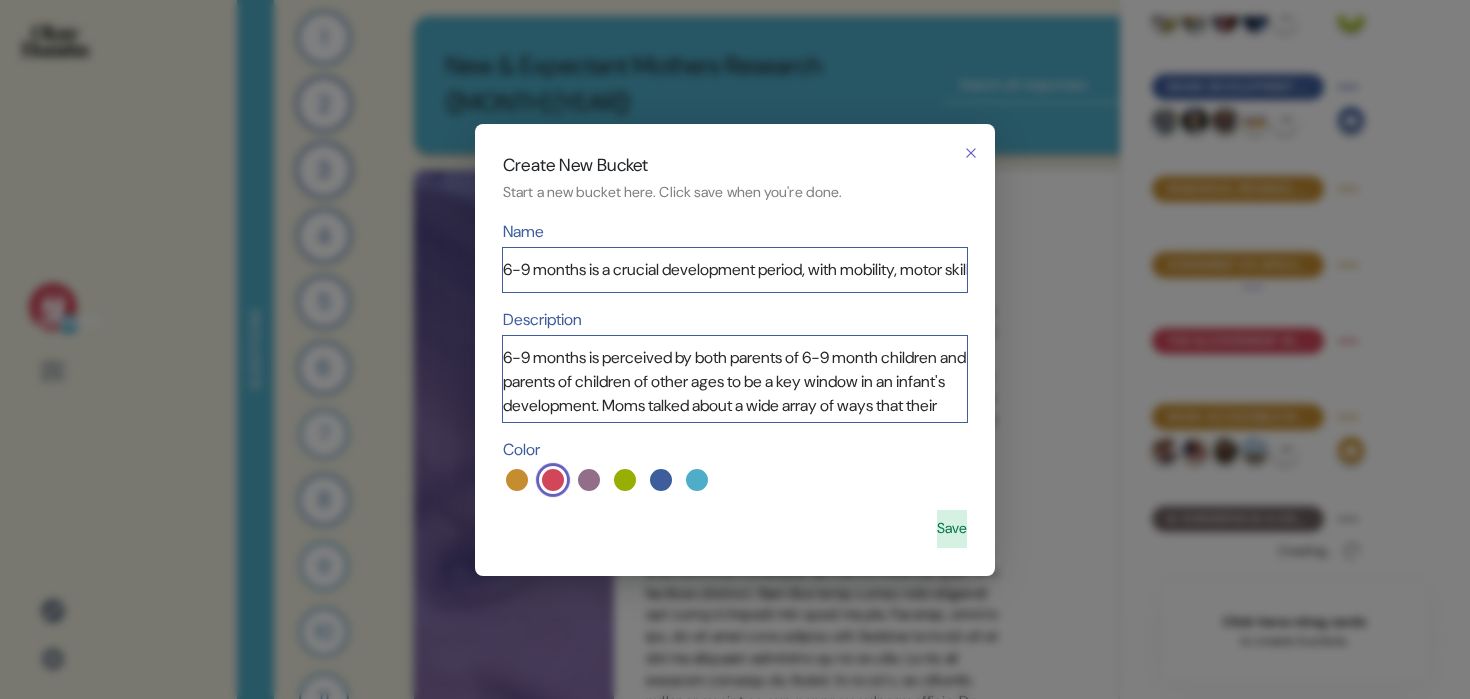 scroll, scrollTop: 699, scrollLeft: 0, axis: vertical 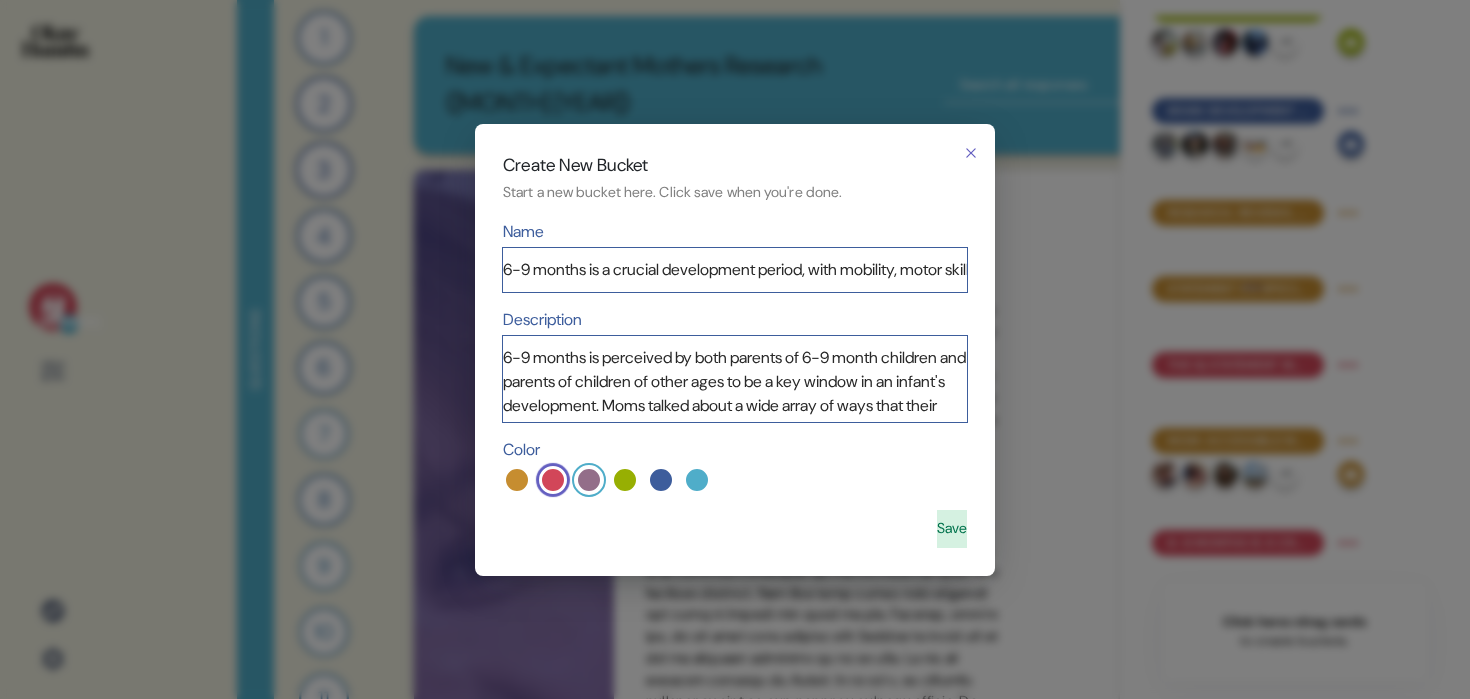 click at bounding box center (589, 480) 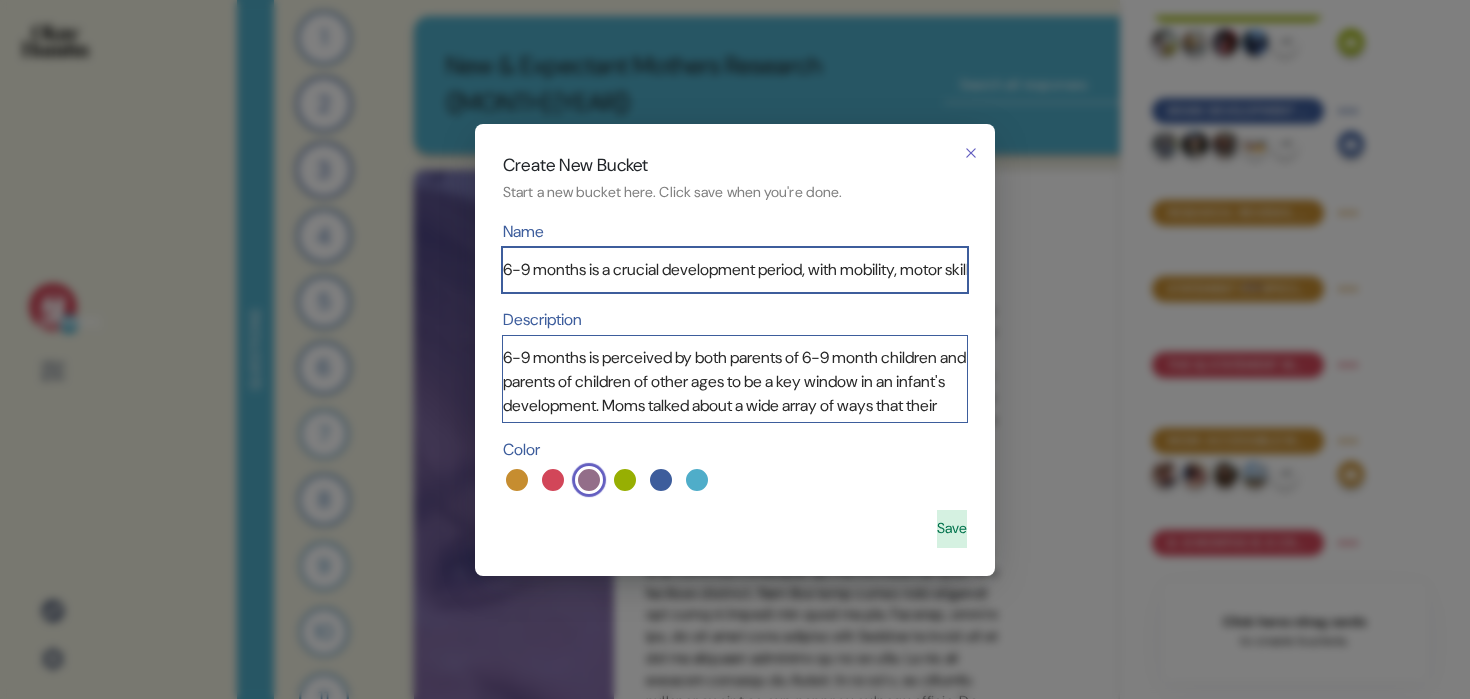 click on "6-9 months is a crucial development period, with mobility, motor skills, dietary changes, and social development all in view." at bounding box center [735, 270] 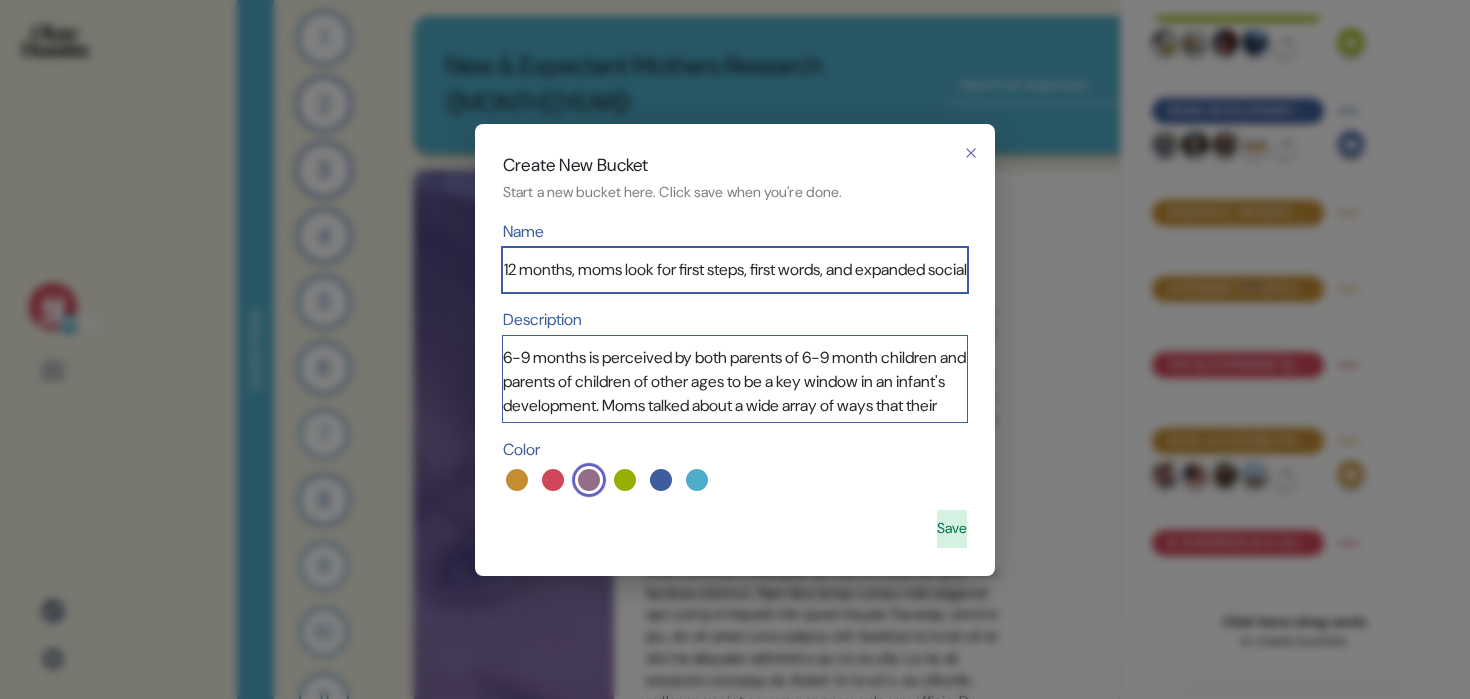 scroll, scrollTop: 0, scrollLeft: 110, axis: horizontal 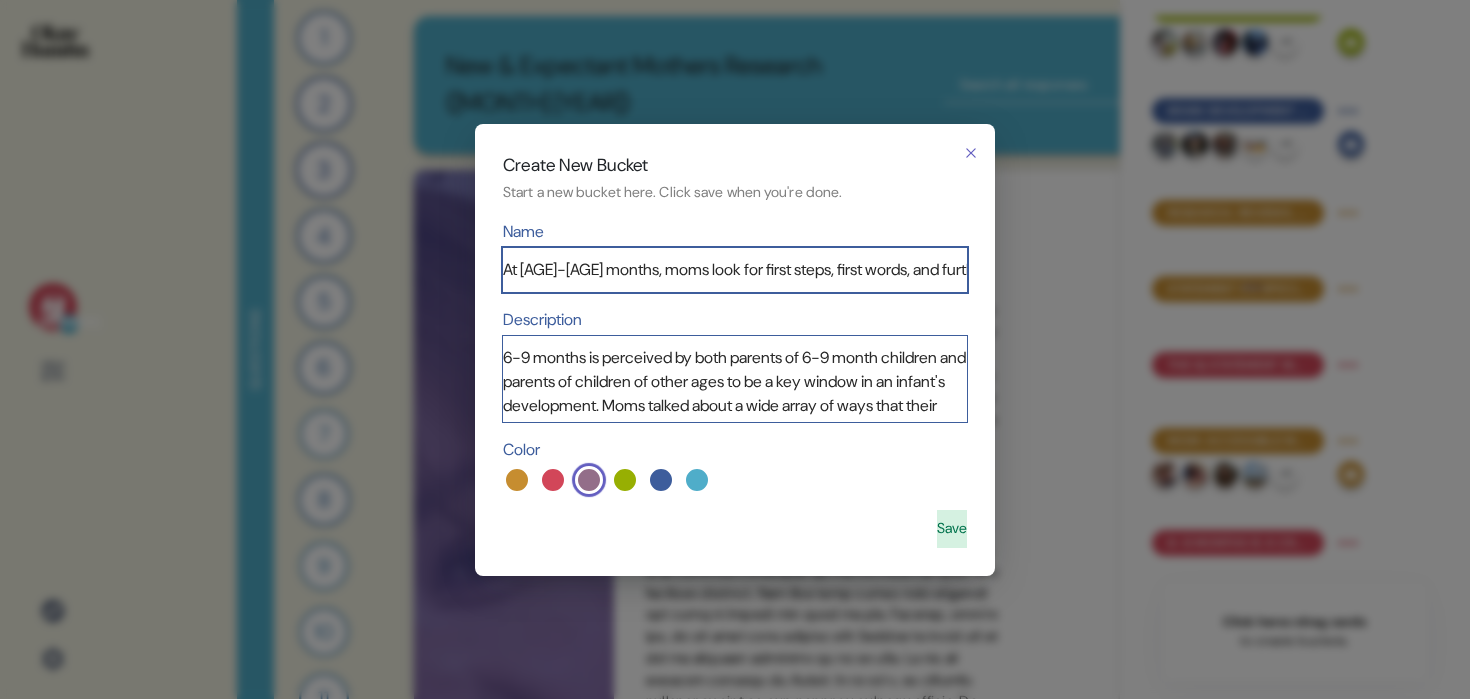 click on "At [AGE]-[AGE] months, moms look for first steps, first words, and further social development." at bounding box center (735, 270) 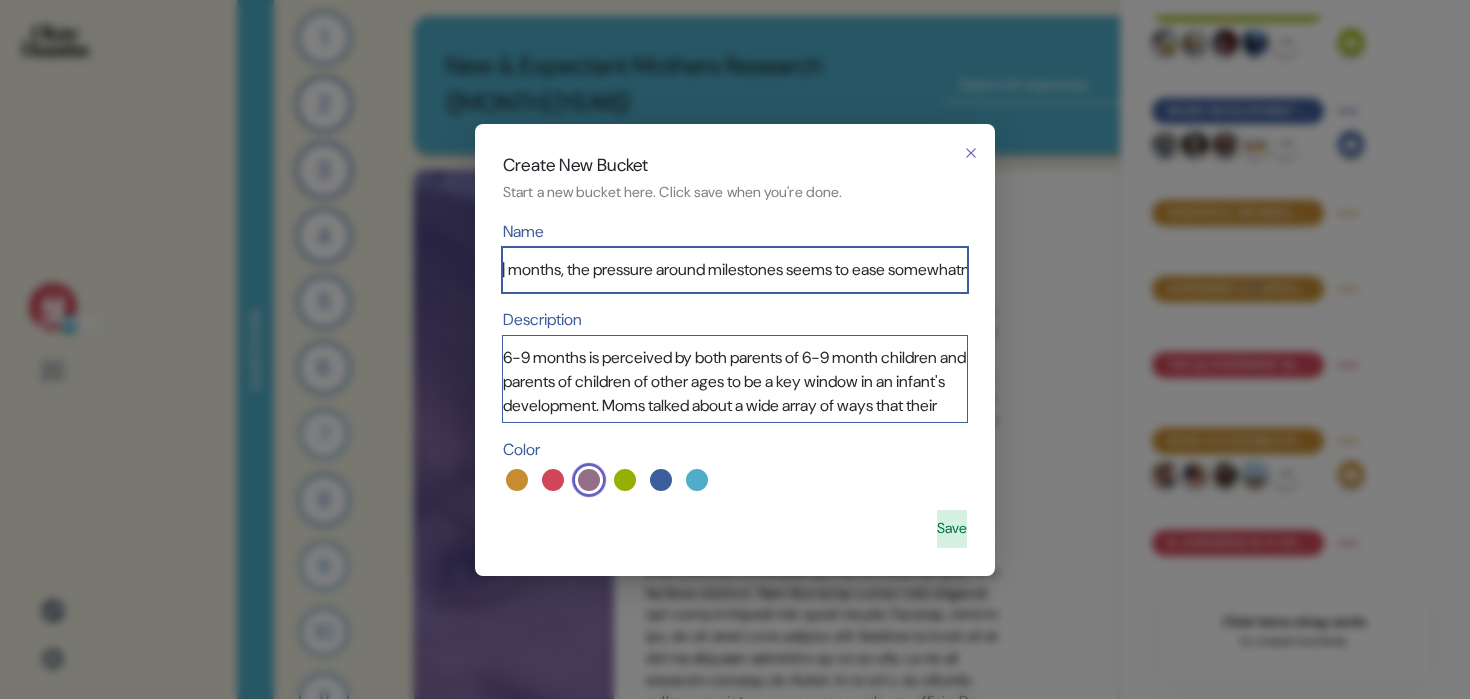scroll, scrollTop: 0, scrollLeft: 104, axis: horizontal 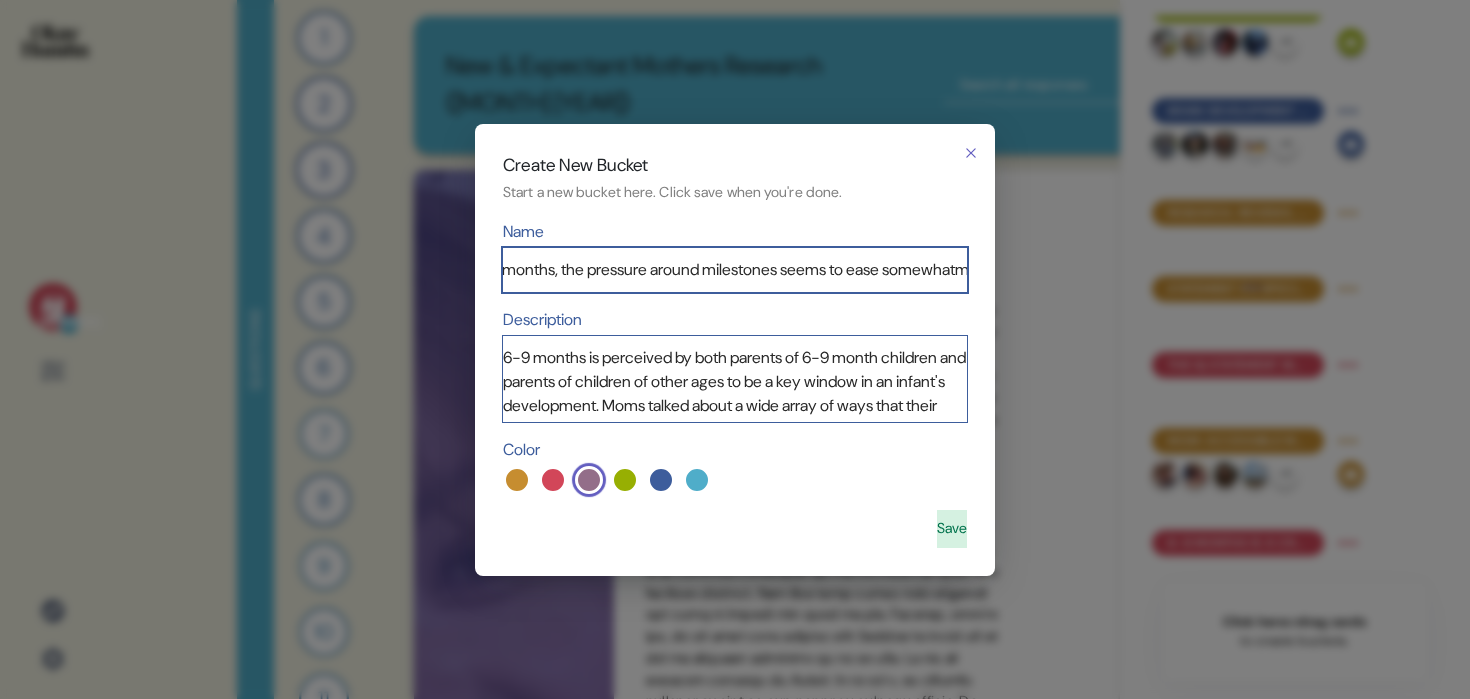 click on "At [AGE]-[AGE] months, the pressure around milestones seems to ease somewhatmoms look for first steps, first words, and further social development." at bounding box center (735, 270) 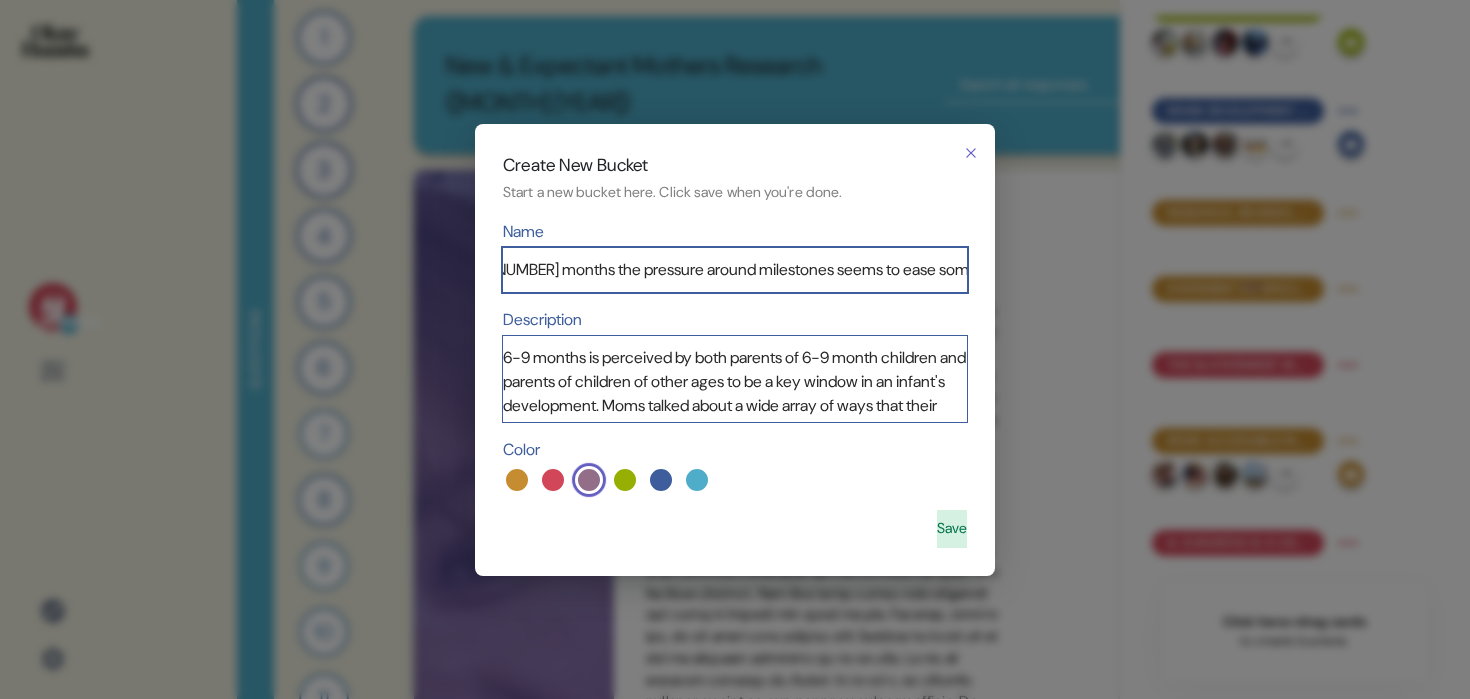 scroll, scrollTop: 0, scrollLeft: 612, axis: horizontal 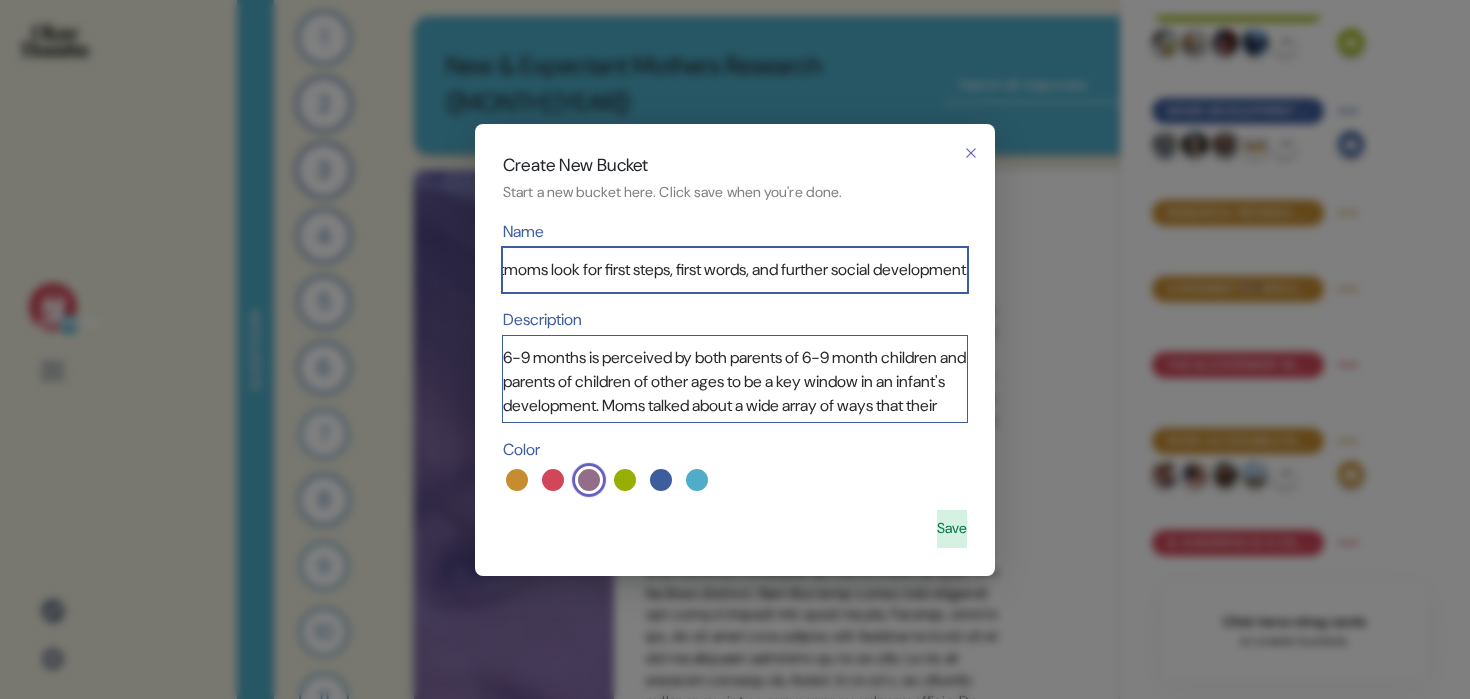 click on "At [NUMBER]-[NUMBER] months the pressure around milestones seems to ease somewhatmoms look for first steps, first words, and further social development." at bounding box center [735, 270] 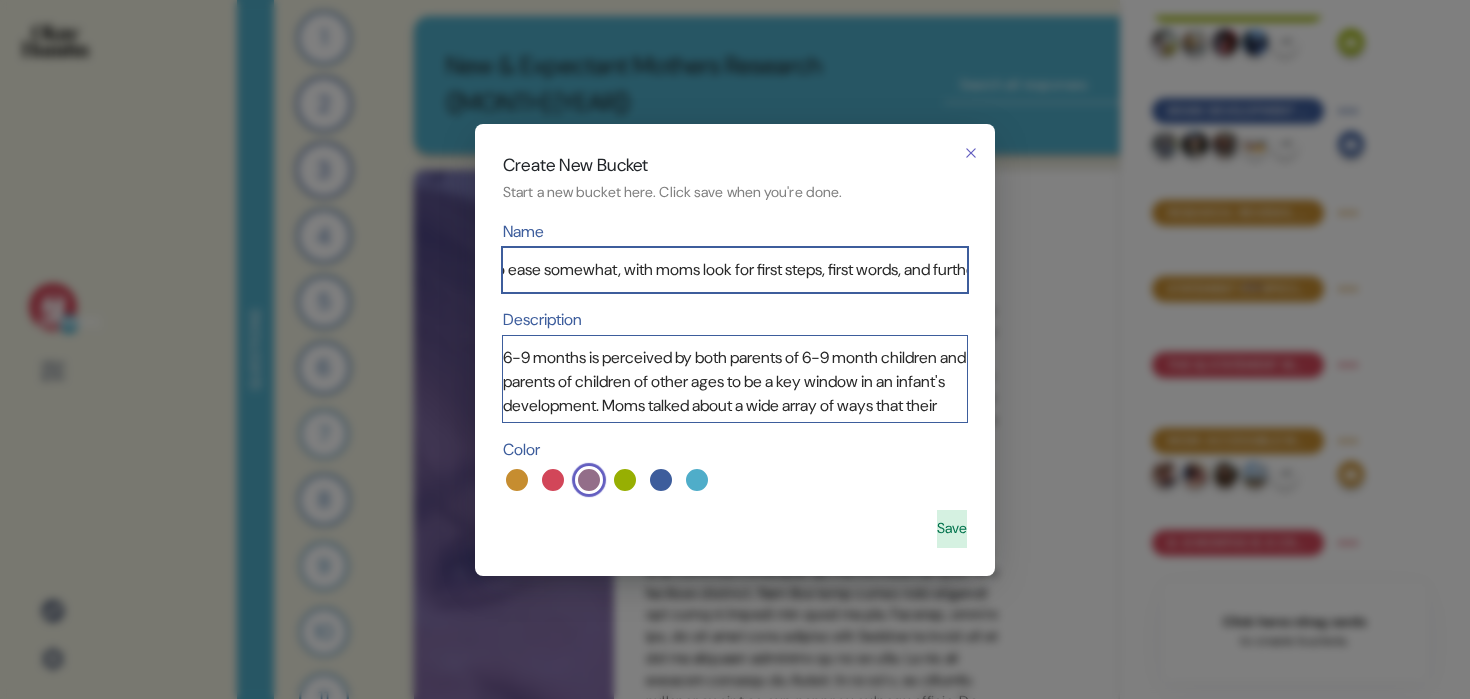 click on "At 9-12 months the pressure around milestones seems to ease somewhat, with moms look for first steps, first words, and further social development." at bounding box center [735, 270] 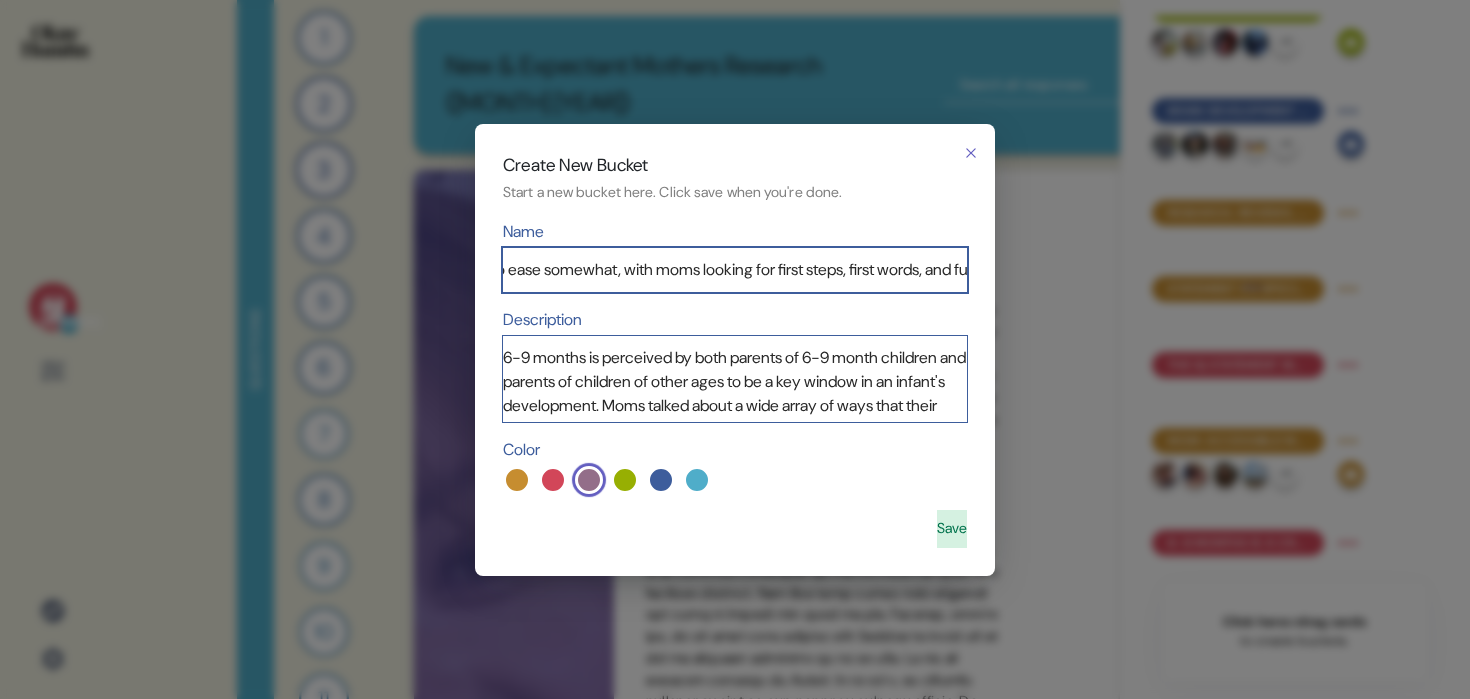scroll, scrollTop: 0, scrollLeft: 678, axis: horizontal 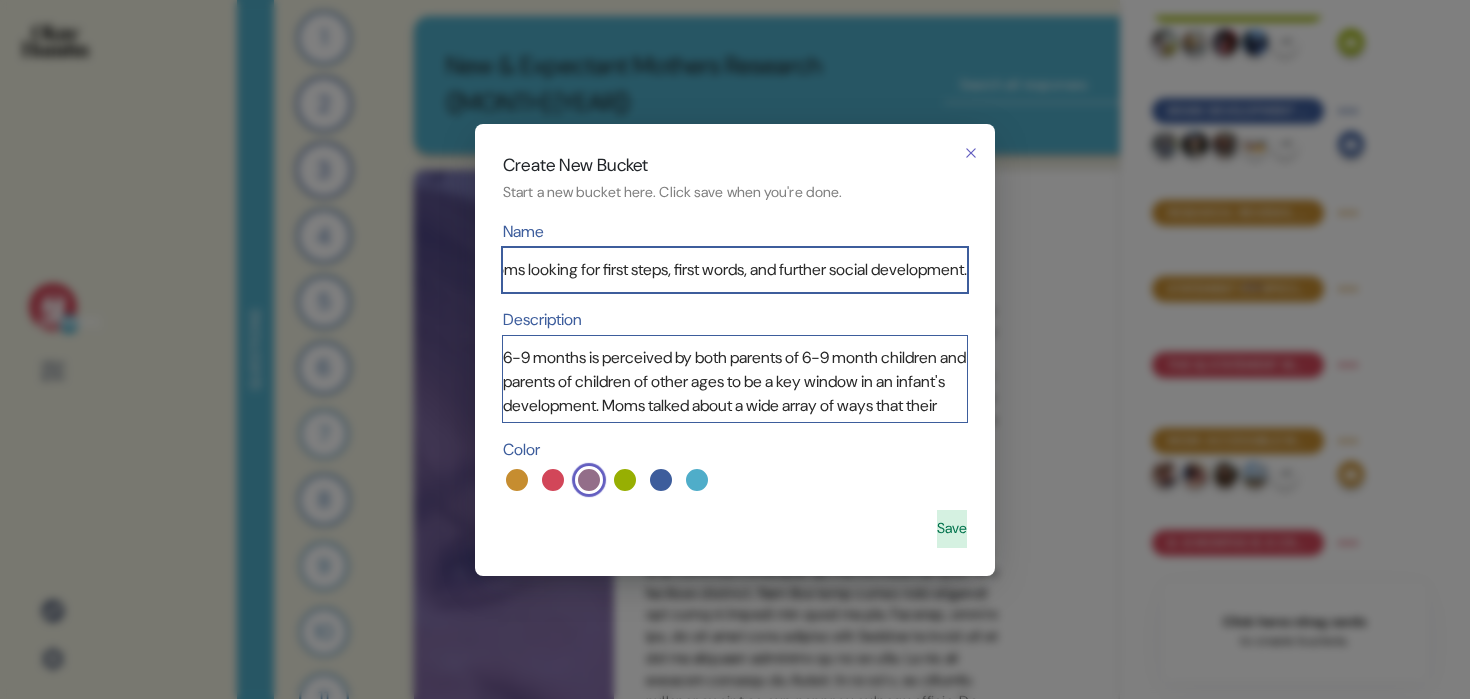 type on "At 9-12 months the pressure around milestones seems to ease somewhat, with moms looking for first steps, first words, and further social development." 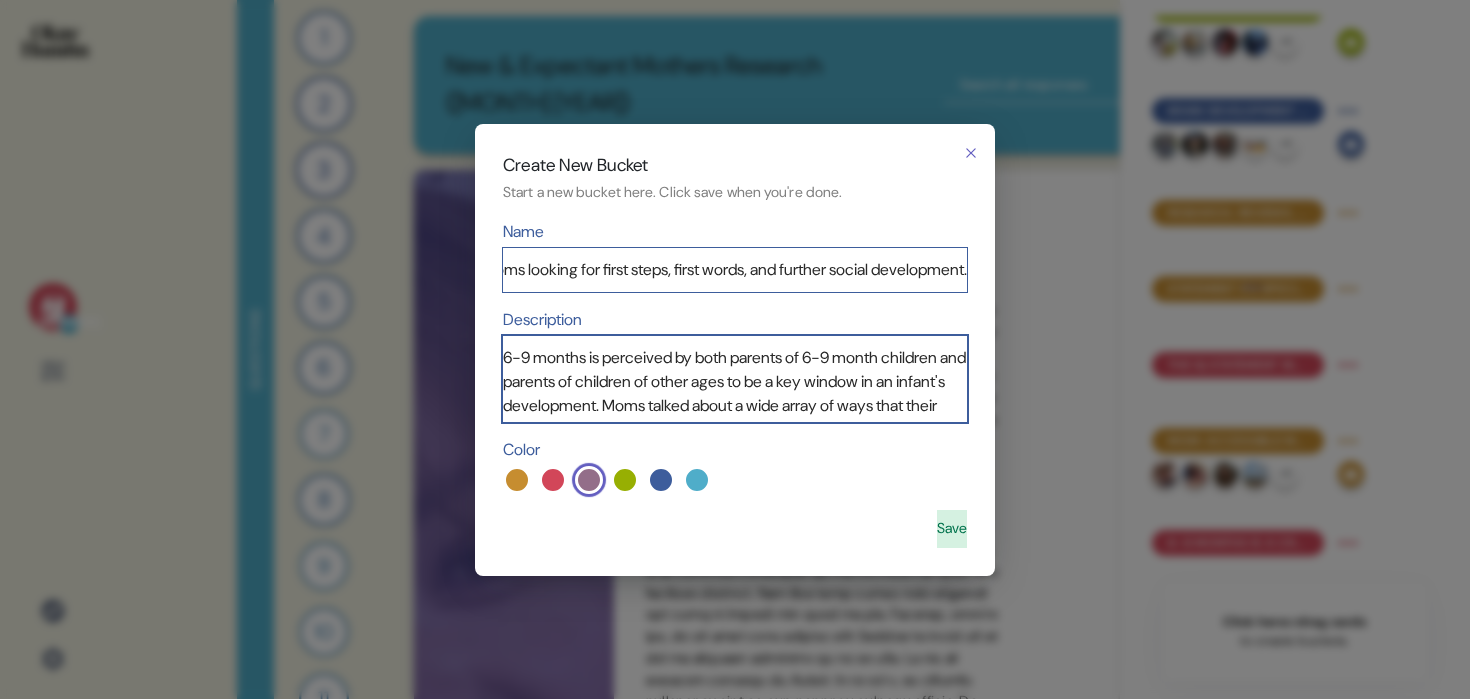 scroll, scrollTop: 0, scrollLeft: 0, axis: both 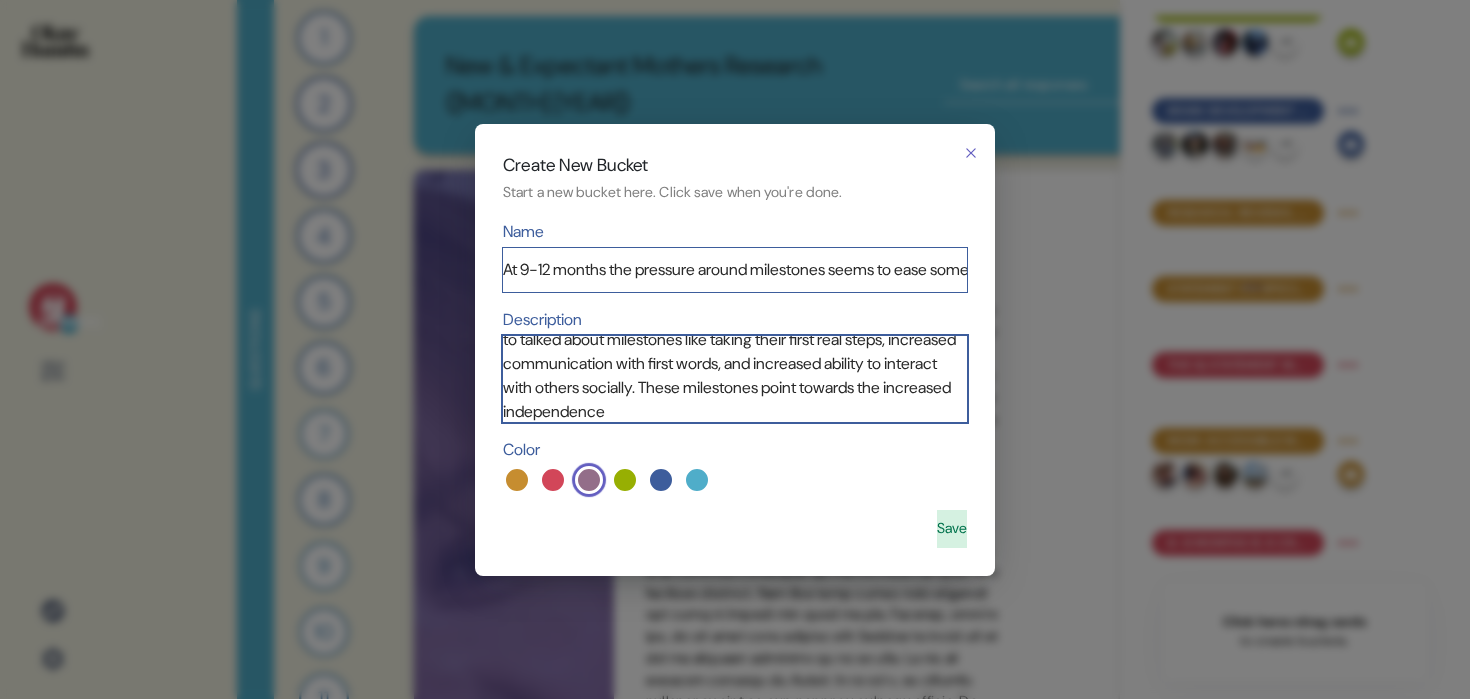 click on "As their babies reach the end of their first year, the moms we spoke to talked about milestones like taking their first real steps, increased communication with first words, and increased ability to interact with others socially. These milestones point towards the increased independence" at bounding box center [735, 379] 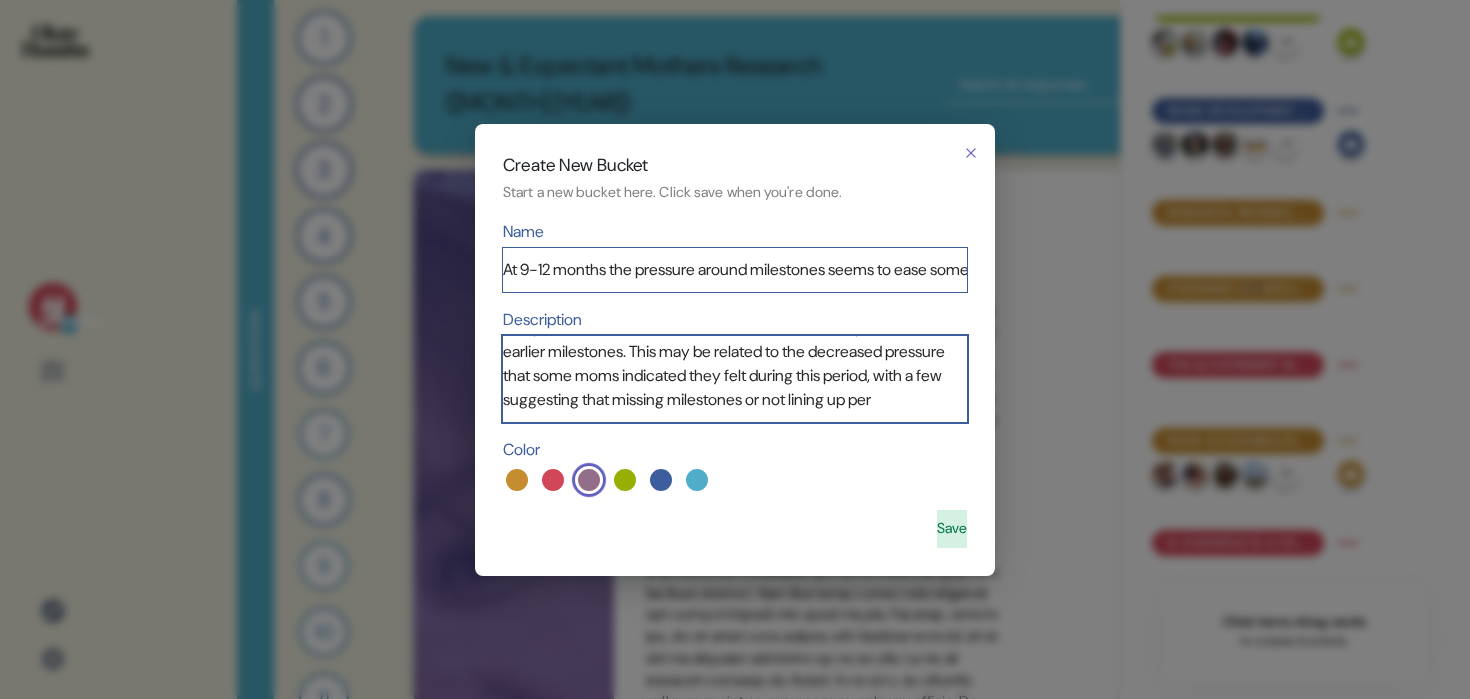 scroll, scrollTop: 162, scrollLeft: 0, axis: vertical 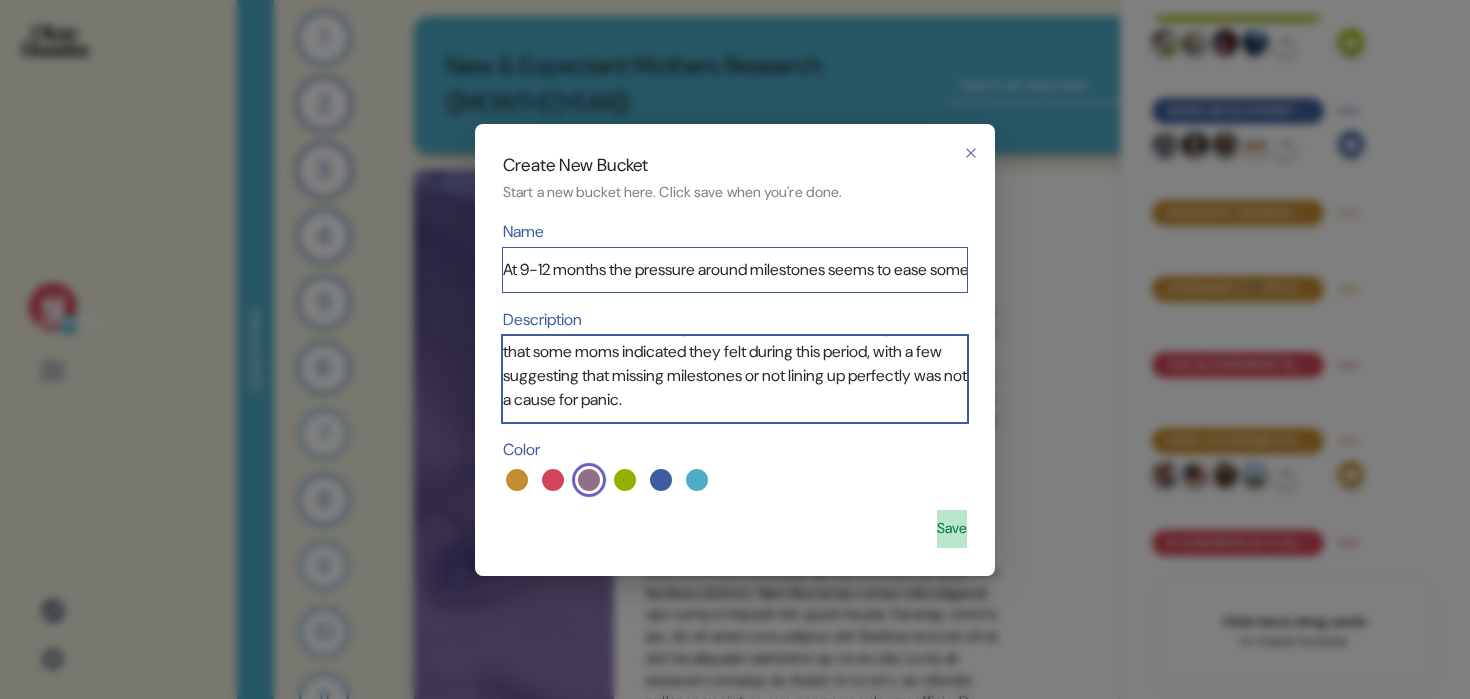 type on "As their babies reach the end of their first year, the moms we spoke to talked about milestones like taking their first real steps, increased communication with first words, and increased ability to interact with others socially. These milestones point towards increased independence and seem to be a real tone shift compared to the earlier milestones. This may be related to the decreased pressure that some moms indicated they felt during this period, with a few suggesting that missing milestones or not lining up perfectly was not a cause for panic." 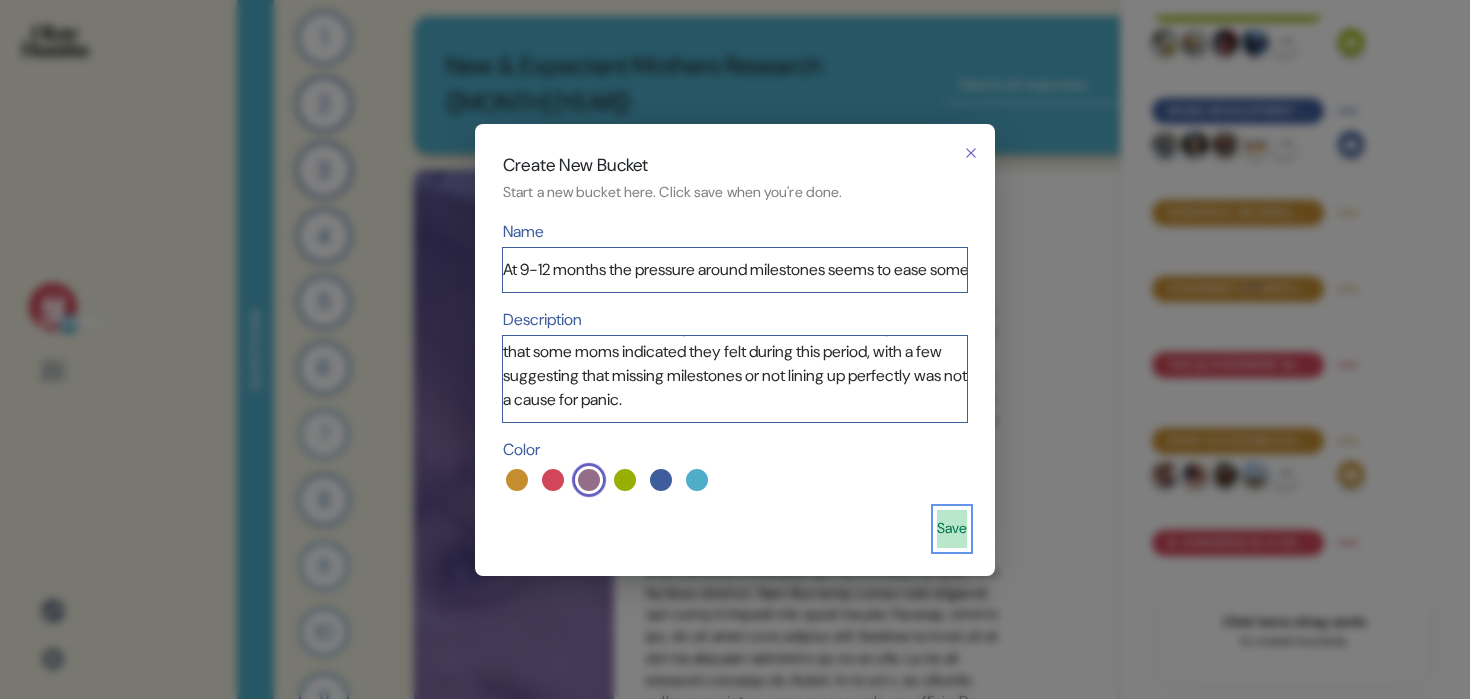 click on "Save" at bounding box center (952, 529) 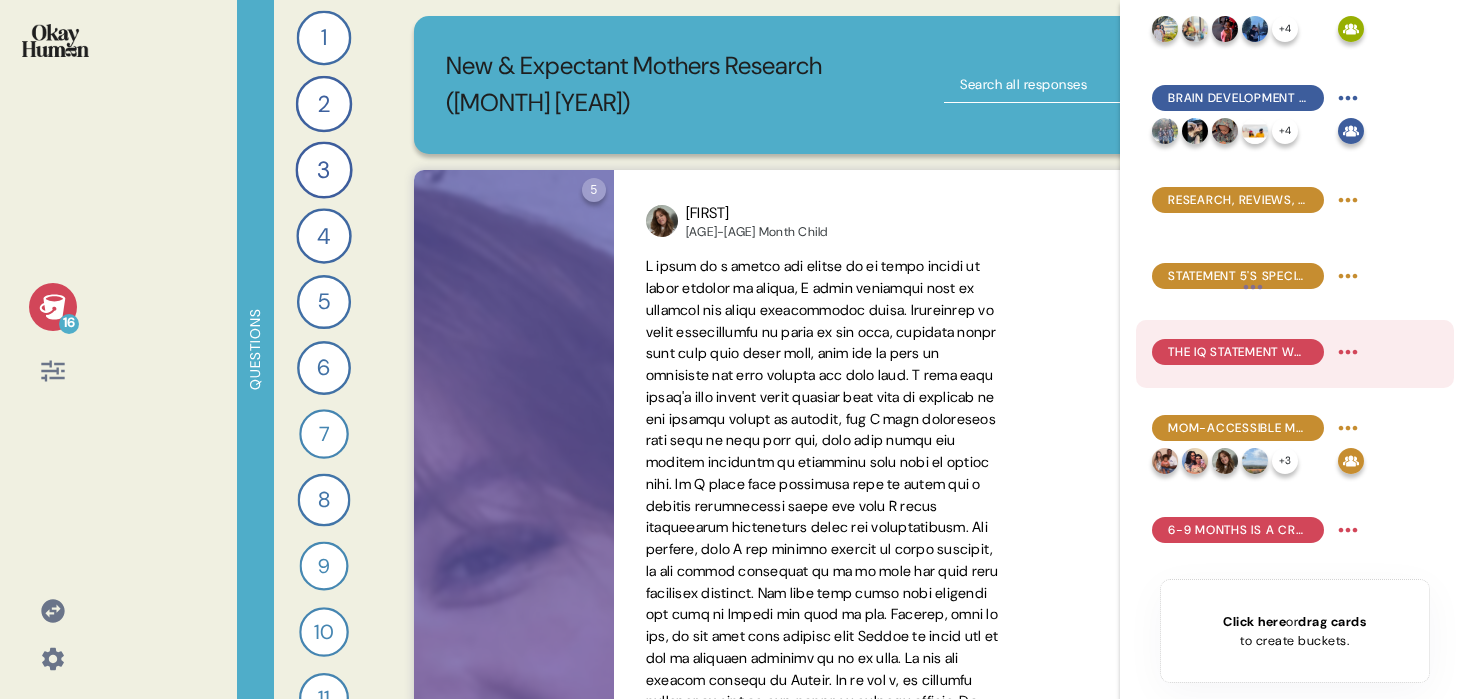 scroll, scrollTop: 714, scrollLeft: 0, axis: vertical 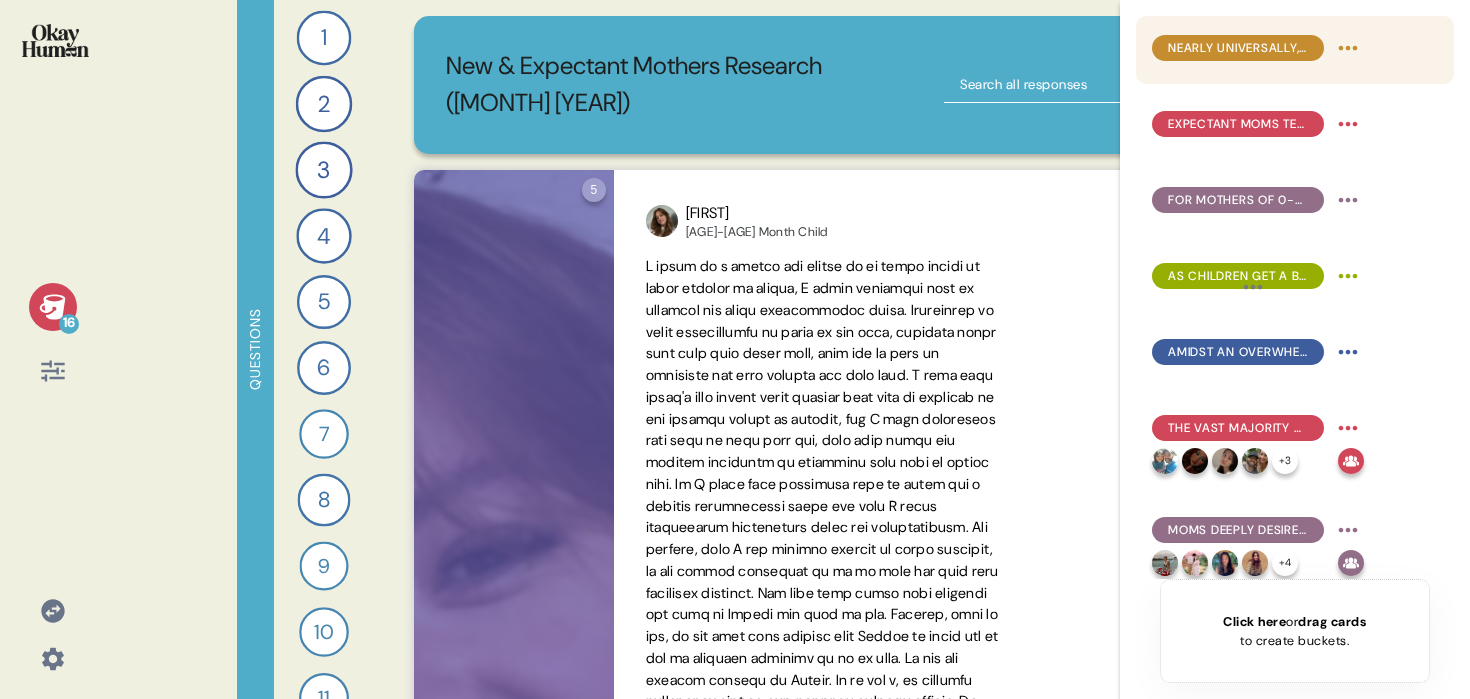 click on "Nearly universally, moms aspire to (near-)exclusive breastfeeding, with formula being a life raft when reality hits." at bounding box center [1258, 50] 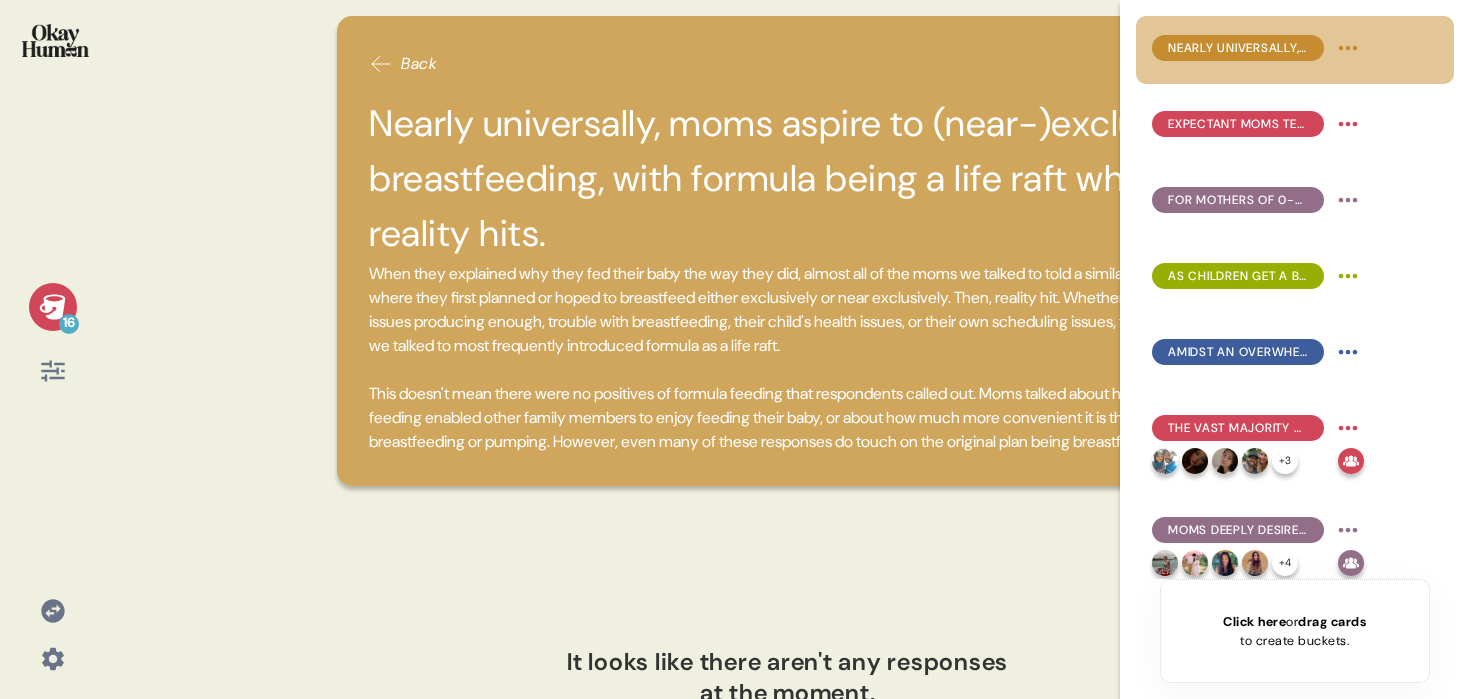click on "[REDACTED] Back Nearly universally, moms aspire to (near-)exclusive breastfeeding, with formula being a life raft when reality hits. When they explained why they fed their baby the way they did, almost all of the moms we talked to told a similar story, where they first planned or hoped to breastfeed either exclusively or near exclusively. Then, reality hit. Whether due to issues producing enough, trouble with breastfeeding, their child's health issues, or their own scheduling issues, the moms we talked to most frequently introduced formula as a life raft. This doesn't mean there were no positives of formula feeding that respondents called out. Moms talked about how formula feeding enabled other family members to enjoy feeding their baby, or about how much more convenient it is that always breastfeeding or pumping. However, even many of these responses do touch on the original plan being breastfeeding. It looks like there aren't any responses at the moment. Head  back to all responses  and try again. + [REDACTED] + [REDACTED] + [REDACTED] + [REDACTED]" at bounding box center [735, 349] 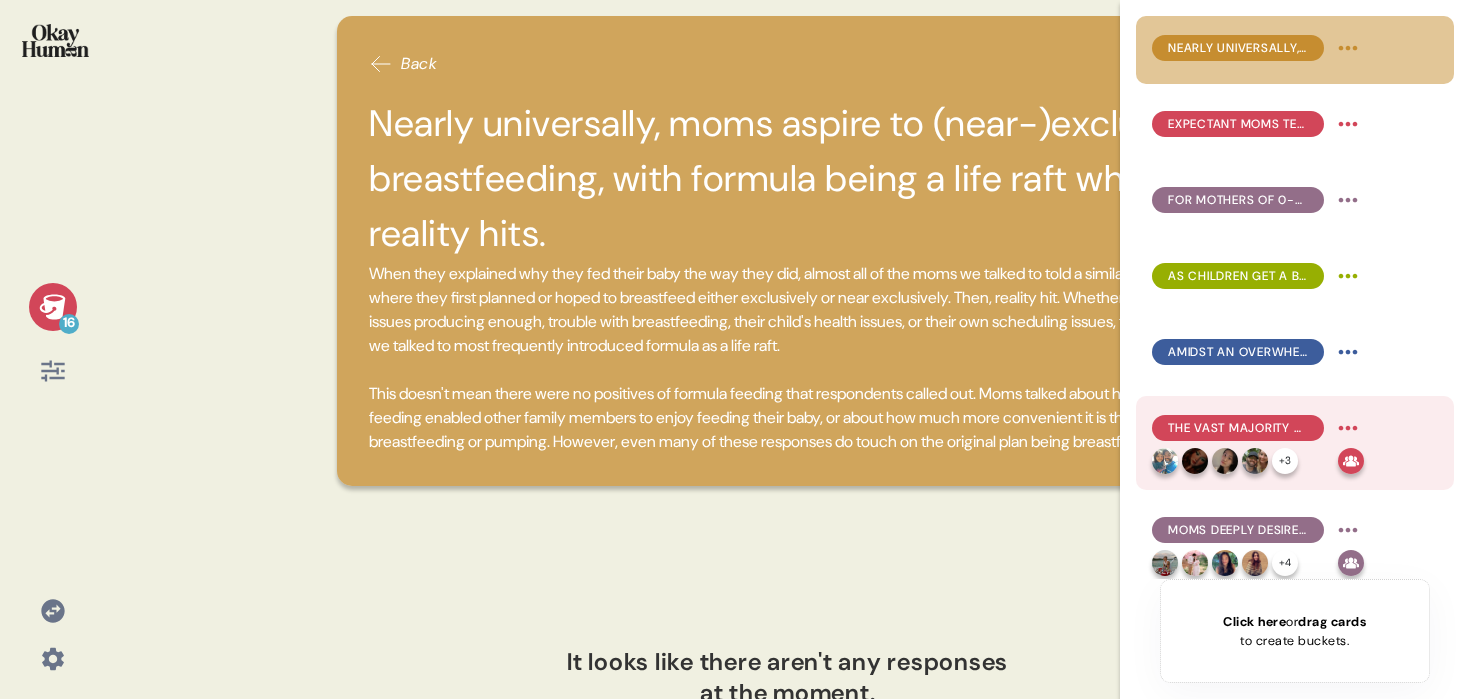 click on "The vast majority of moms are unaware of MFGM, and suspicion was common even when we explained the benefits." at bounding box center [1258, 428] 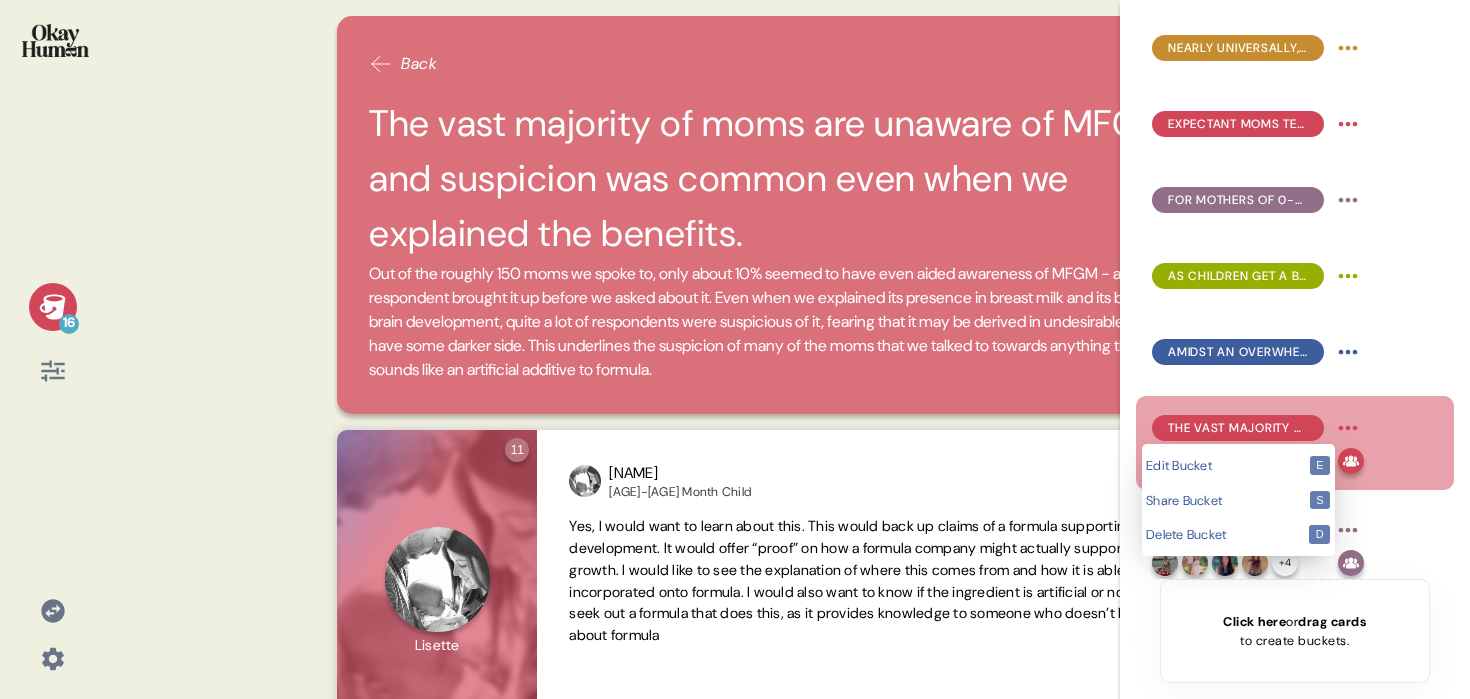 click on "Back The vast majority of moms are unaware of MFGM, and suspicion was common even when we explained the benefits. Out of the roughly [NUMBER] moms we spoke to, only about [PERCENT]% seemed to have even aided awareness of MFGM - and only one respondent brought it up before we asked about it. Even when we explained its presence in breast milk and its benefits for brain development, quite a lot of respondents were suspicious of it, fearing that it may be derived in undesirable ways or have some darker side. This underlines the suspicion of many of the moms that we talked to towards anything that even sounds like an artificial additive to formula. [NUMBER] Question  ten Click to view responses to this question Have you heard of MFGM and what, if anything, do you know about it? Valarie [AGE]-[AGE] Month Child [NUMBER] weeks ago via I want to say MFGM has something to do with metal. Every time I hear someone say something bad about formula, it always has to do with some certain metal and how it could affect the baby. [NUMBER] Question  ten Katie [AGE]" at bounding box center (735, 349) 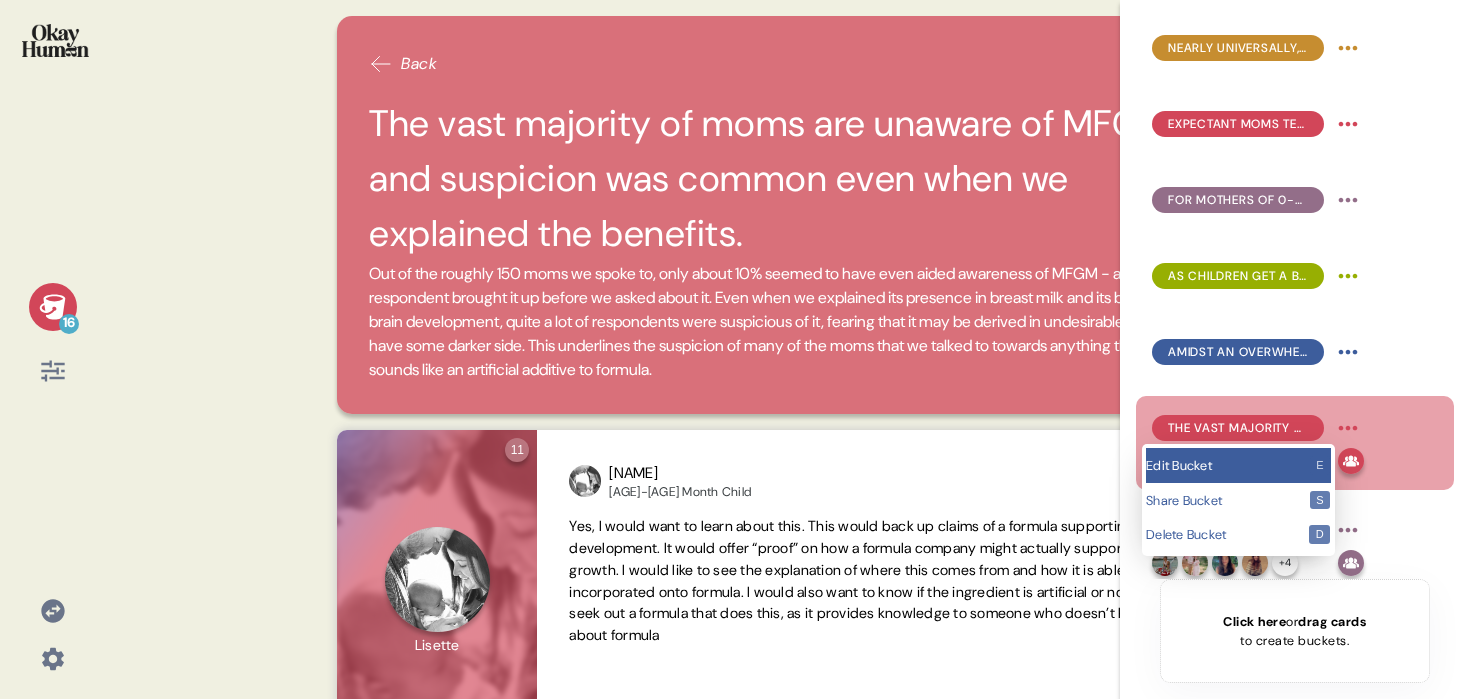 click on "Edit Bucket e" at bounding box center [1238, 465] 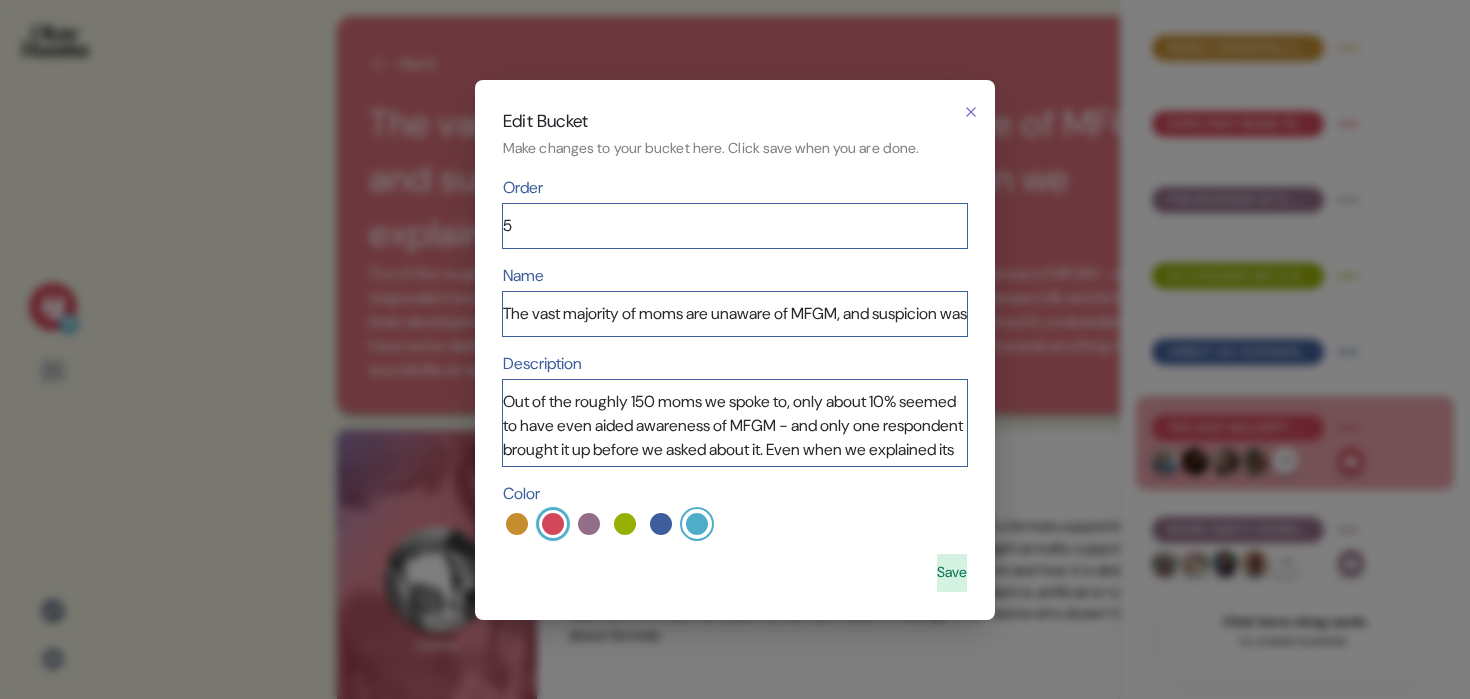 click at bounding box center (697, 524) 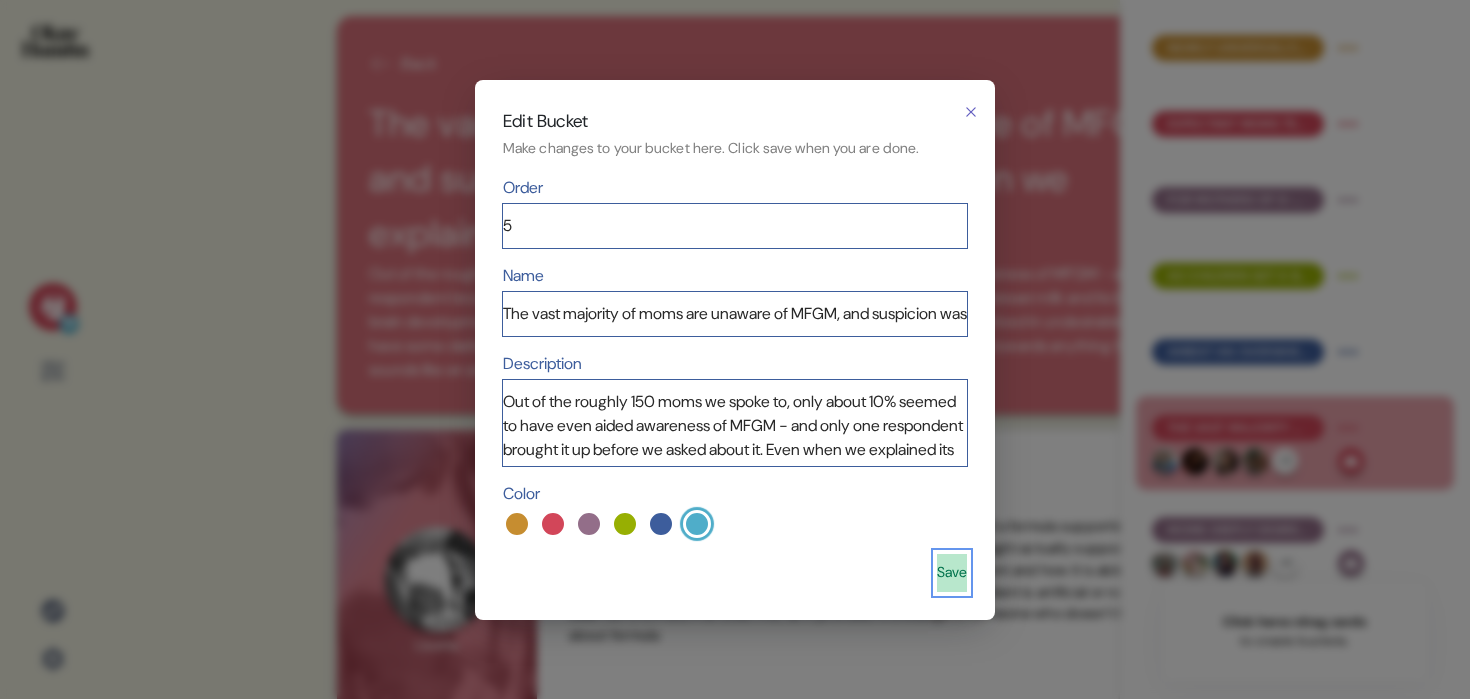 click on "Save" at bounding box center [952, 573] 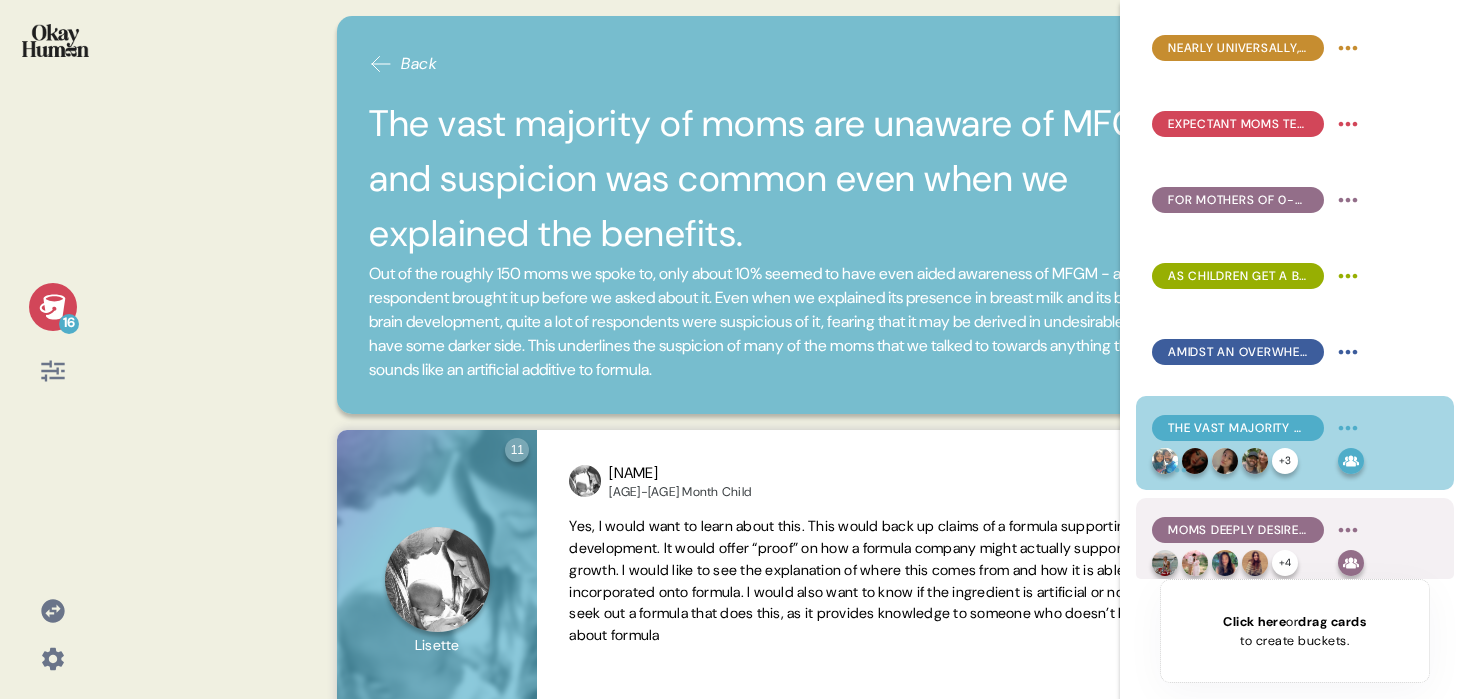 click on "Back The vast majority of moms are unaware of MFGM, and suspicion was common even when we explained the benefits. Out of the roughly [NUMBER] moms we spoke to, only about [PERCENT]% seemed to have even aided awareness of MFGM - and only one respondent brought it up before we asked about it. Even when we explained its presence in breast milk and its benefits for brain development, quite a lot of respondents were suspicious of it, fearing that it may be derived in undesirable ways or have some darker side. This underlines the suspicion of many of the moms that we talked to towards anything that even sounds like an artificial additive to formula. [NUMBER] Question  ten Click to view responses to this question Have you heard of MFGM and what, if anything, do you know about it? Valarie [AGE]-[AGE] Month Child [NUMBER] weeks ago via I want to say MFGM has something to do with metal. Every time I hear someone say something bad about formula, it always has to do with some certain metal and how it could affect the baby. [NUMBER] Question  ten Katie [AGE]" at bounding box center [735, 349] 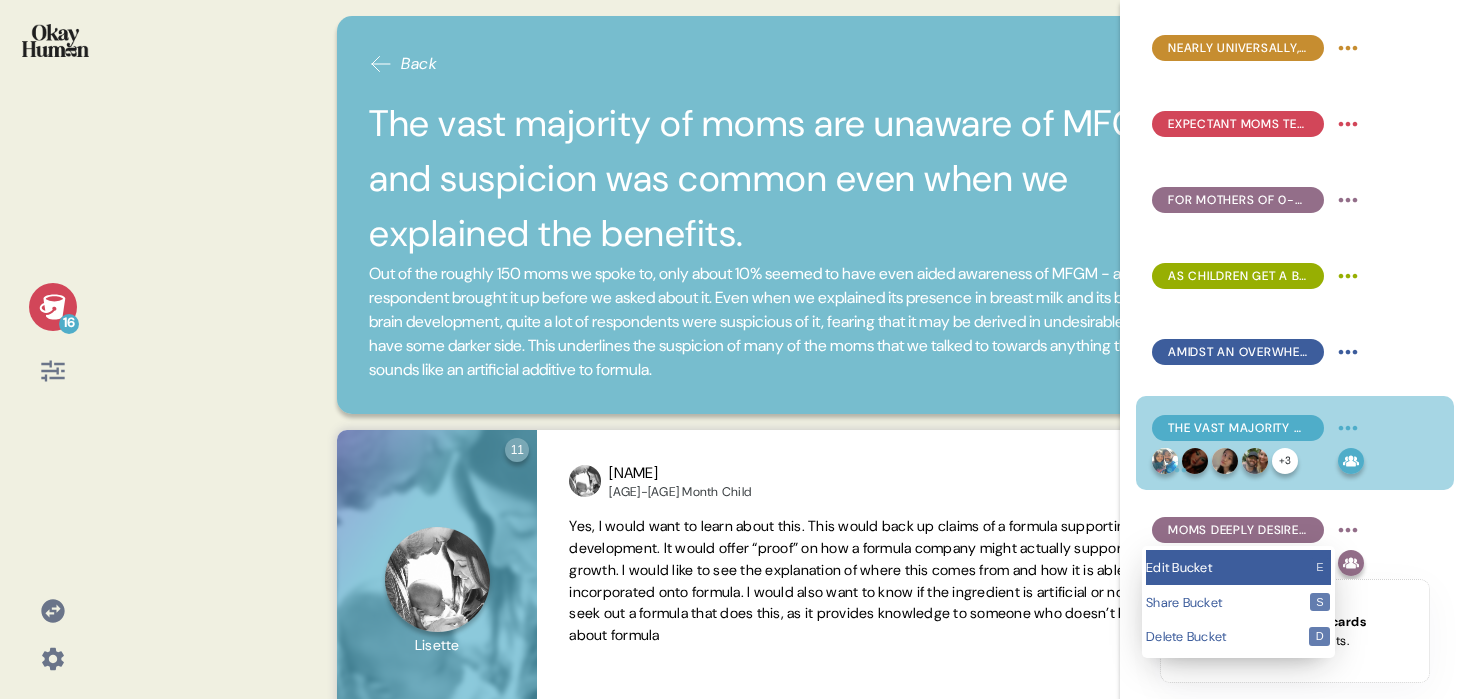 click on "e" at bounding box center (1320, 567) 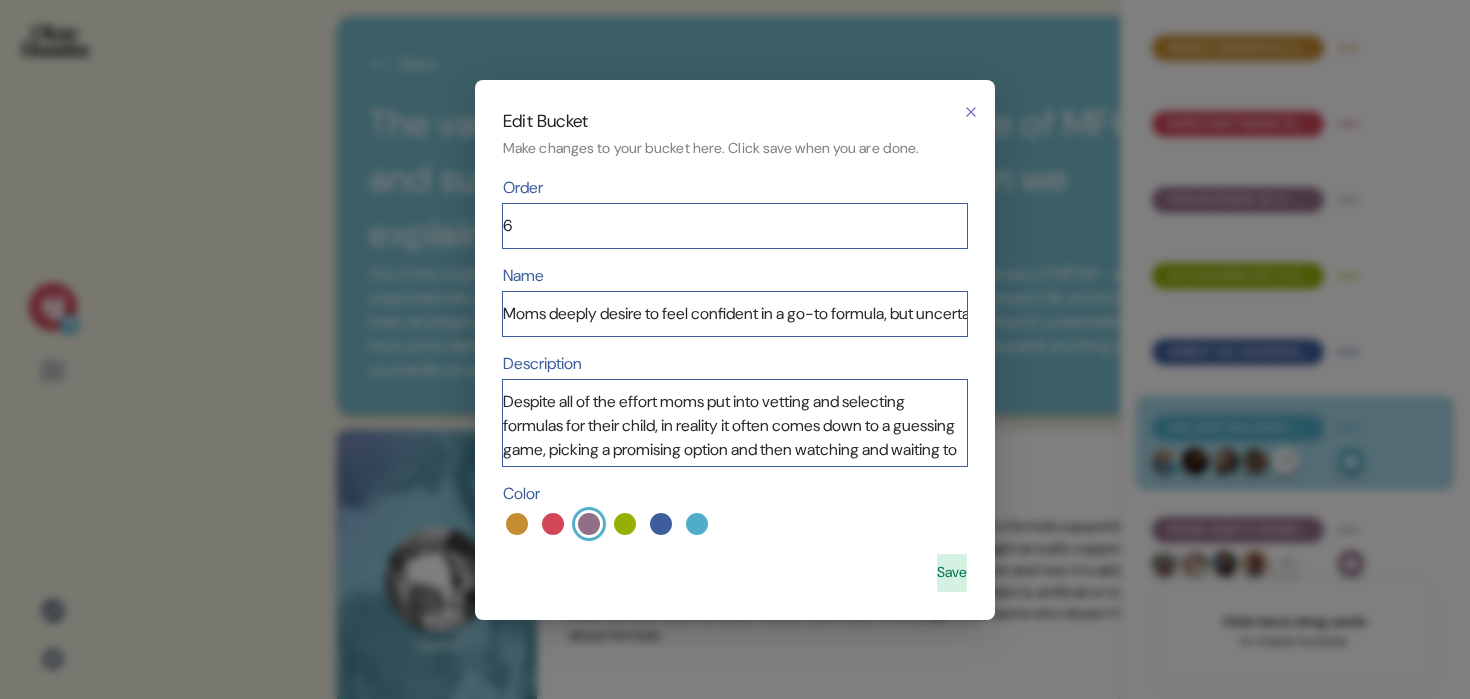 click on "Edit Bucket Make changes to your bucket here. Click save when you are done. Order 6 Name Moms deeply desire to feel confident in a go-to formula, but uncertainty and frustrating trial and error are the norm. Description Despite all of the effort moms put into vetting and selecting formulas for their child, in reality it often comes down to a guessing game, picking a promising option and then watching and waiting to see if your baby happens to tolerate it well. This was clearly a frustrating and overwhelming process, sometimes without any clear logic guiding what works and what doesn't.
The moms who had found a reliable, go-to option told us it would take an awful lot to make them give it up, illustrating how challenging this journey is and how reluctant they are to change things once they find a good option. But despite how sought-after a go-to formula option is, having to switch formulas and try multiple options to happen upon the right fit is expected. Color Save" at bounding box center (735, 350) 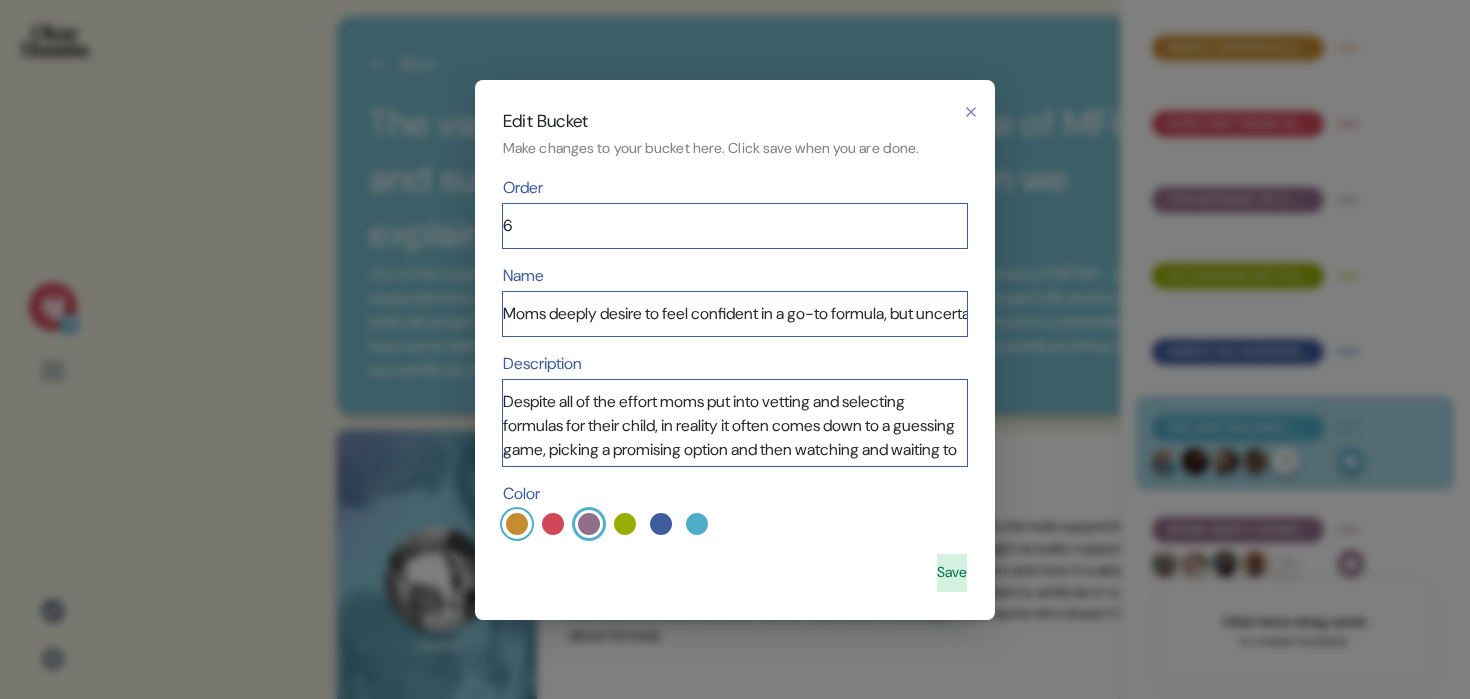click at bounding box center [517, 524] 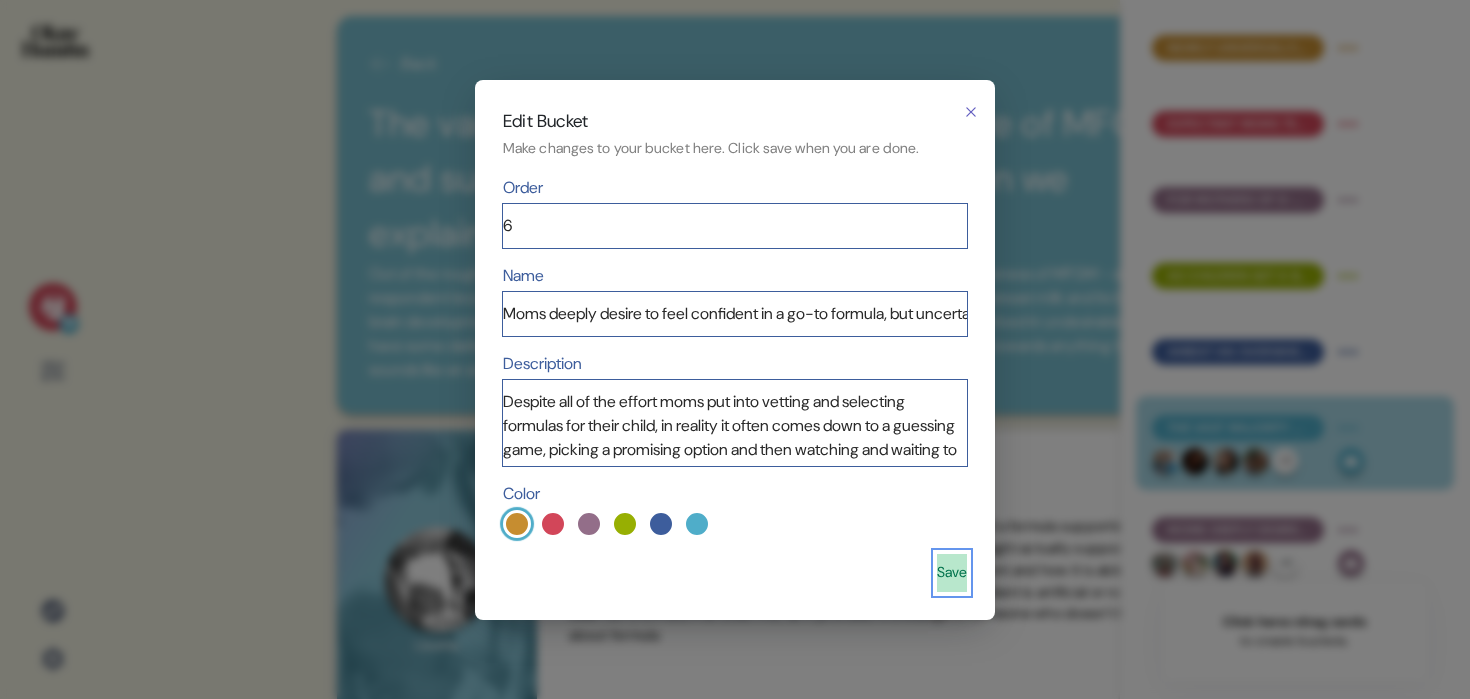 click on "Save" at bounding box center [952, 573] 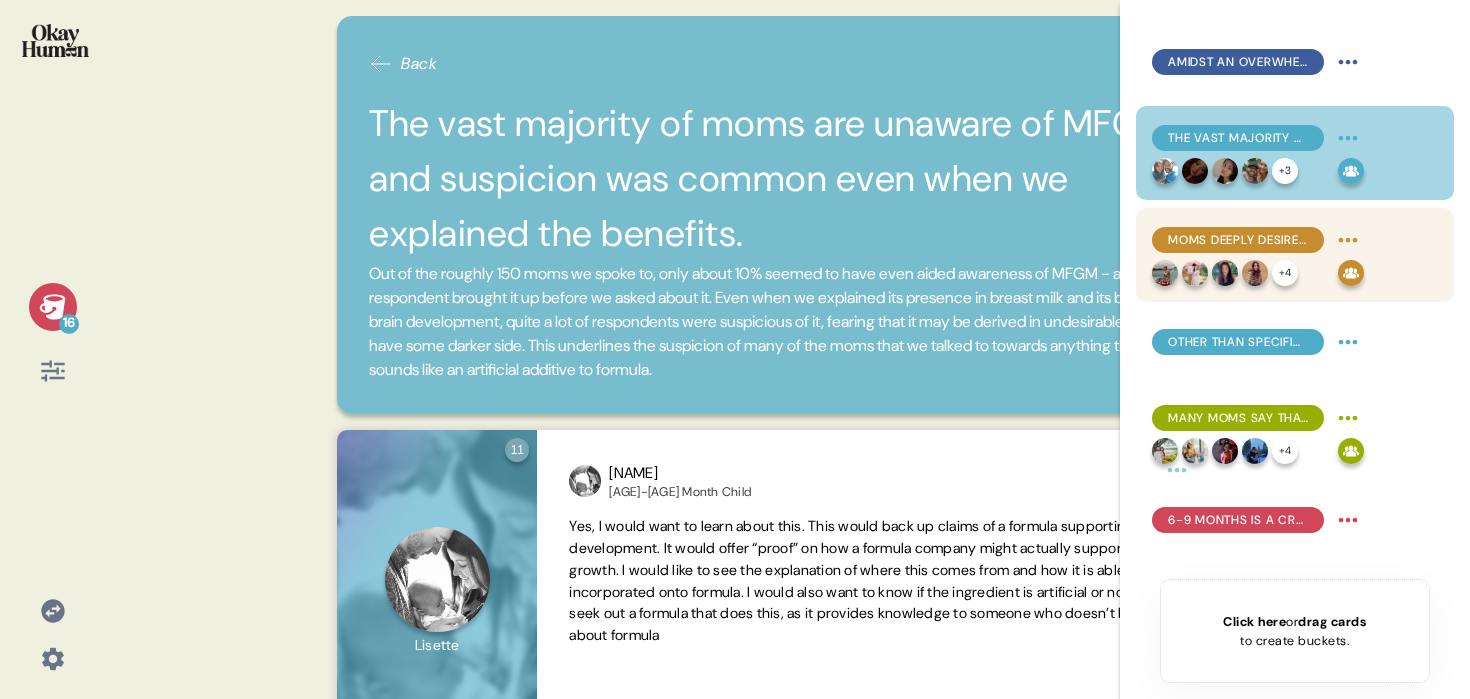 scroll, scrollTop: 346, scrollLeft: 0, axis: vertical 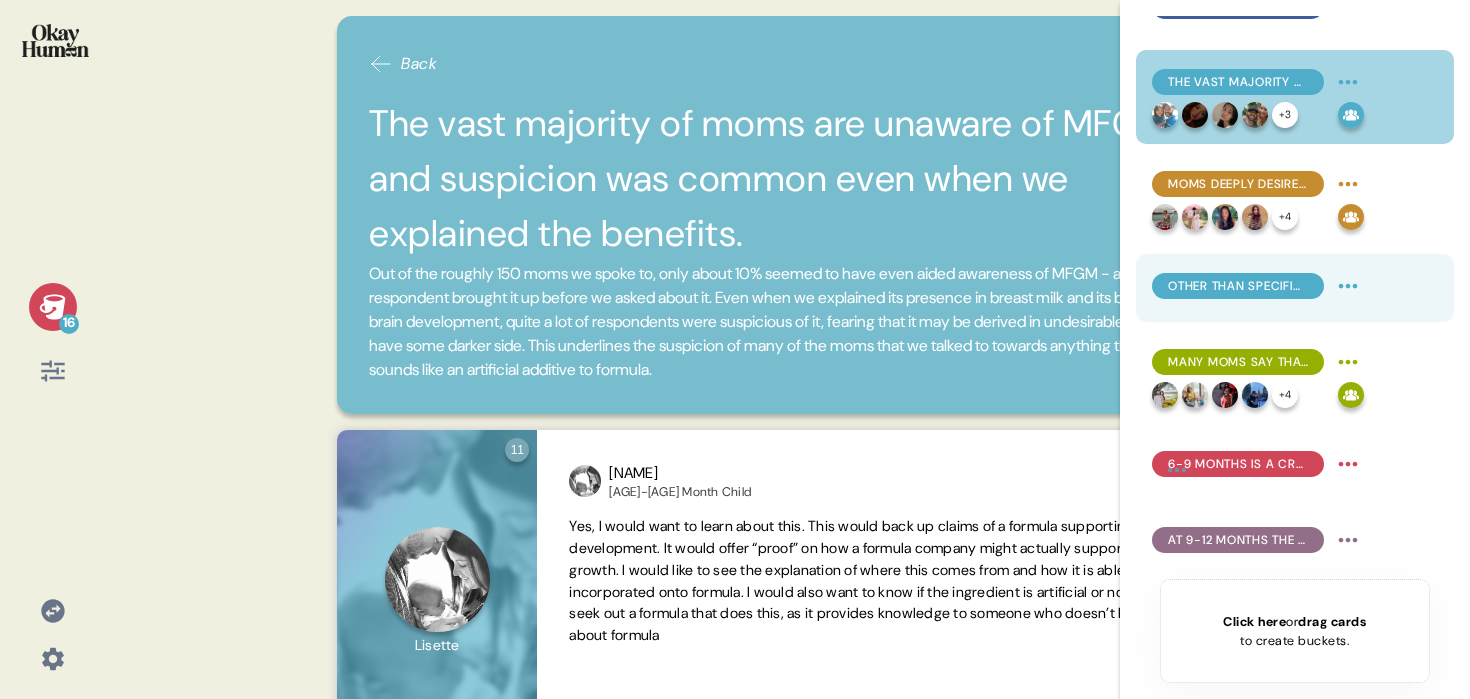 click on "Back The vast majority of moms are unaware of MFGM, and suspicion was common even when we explained the benefits. Out of the roughly [NUMBER] moms we spoke to, only about [PERCENT]% seemed to have even aided awareness of MFGM - and only one respondent brought it up before we asked about it. Even when we explained its presence in breast milk and its benefits for brain development, quite a lot of respondents were suspicious of it, fearing that it may be derived in undesirable ways or have some darker side. This underlines the suspicion of many of the moms that we talked to towards anything that even sounds like an artificial additive to formula. [NUMBER] Question  ten Click to view responses to this question Have you heard of MFGM and what, if anything, do you know about it? Valarie [AGE]-[AGE] Month Child [NUMBER] weeks ago via I want to say MFGM has something to do with metal. Every time I hear someone say something bad about formula, it always has to do with some certain metal and how it could affect the baby. [NUMBER] Question  ten Katie [AGE]" at bounding box center [735, 349] 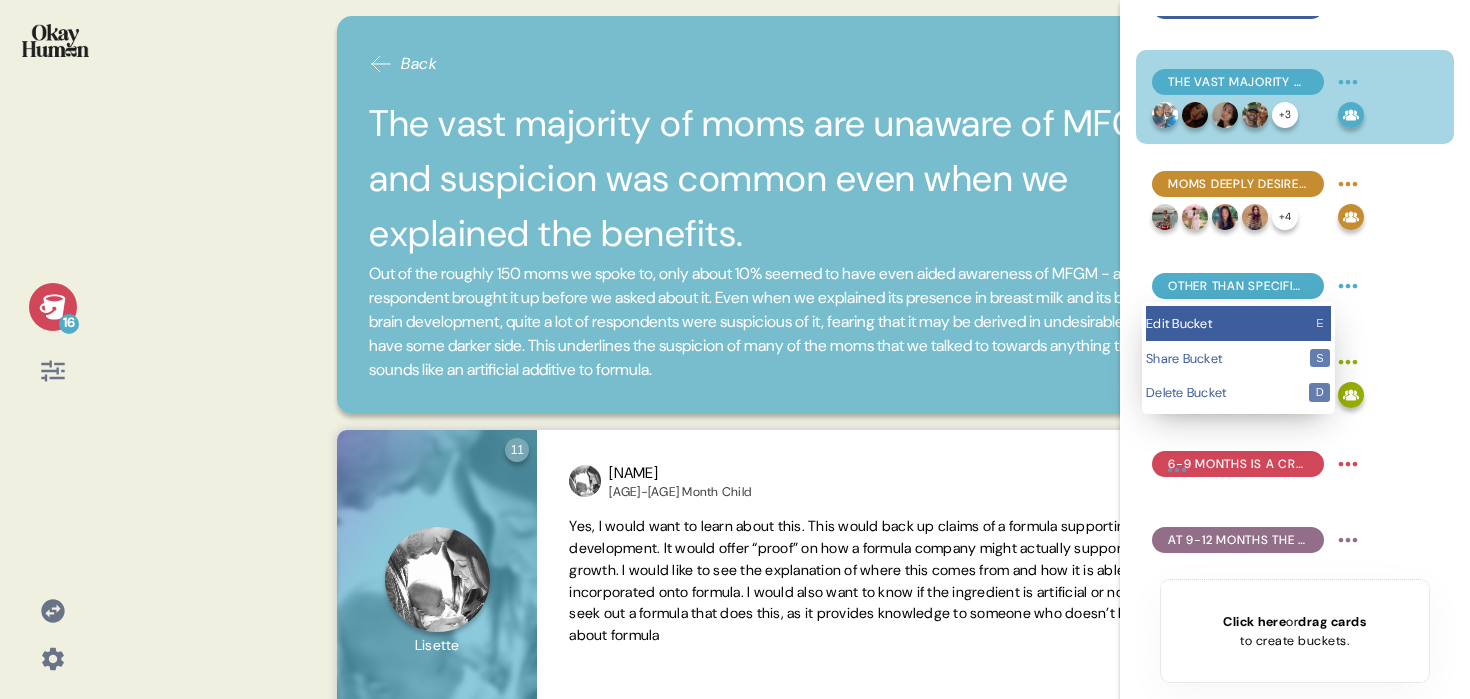 click on "e" at bounding box center (1320, 323) 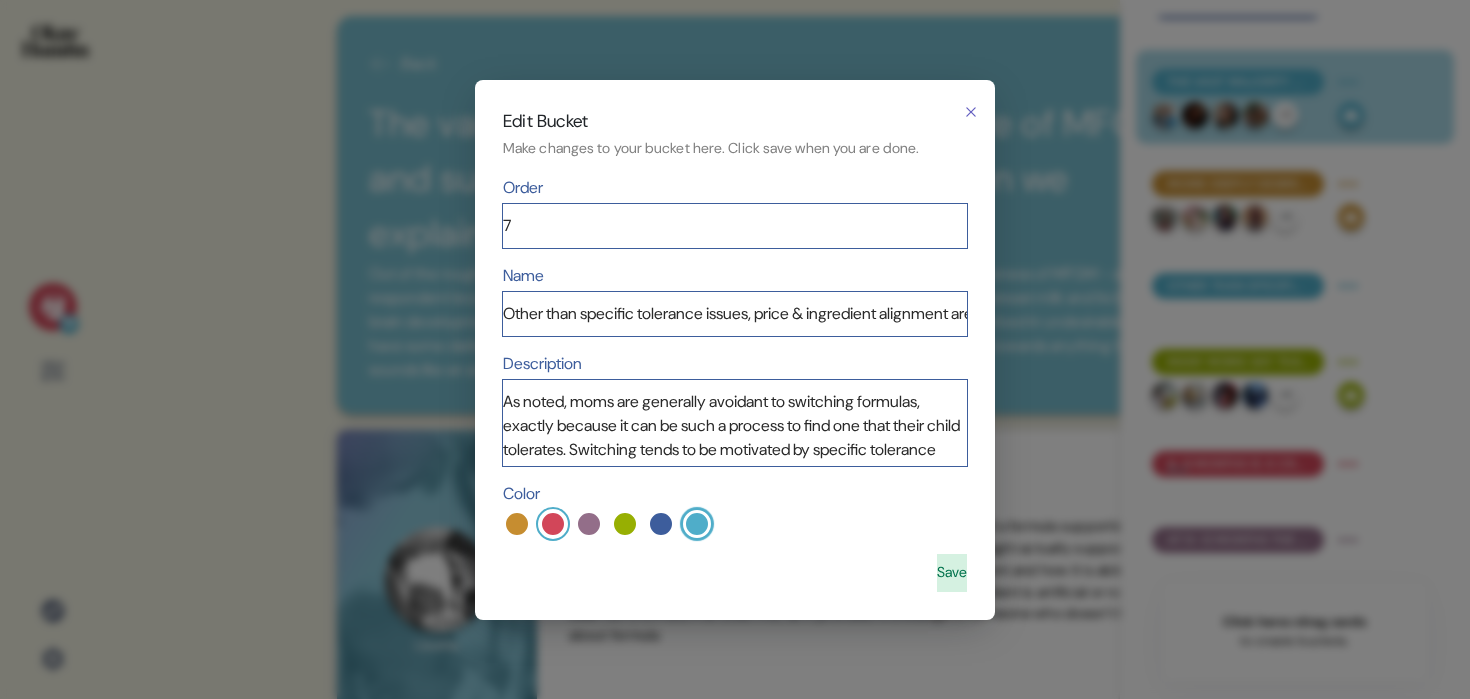 click at bounding box center (553, 524) 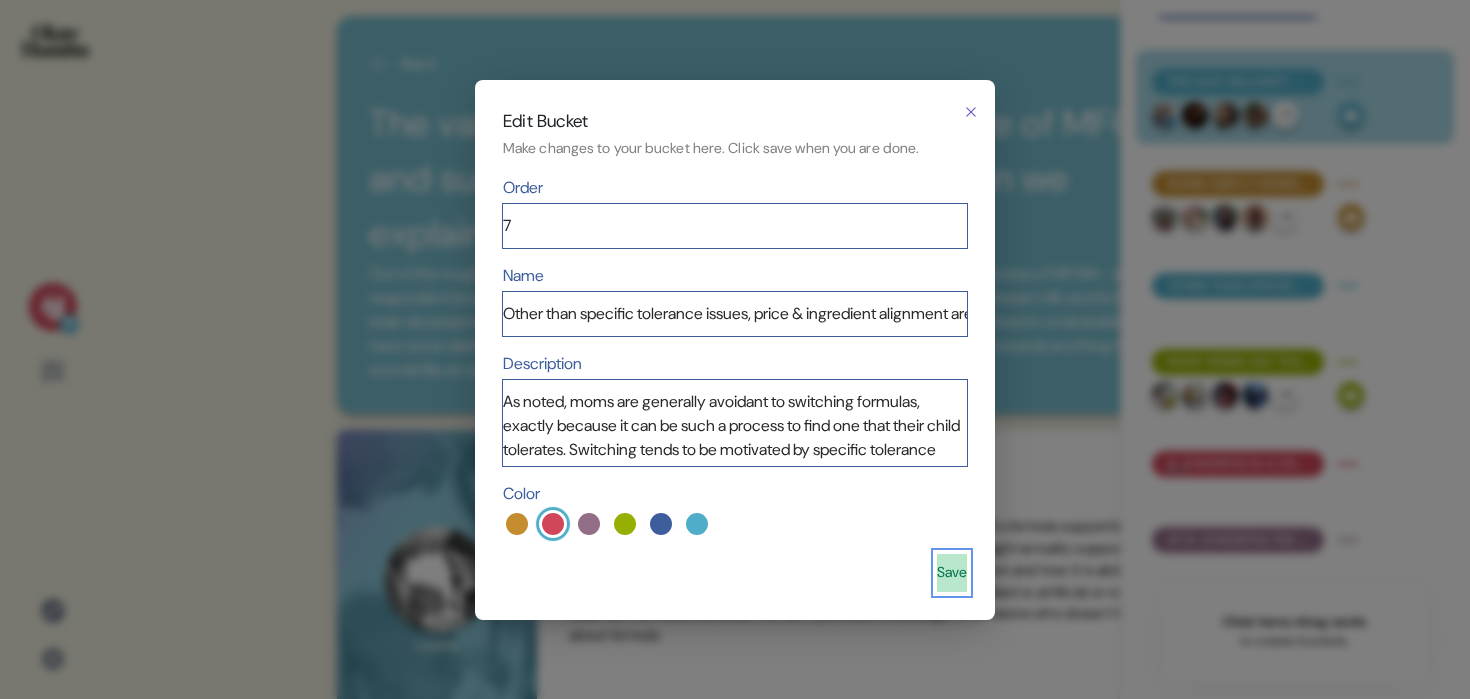 click on "Save" at bounding box center (952, 573) 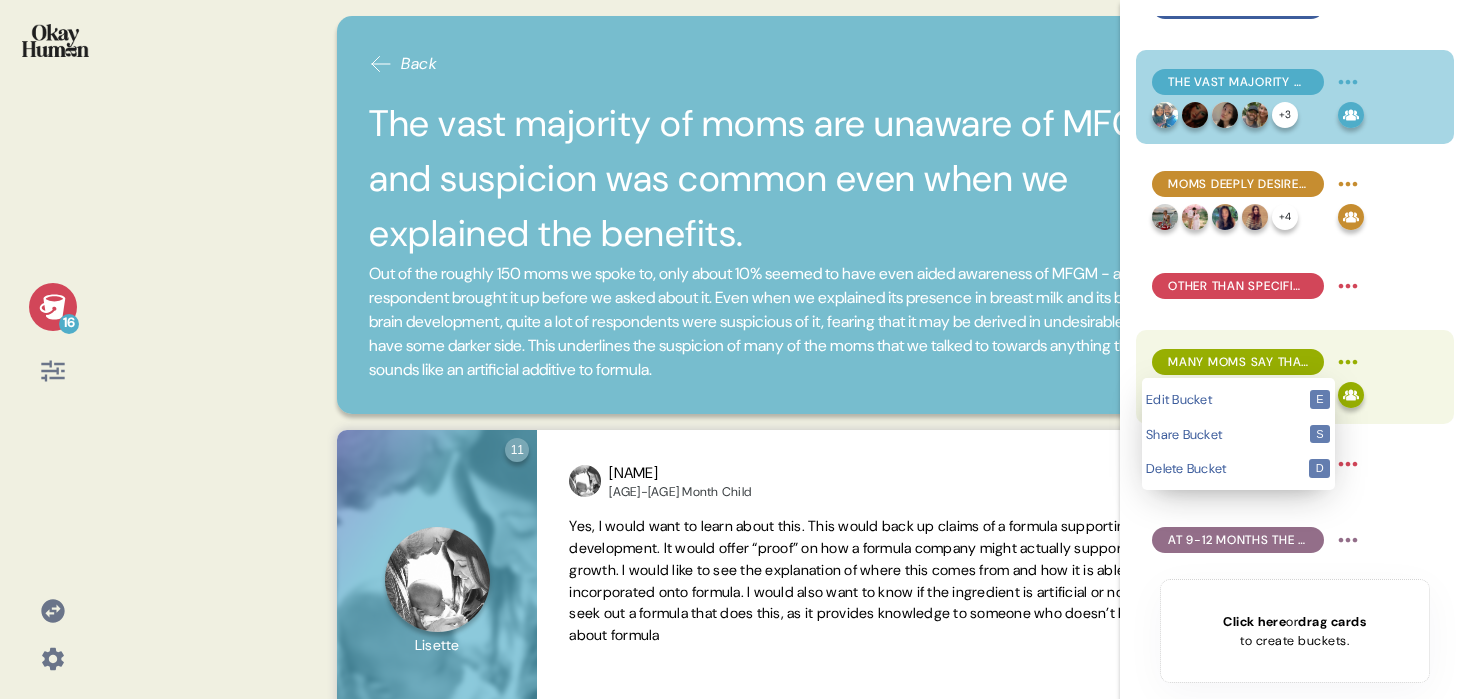 click on "Back The vast majority of moms are unaware of MFGM, and suspicion was common even when we explained the benefits. Out of the roughly [NUMBER] moms we spoke to, only about [PERCENT]% seemed to have even aided awareness of MFGM - and only one respondent brought it up before we asked about it. Even when we explained its presence in breast milk and its benefits for brain development, quite a lot of respondents were suspicious of it, fearing that it may be derived in undesirable ways or have some darker side. This underlines the suspicion of many of the moms that we talked to towards anything that even sounds like an artificial additive to formula. [NUMBER] Question  ten Click to view responses to this question Have you heard of MFGM and what, if anything, do you know about it? Valarie [AGE]-[AGE] Month Child [NUMBER] weeks ago via I want to say MFGM has something to do with metal. Every time I hear someone say something bad about formula, it always has to do with some certain metal and how it could affect the baby. [NUMBER] Question  ten Katie [AGE]" at bounding box center (735, 349) 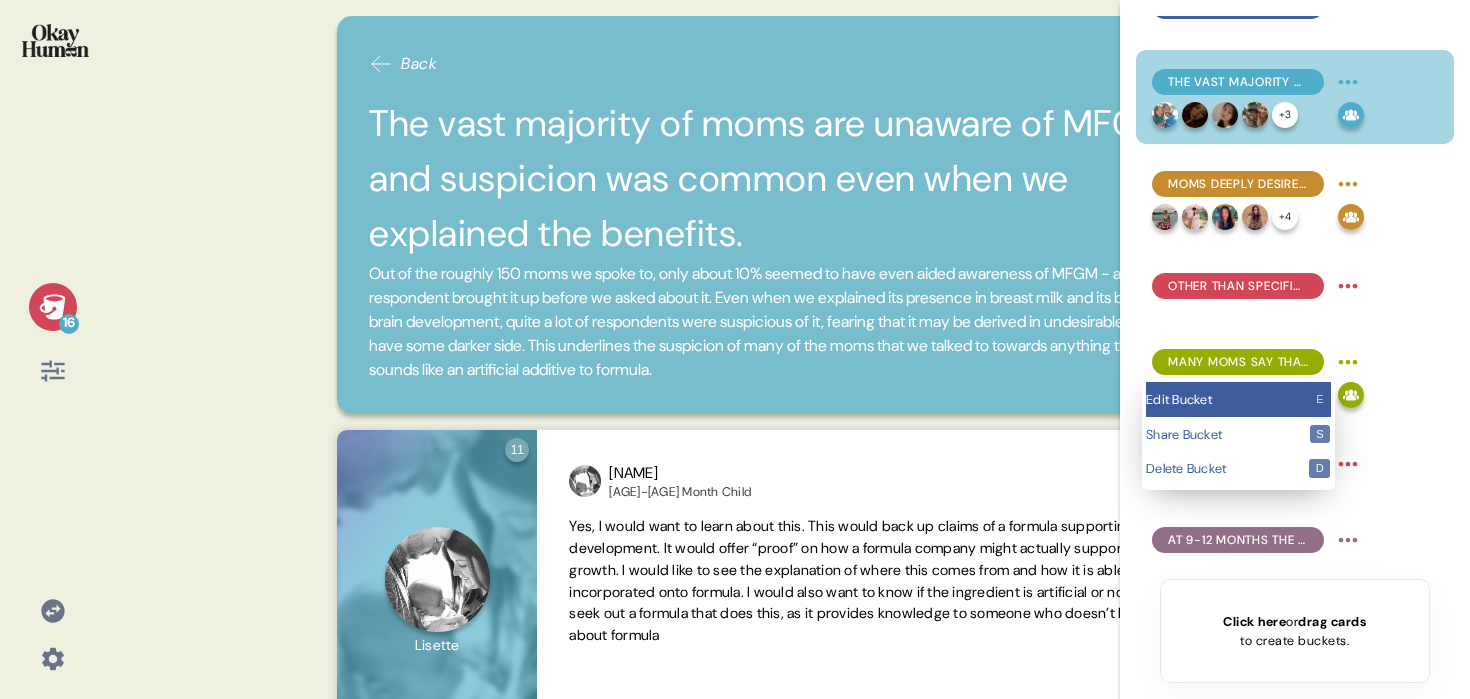click on "Edit Bucket e" at bounding box center [1238, 399] 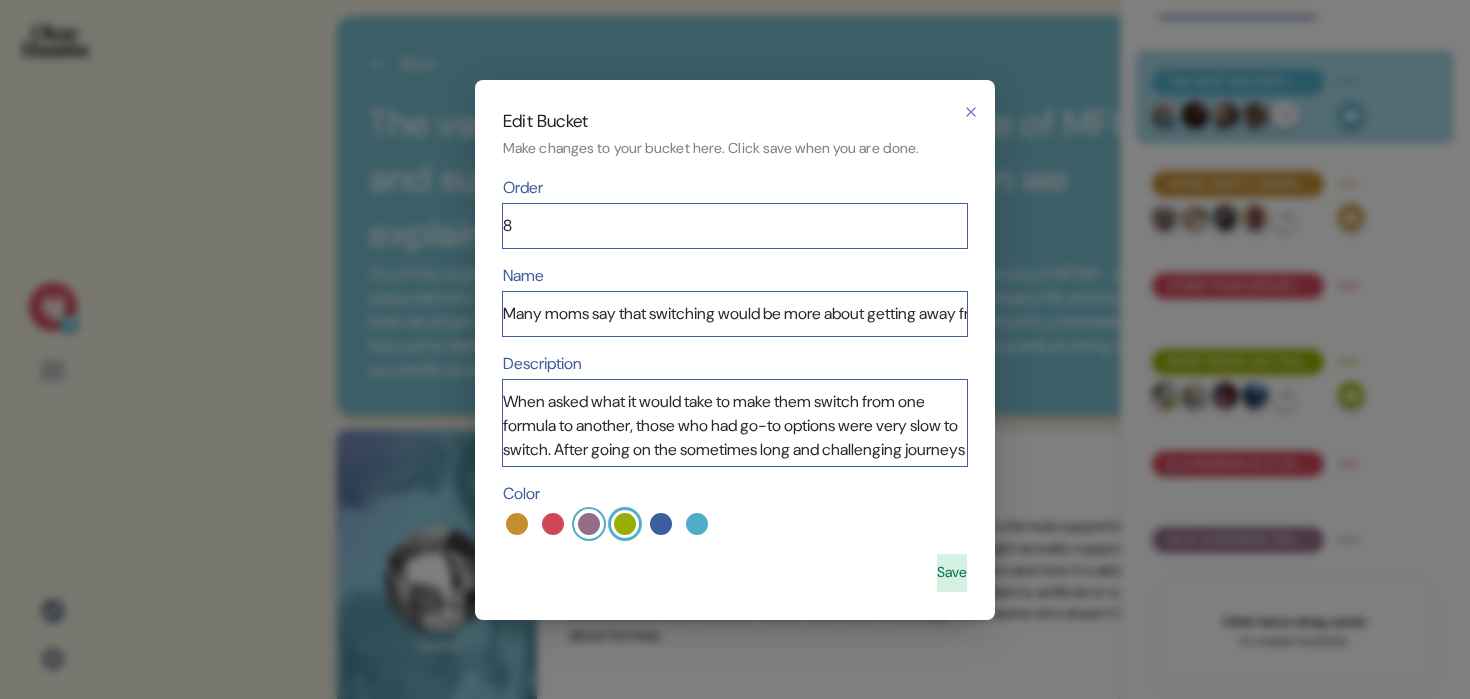 click at bounding box center [589, 524] 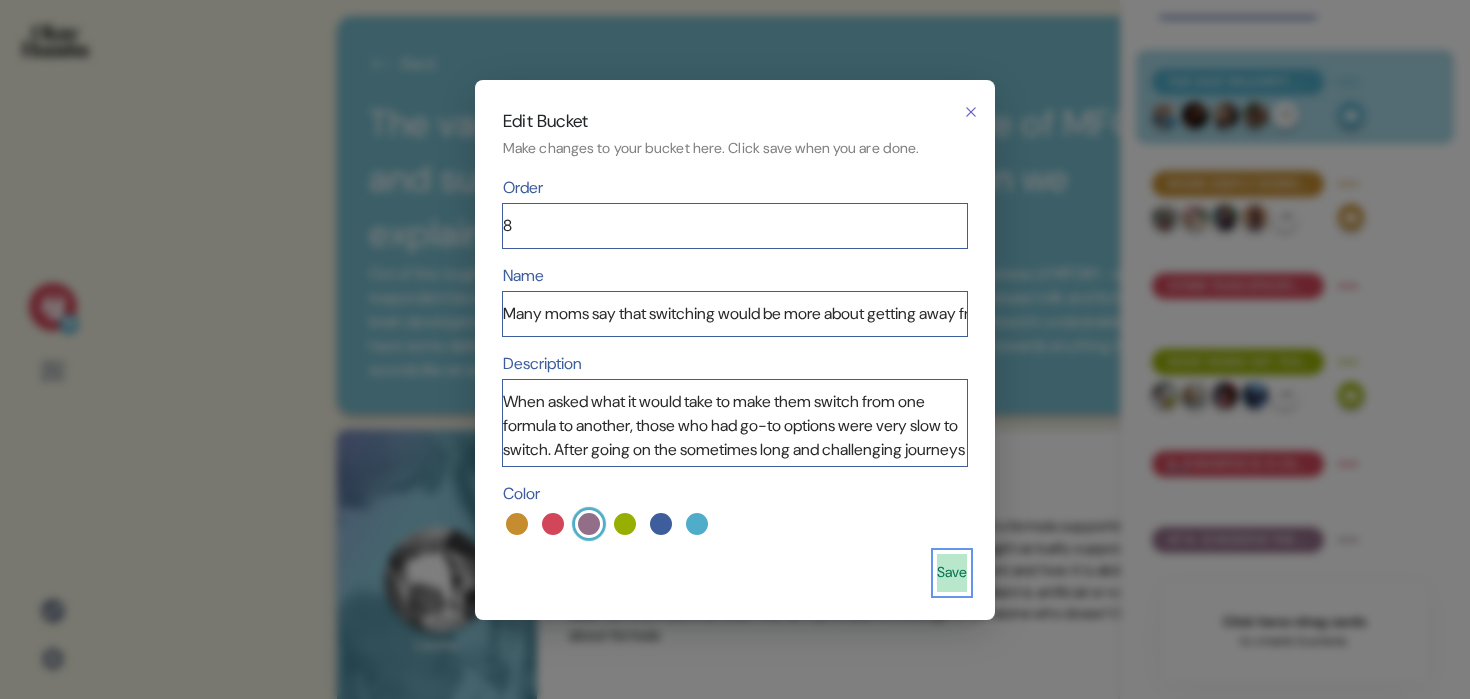 click on "Save" at bounding box center [952, 573] 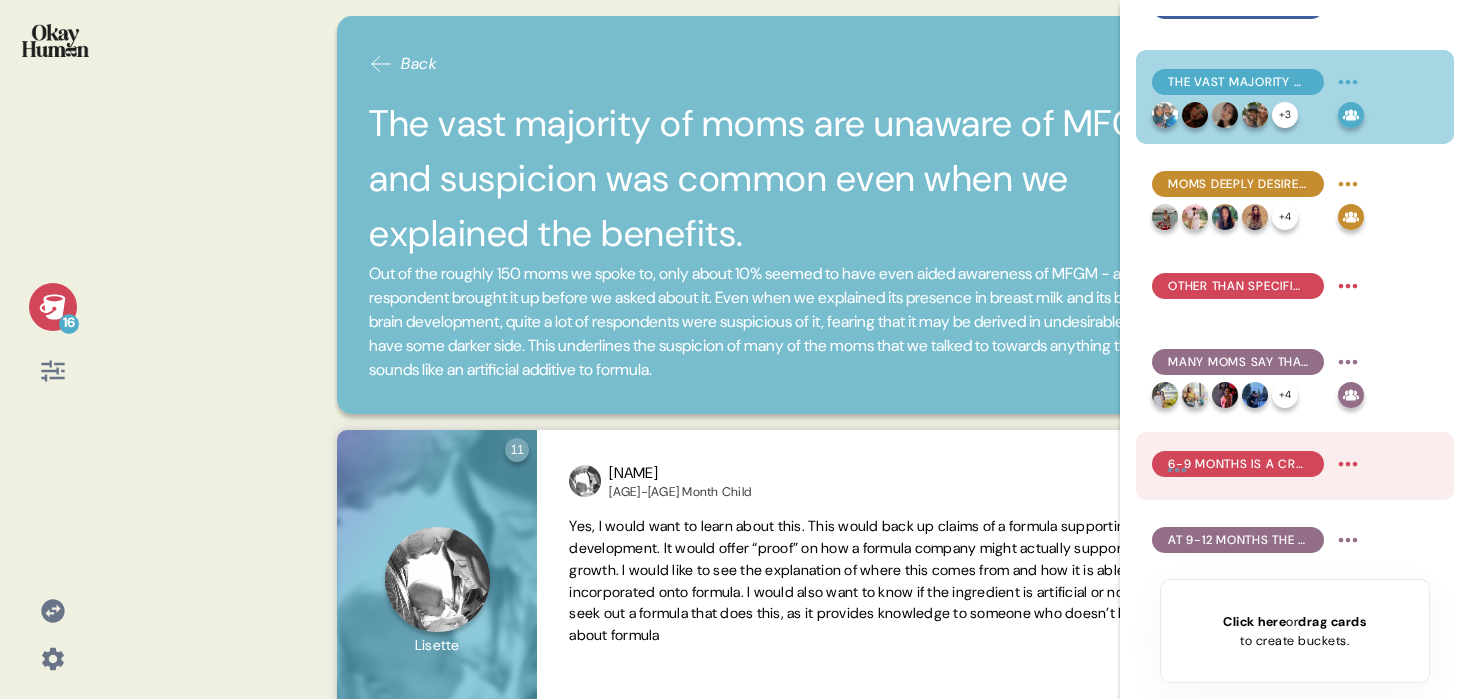 click on "Back The vast majority of moms are unaware of MFGM, and suspicion was common even when we explained the benefits. Out of the roughly [NUMBER] moms we spoke to, only about [PERCENT]% seemed to have even aided awareness of MFGM - and only one respondent brought it up before we asked about it. Even when we explained its presence in breast milk and its benefits for brain development, quite a lot of respondents were suspicious of it, fearing that it may be derived in undesirable ways or have some darker side. This underlines the suspicion of many of the moms that we talked to towards anything that even sounds like an artificial additive to formula. [NUMBER] Question  ten Click to view responses to this question Have you heard of MFGM and what, if anything, do you know about it? Valarie [AGE]-[AGE] Month Child [NUMBER] weeks ago via I want to say MFGM has something to do with metal. Every time I hear someone say something bad about formula, it always has to do with some certain metal and how it could affect the baby. [NUMBER] Question  ten Katie [AGE]" at bounding box center [735, 349] 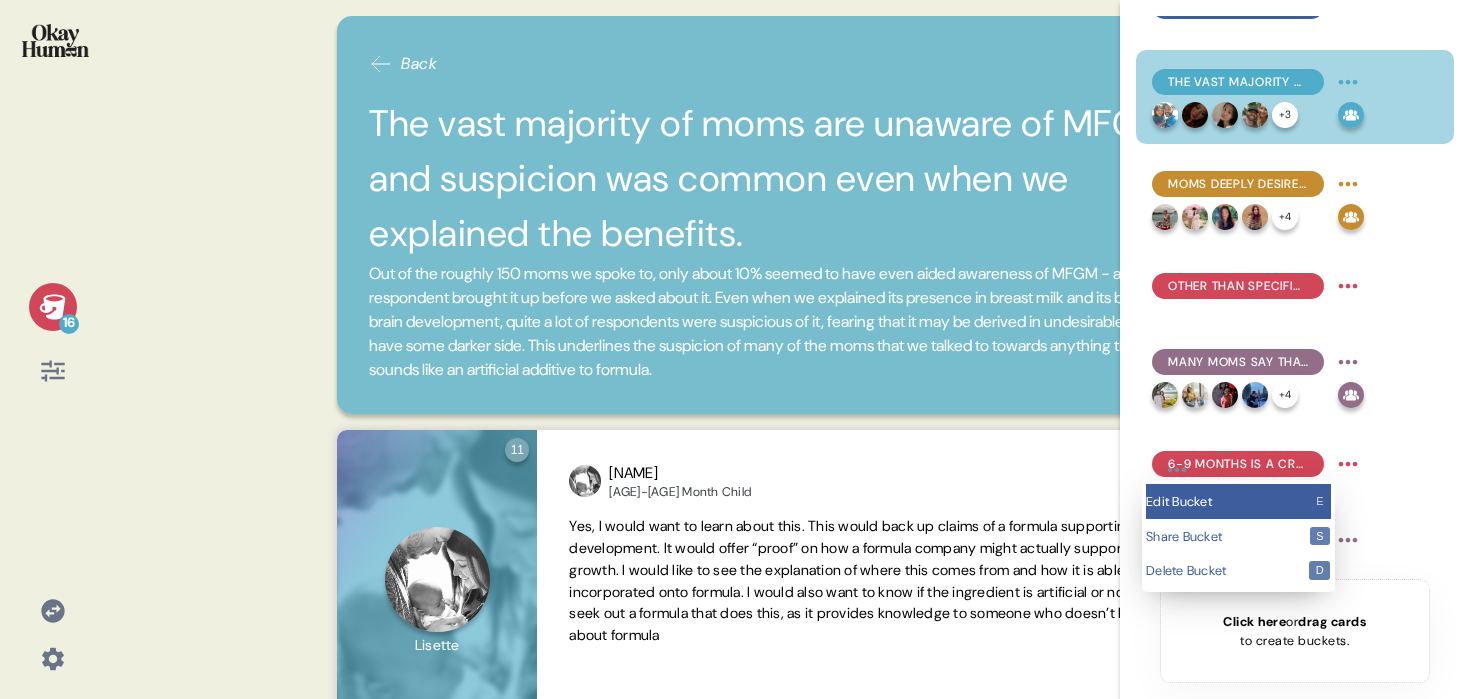 click on "Edit Bucket e" at bounding box center [1238, 501] 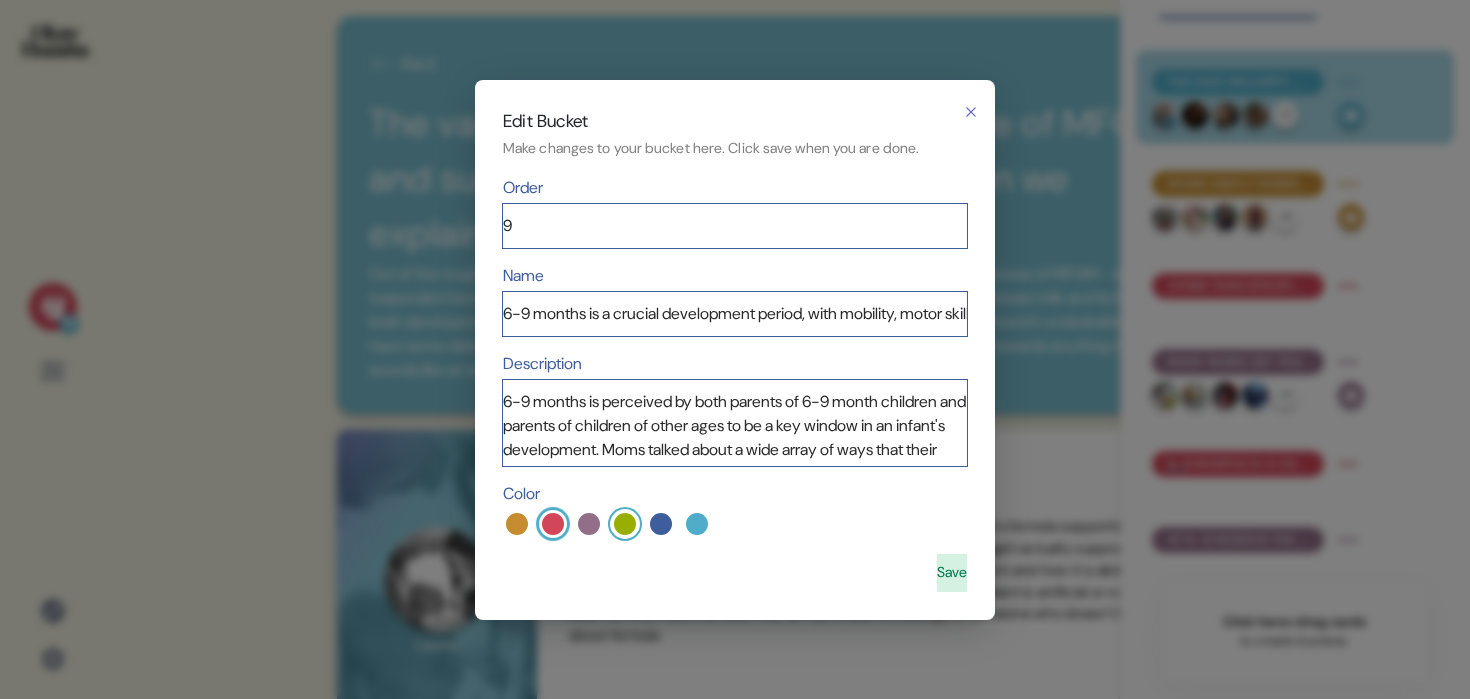 click at bounding box center (625, 524) 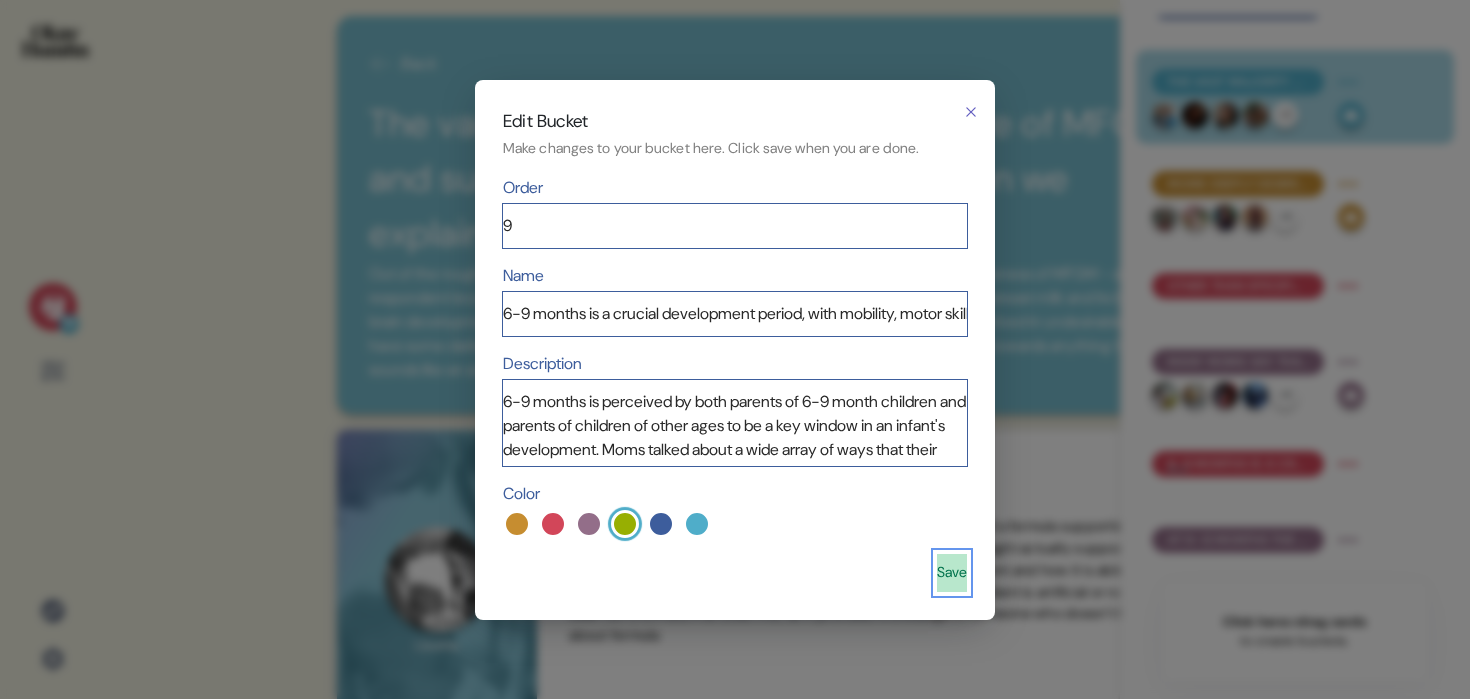 click on "Save" at bounding box center [952, 573] 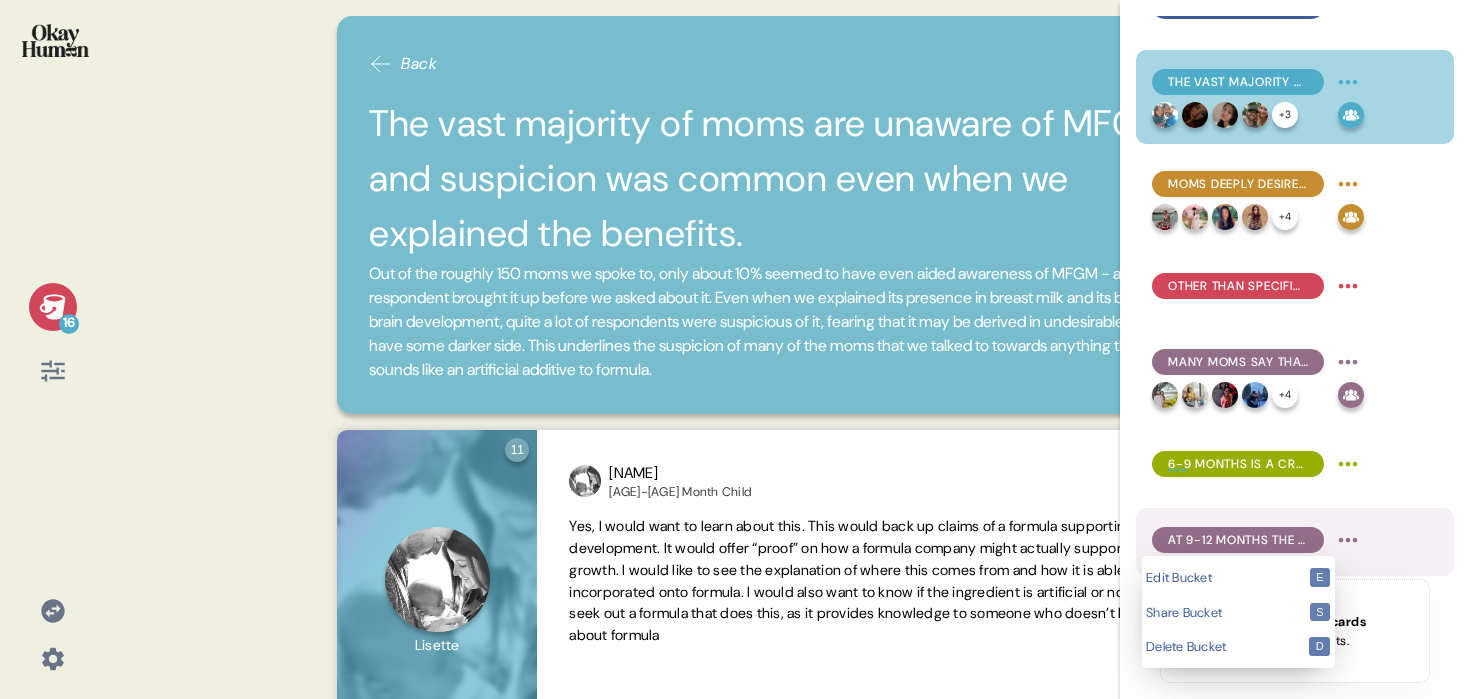 click on "Back The vast majority of moms are unaware of MFGM, and suspicion was common even when we explained the benefits. Out of the roughly [NUMBER] moms we spoke to, only about [PERCENT]% seemed to have even aided awareness of MFGM - and only one respondent brought it up before we asked about it. Even when we explained its presence in breast milk and its benefits for brain development, quite a lot of respondents were suspicious of it, fearing that it may be derived in undesirable ways or have some darker side. This underlines the suspicion of many of the moms that we talked to towards anything that even sounds like an artificial additive to formula. [NUMBER] Question  ten Click to view responses to this question Have you heard of MFGM and what, if anything, do you know about it? Valarie [AGE]-[AGE] Month Child [NUMBER] weeks ago via I want to say MFGM has something to do with metal. Every time I hear someone say something bad about formula, it always has to do with some certain metal and how it could affect the baby. [NUMBER] Question  ten Katie [AGE]" at bounding box center (735, 349) 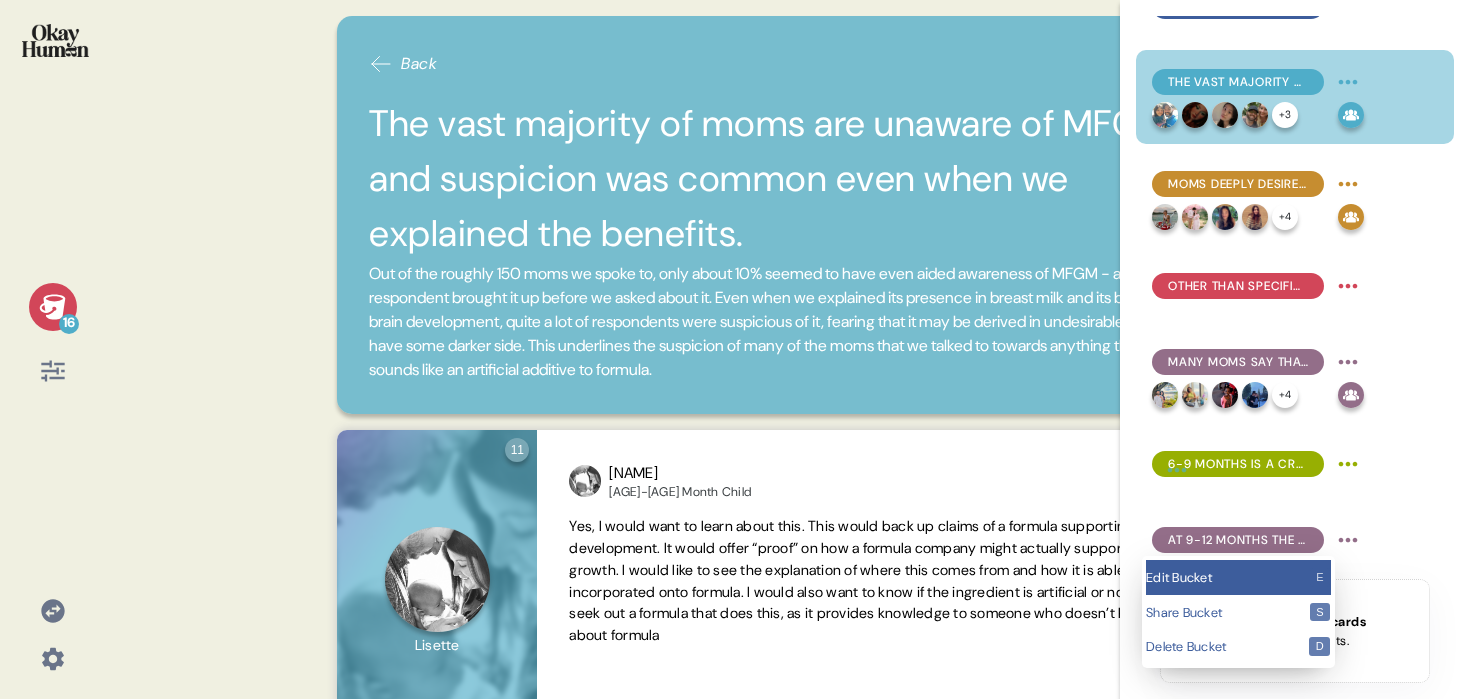 click on "Edit Bucket e" at bounding box center [1238, 577] 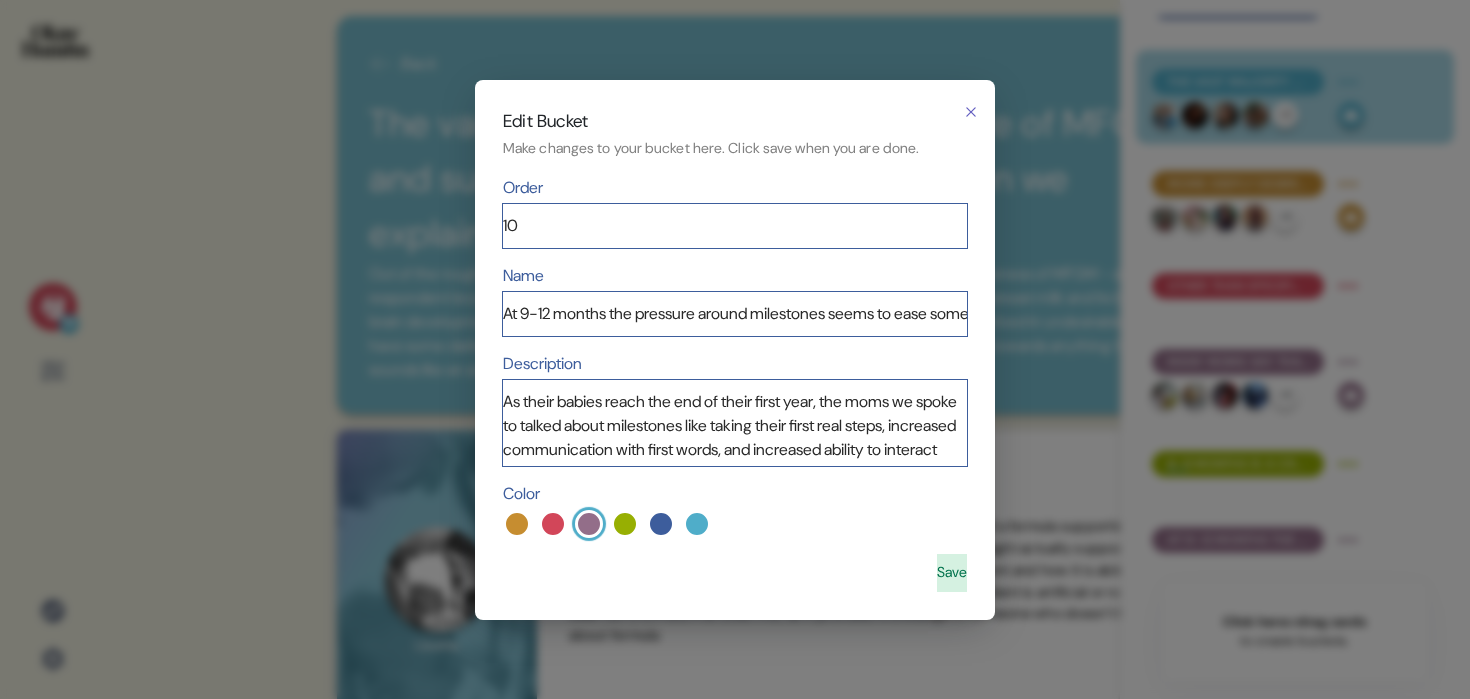 click at bounding box center [735, 524] 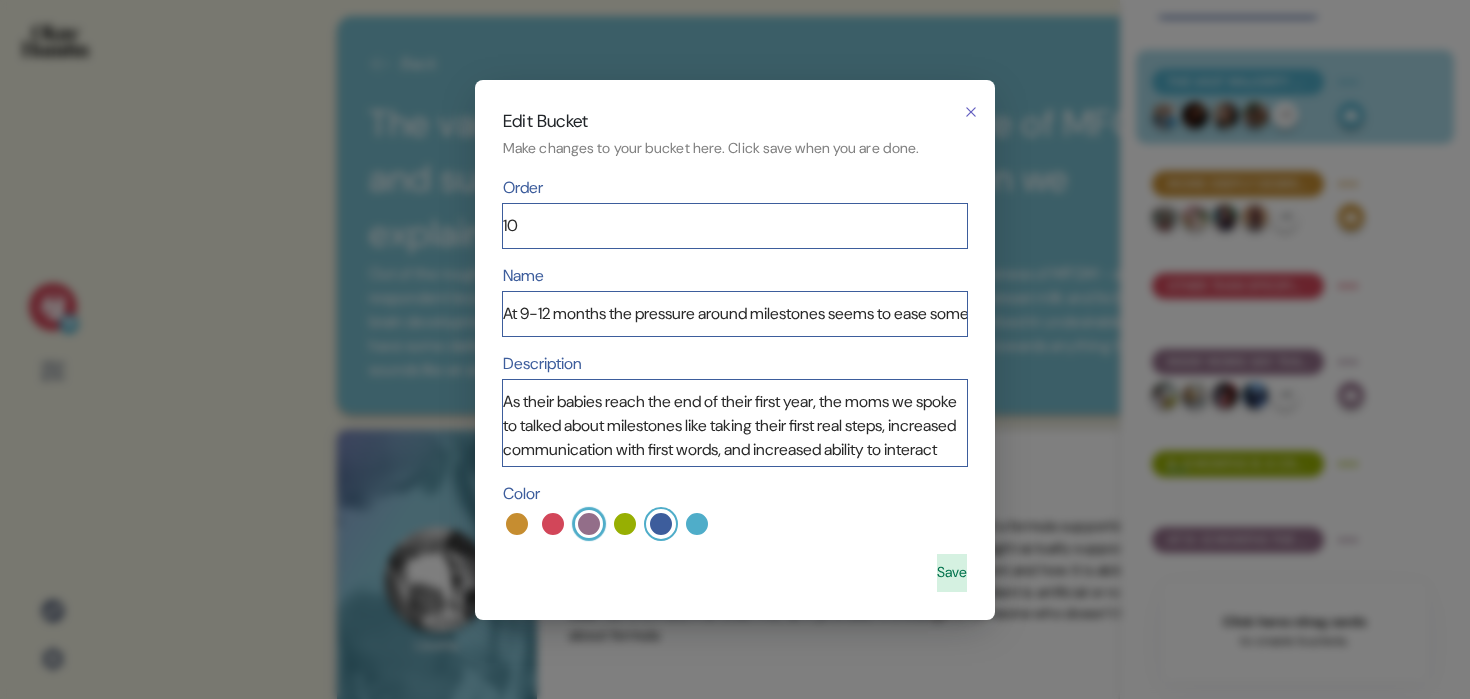 click at bounding box center [661, 524] 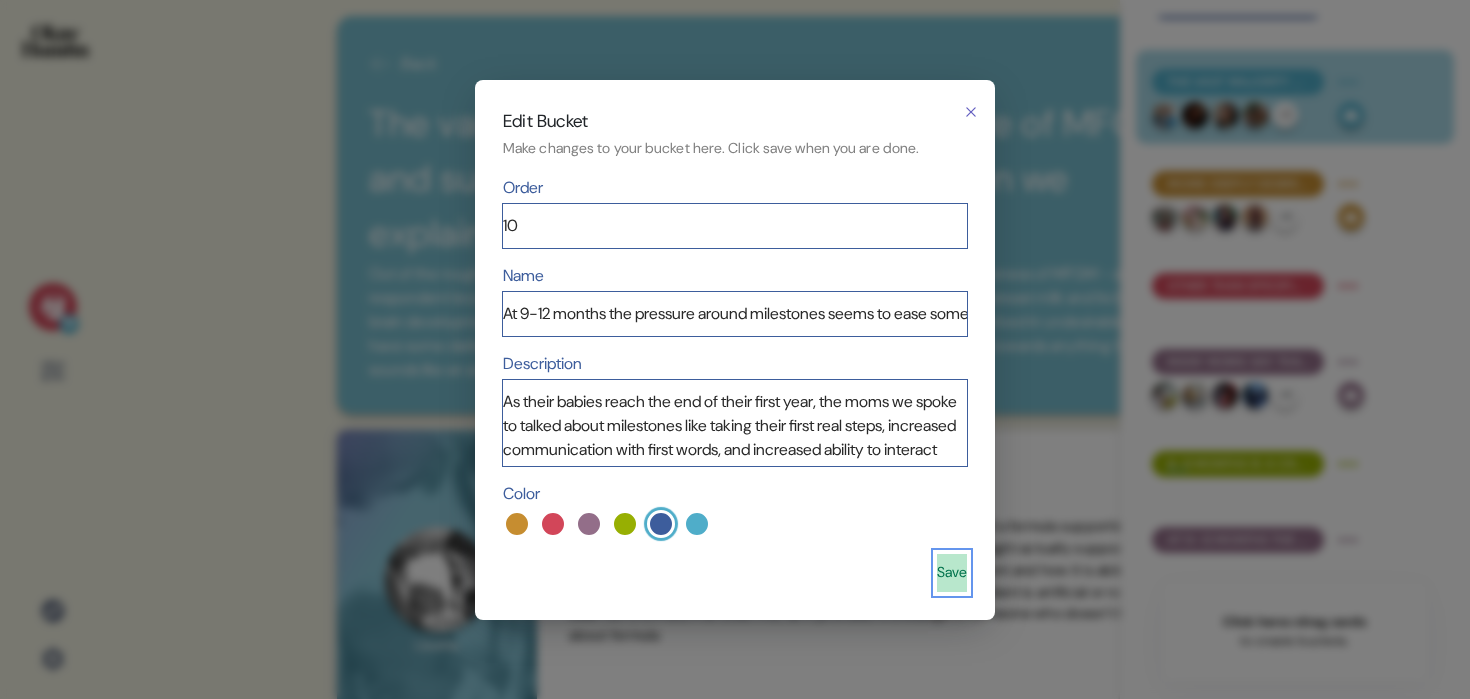 click on "Save" at bounding box center (952, 573) 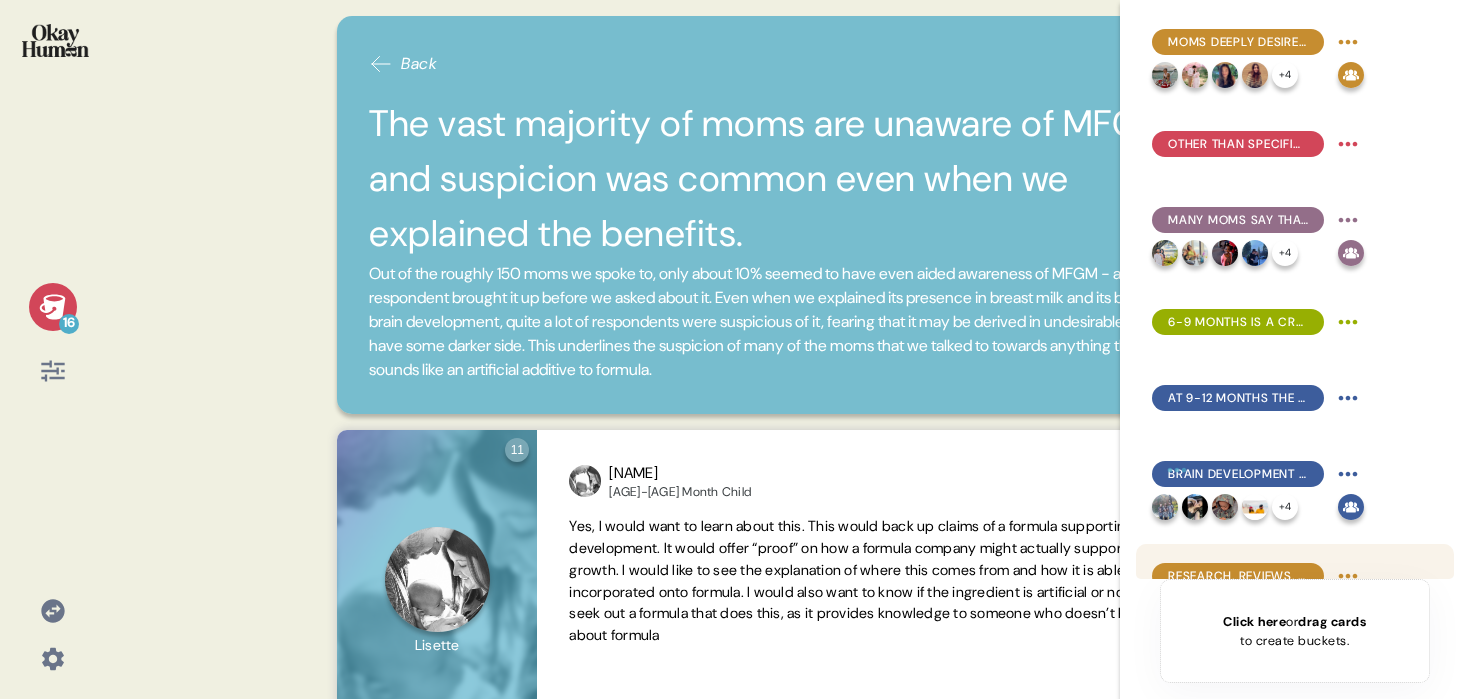 scroll, scrollTop: 573, scrollLeft: 0, axis: vertical 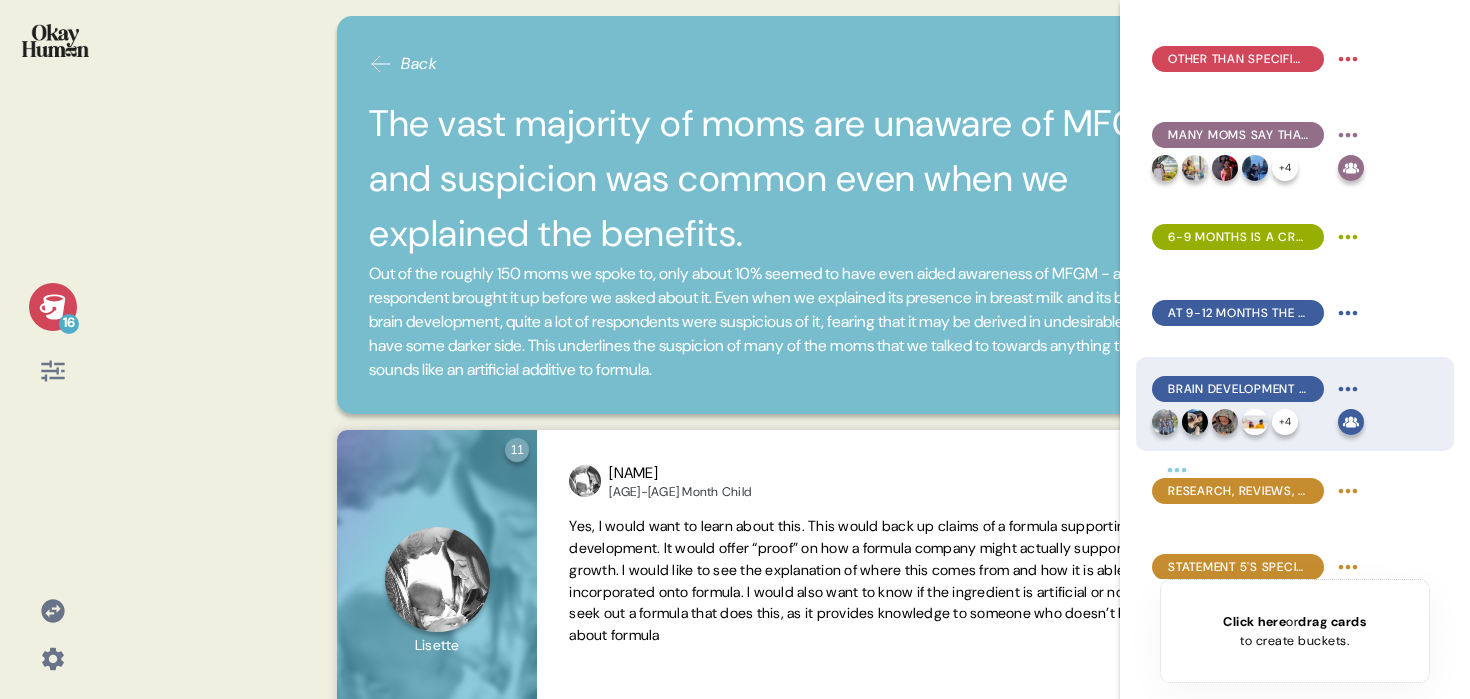 click on "Back The vast majority of moms are unaware of MFGM, and suspicion was common even when we explained the benefits. Out of the roughly [NUMBER] moms we spoke to, only about [PERCENT]% seemed to have even aided awareness of MFGM - and only one respondent brought it up before we asked about it. Even when we explained its presence in breast milk and its benefits for brain development, quite a lot of respondents were suspicious of it, fearing that it may be derived in undesirable ways or have some darker side. This underlines the suspicion of many of the moms that we talked to towards anything that even sounds like an artificial additive to formula. [NUMBER] Question  ten Click to view responses to this question Have you heard of MFGM and what, if anything, do you know about it? Valarie [AGE]-[AGE] Month Child [NUMBER] weeks ago via I want to say MFGM has something to do with metal. Every time I hear someone say something bad about formula, it always has to do with some certain metal and how it could affect the baby. [NUMBER] Question  ten Katie [AGE]" at bounding box center (735, 349) 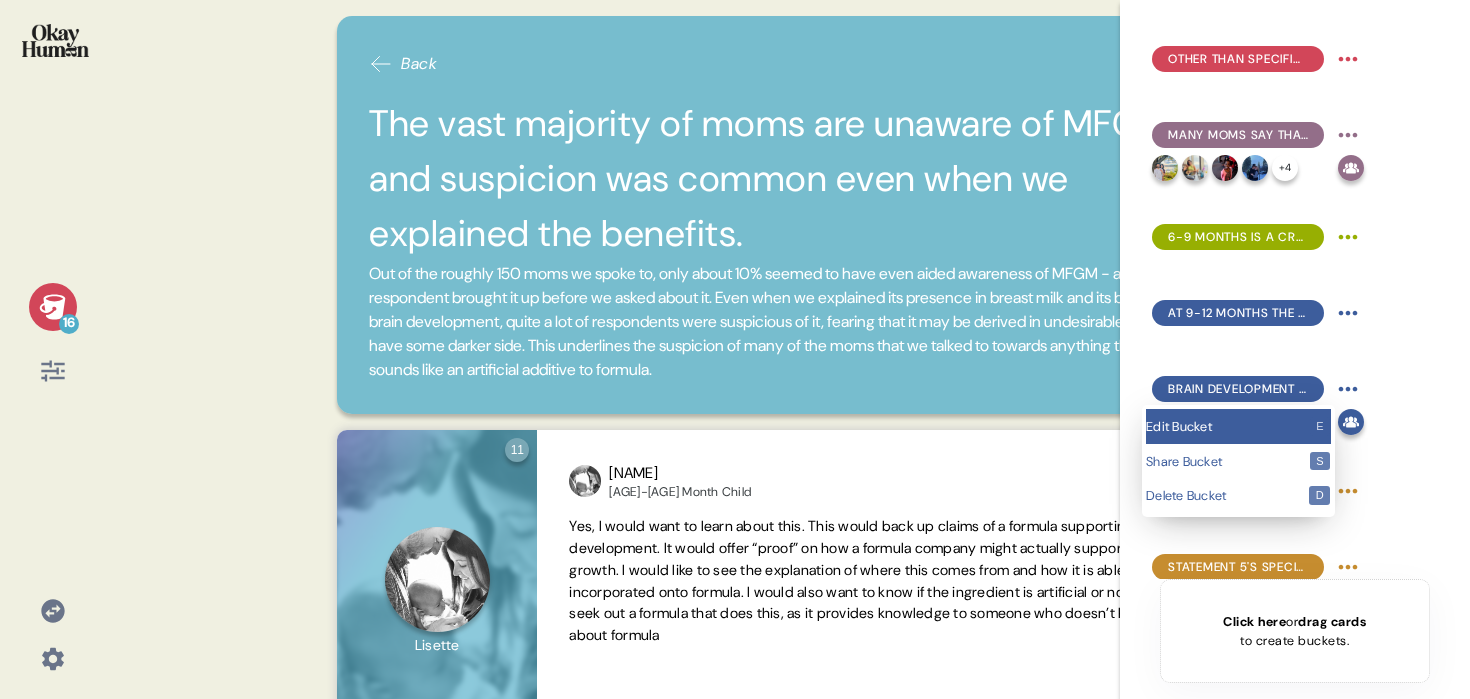 click on "Edit Bucket" at bounding box center (1227, 426) 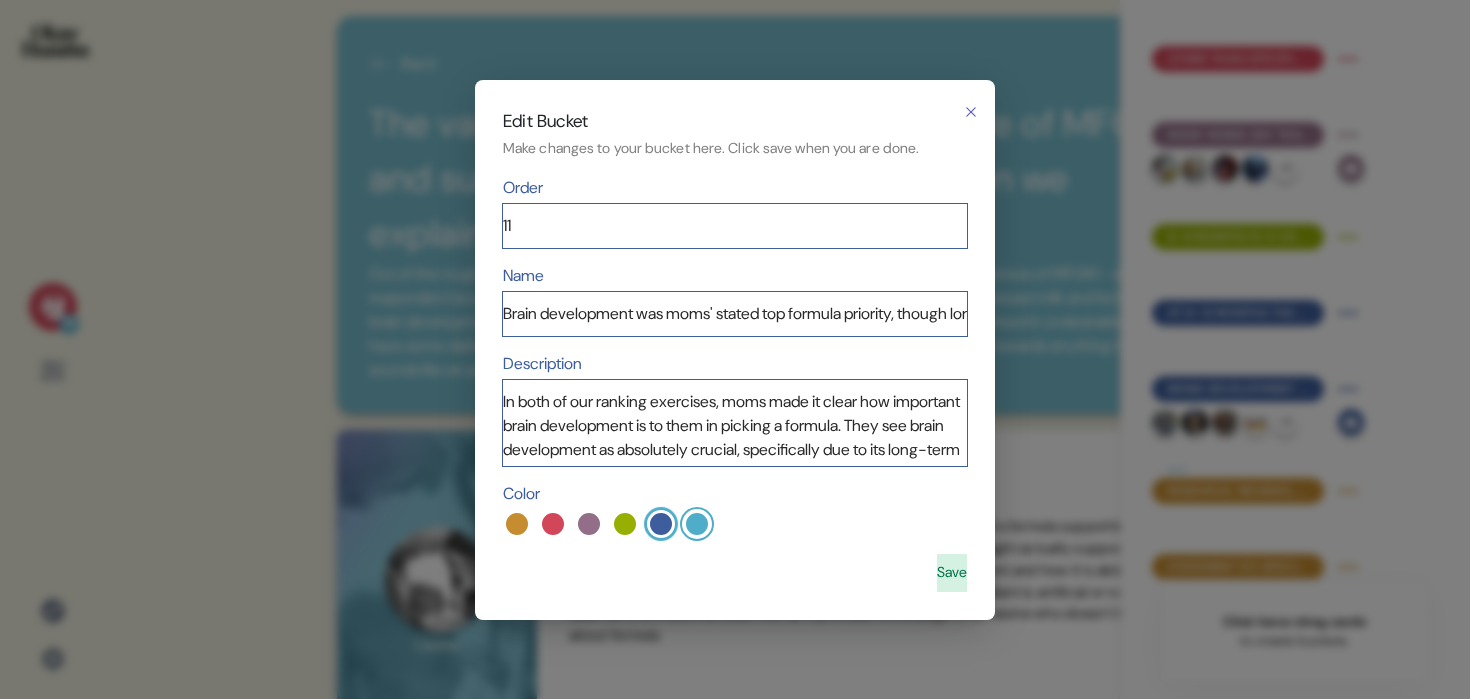 click at bounding box center (697, 524) 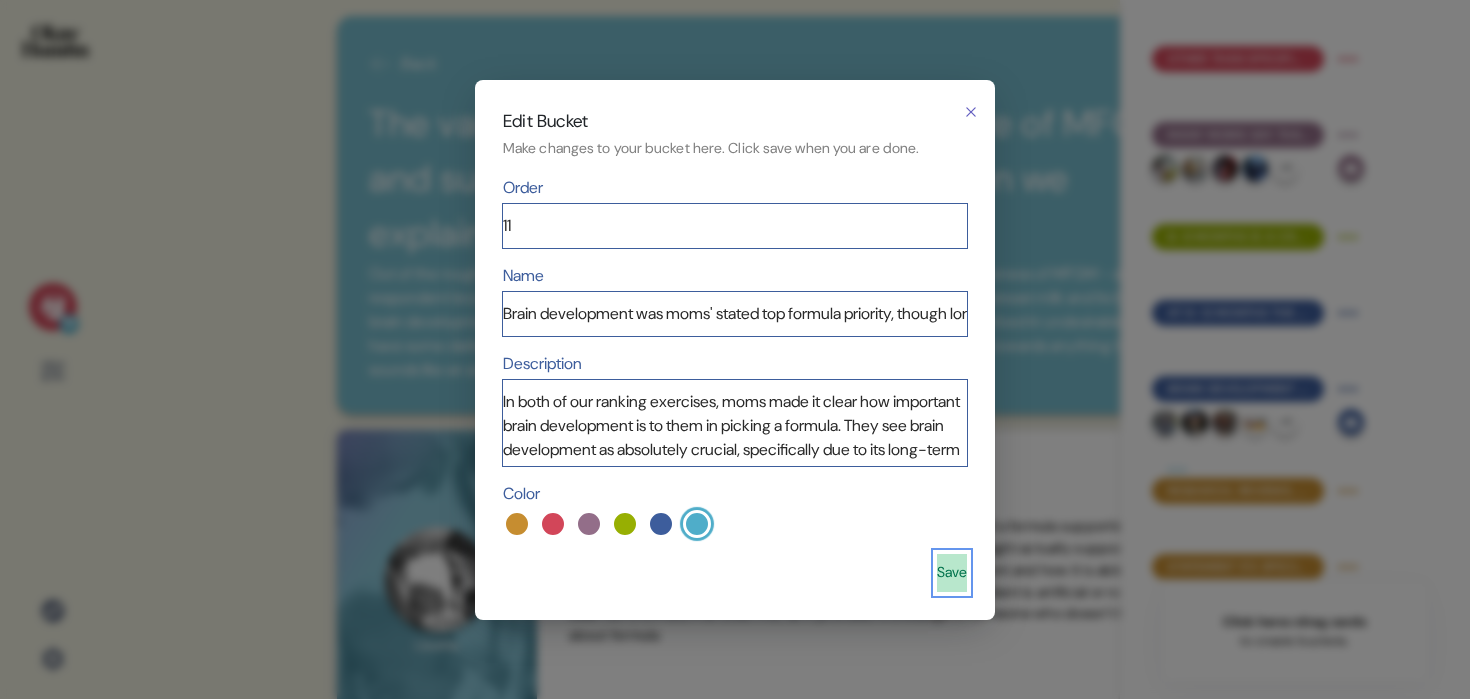 click on "Save" at bounding box center (952, 573) 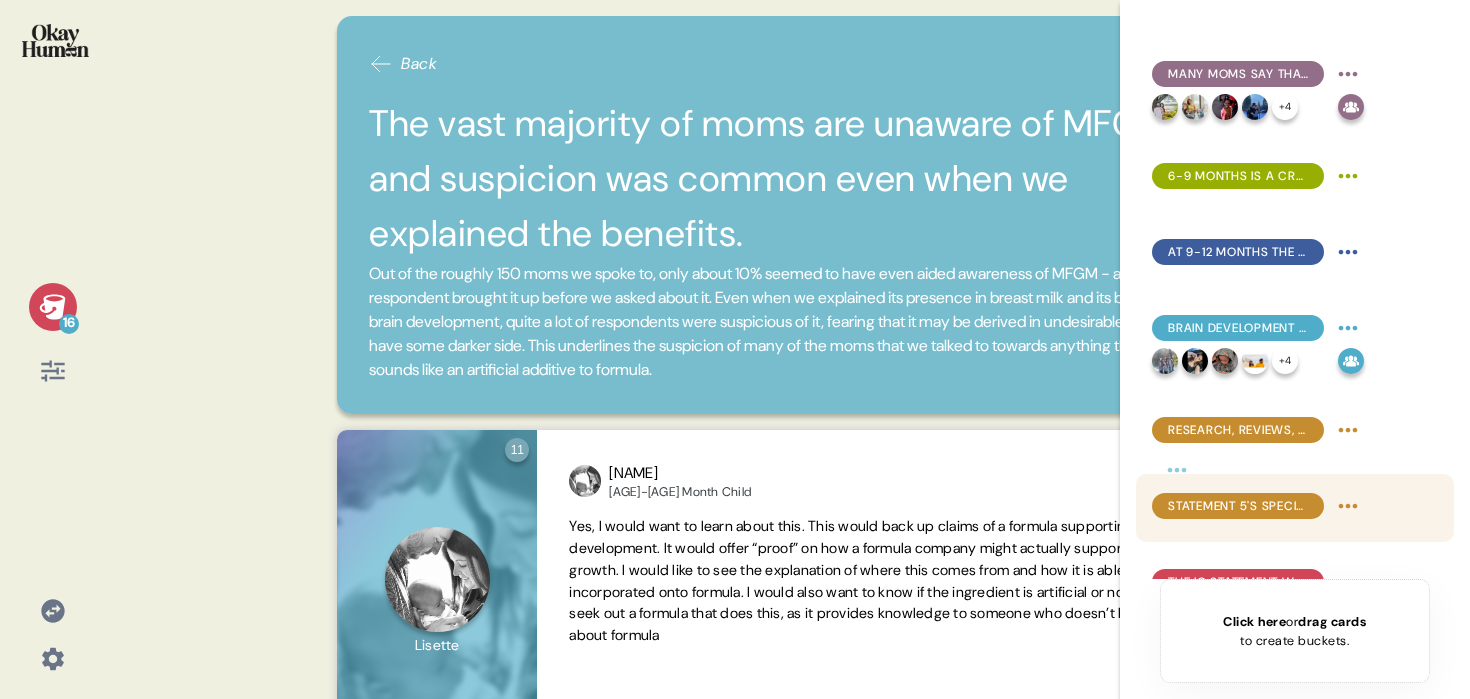 scroll, scrollTop: 775, scrollLeft: 0, axis: vertical 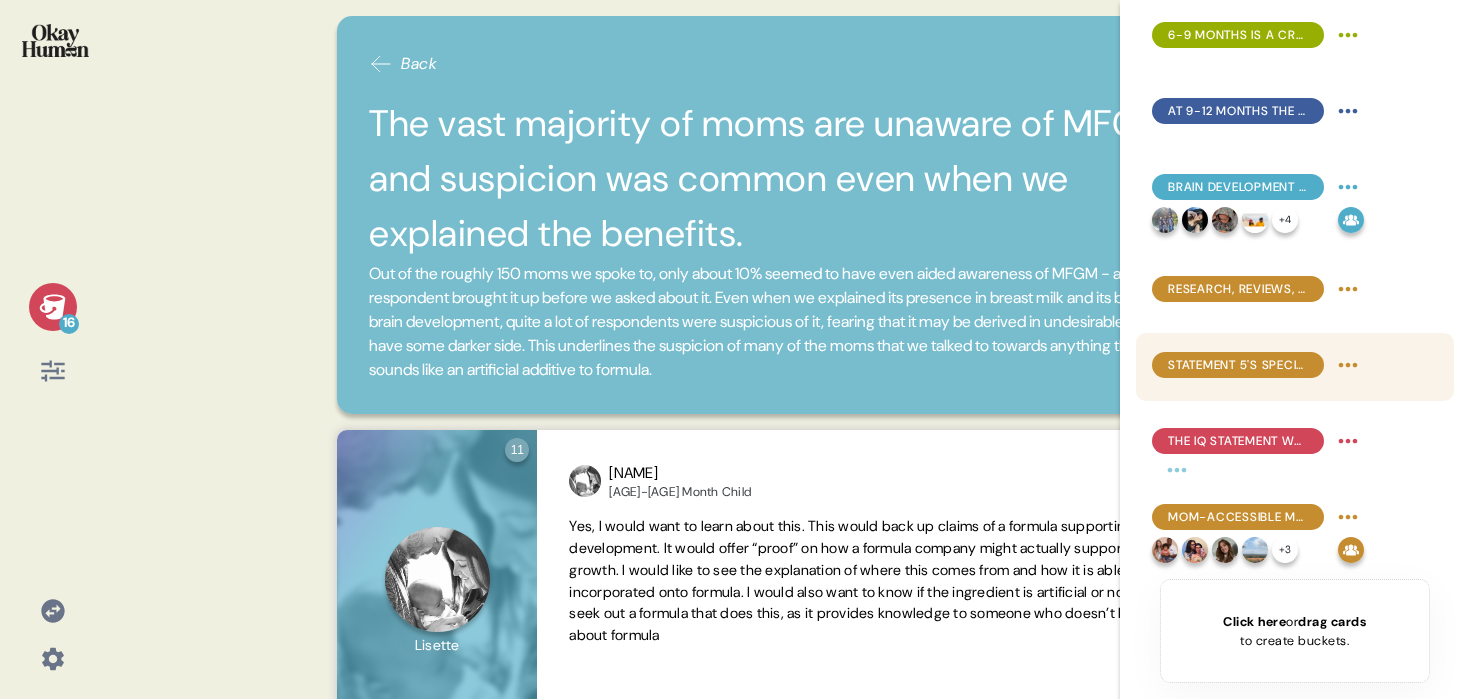 click on "Back The vast majority of moms are unaware of MFGM, and suspicion was common even when we explained the benefits. Out of the roughly [NUMBER] moms we spoke to, only about [PERCENT]% seemed to have even aided awareness of MFGM - and only one respondent brought it up before we asked about it. Even when we explained its presence in breast milk and its benefits for brain development, quite a lot of respondents were suspicious of it, fearing that it may be derived in undesirable ways or have some darker side. This underlines the suspicion of many of the moms that we talked to towards anything that even sounds like an artificial additive to formula. [NUMBER] Question  ten Click to view responses to this question Have you heard of MFGM and what, if anything, do you know about it? Valarie [AGE]-[AGE] Month Child [NUMBER] weeks ago via I want to say MFGM has something to do with metal. Every time I hear someone say something bad about formula, it always has to do with some certain metal and how it could affect the baby. [NUMBER] Question  ten Katie [AGE]" at bounding box center [735, 349] 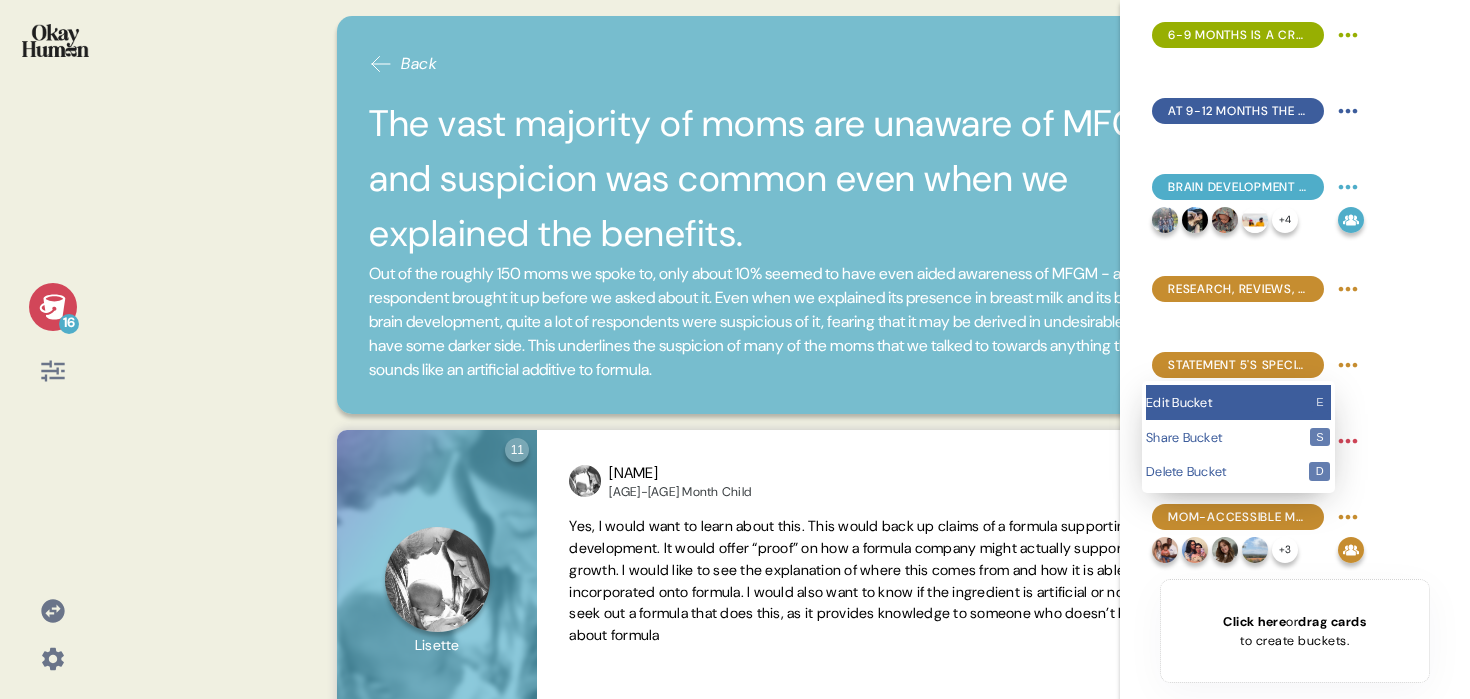 click on "e" at bounding box center [1320, 402] 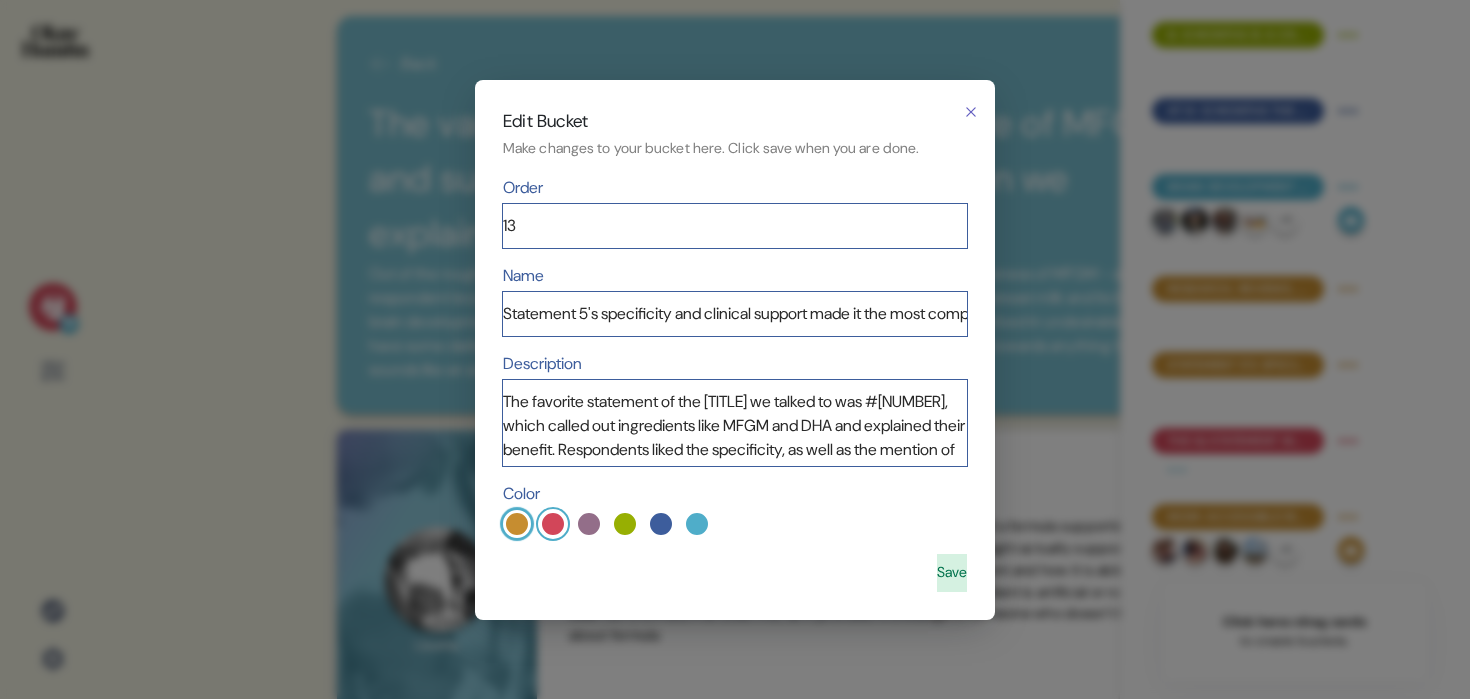 click at bounding box center (553, 524) 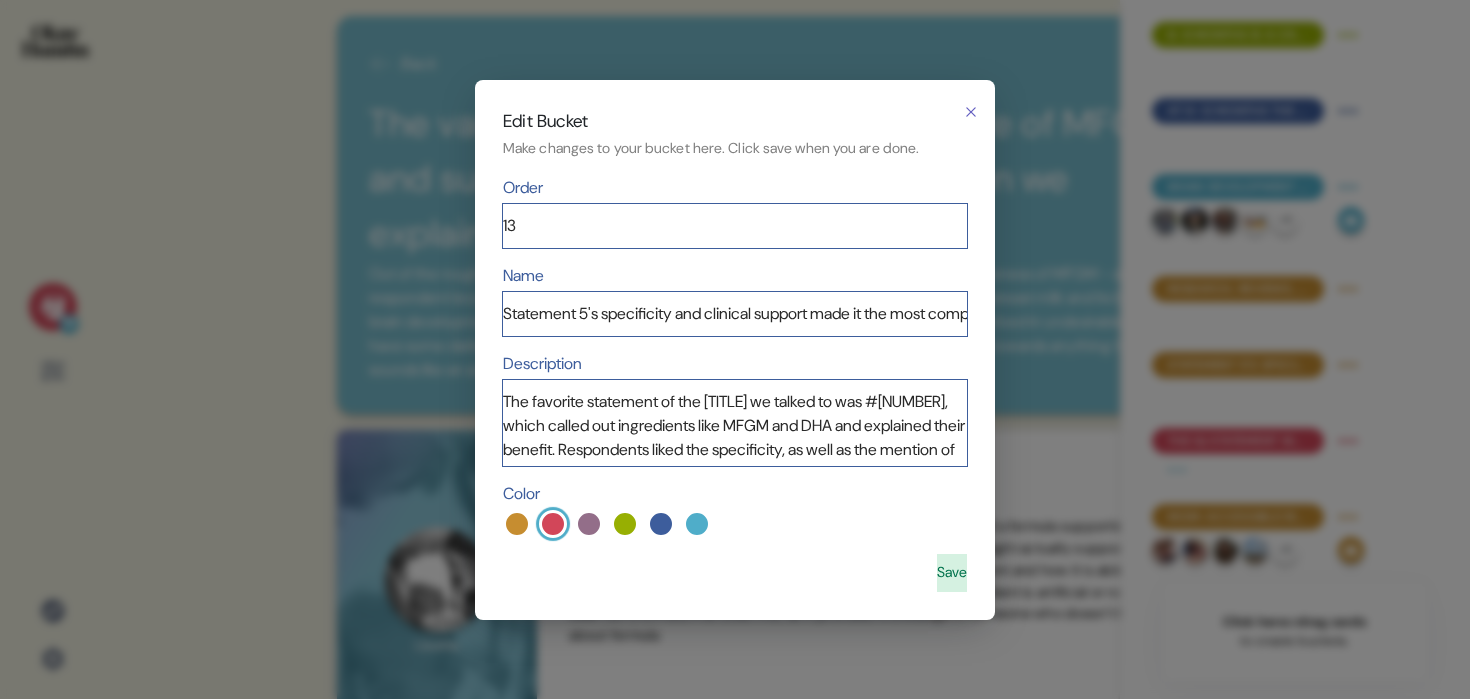 click on "Order [NUMBER] Name Statement 5's specificity and clinical support made it the most compelling, with #1 & #4 also well-liked. Description The favorite statement of the moms we talked to was #5, which called out ingredients like MFGM and DHA and explained their benefit. Respondents liked the specificity, as well as the mention of clinical support for the claim which gave it extra validity. They also responded well to #1 and #4, as both hinted at the longer-term, multi-faceted benefits of brain development, reaching as far out as [AGE] years and impacting their social & motor skills as well as the purely cognitive. Color Save" at bounding box center [735, 384] 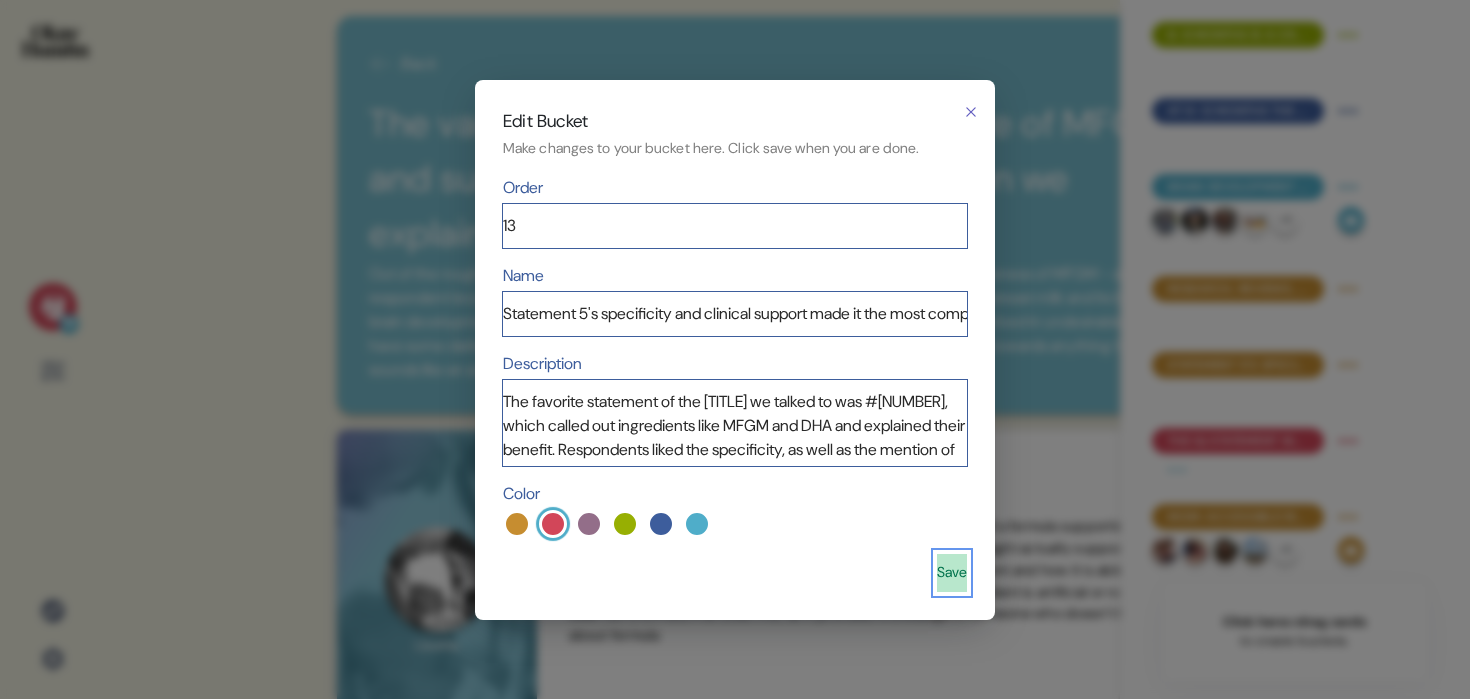 click on "Save" at bounding box center [952, 573] 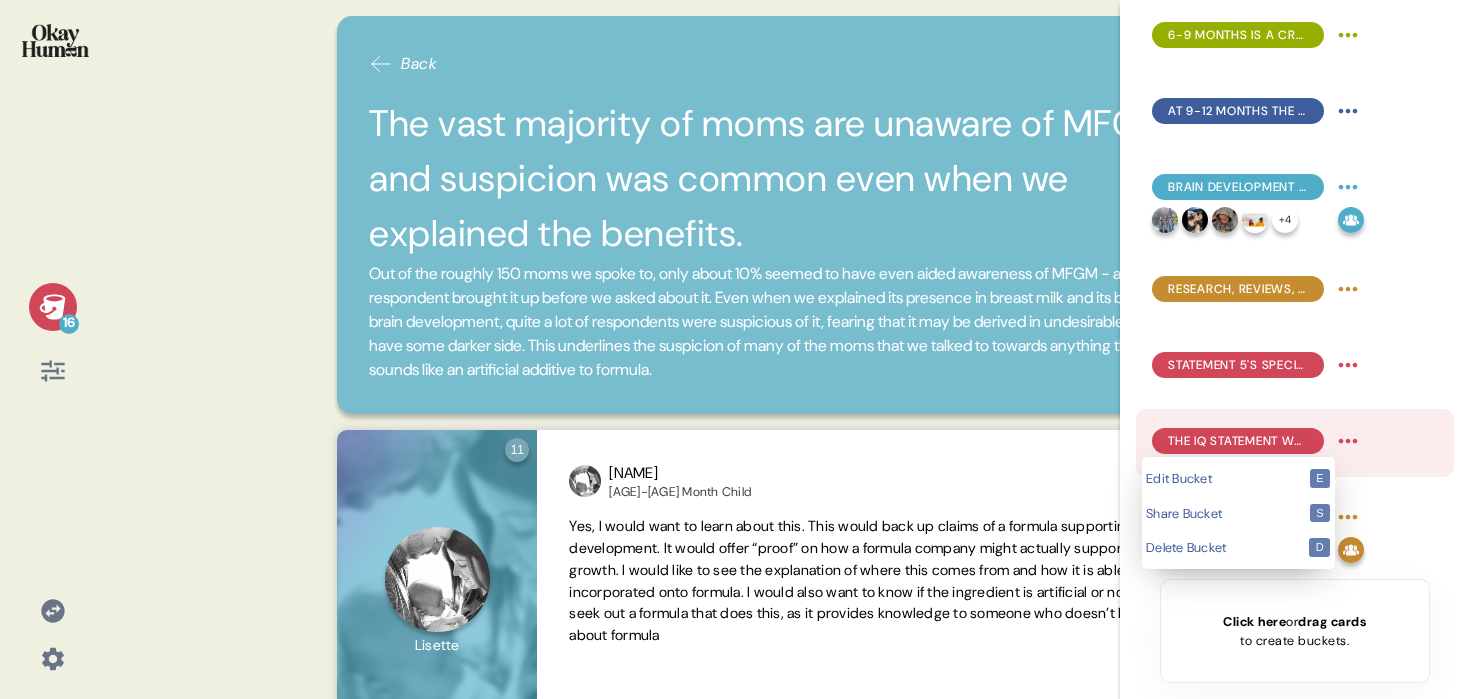 click on "Back The vast majority of moms are unaware of MFGM, and suspicion was common even when we explained the benefits. Out of the roughly [NUMBER] moms we spoke to, only about [PERCENT]% seemed to have even aided awareness of MFGM - and only one respondent brought it up before we asked about it. Even when we explained its presence in breast milk and its benefits for brain development, quite a lot of respondents were suspicious of it, fearing that it may be derived in undesirable ways or have some darker side. This underlines the suspicion of many of the moms that we talked to towards anything that even sounds like an artificial additive to formula. [NUMBER] Question  ten Click to view responses to this question Have you heard of MFGM and what, if anything, do you know about it? Valarie [AGE]-[AGE] Month Child [NUMBER] weeks ago via I want to say MFGM has something to do with metal. Every time I hear someone say something bad about formula, it always has to do with some certain metal and how it could affect the baby. [NUMBER] Question  ten Katie [AGE]" at bounding box center [735, 349] 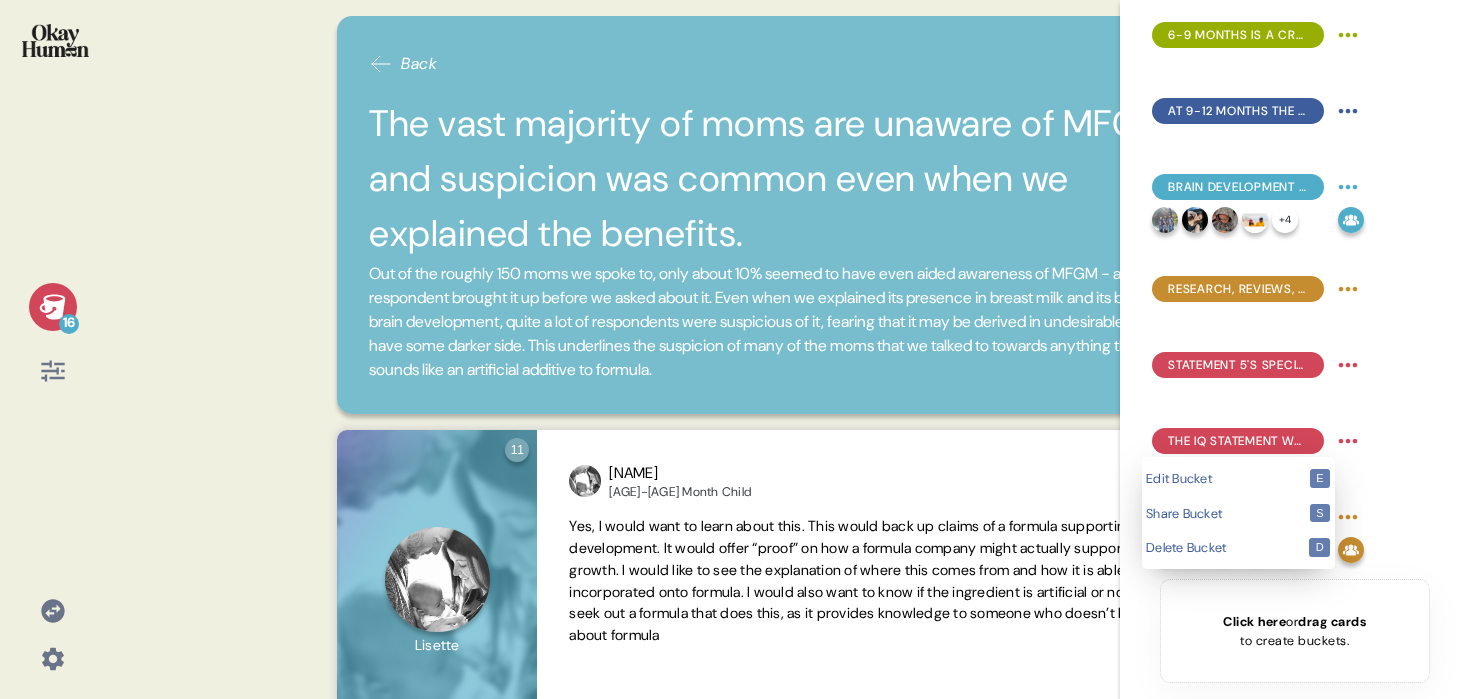 click on "Edit Bucket e Share Bucket s Delete Bucket d" at bounding box center [1238, 513] 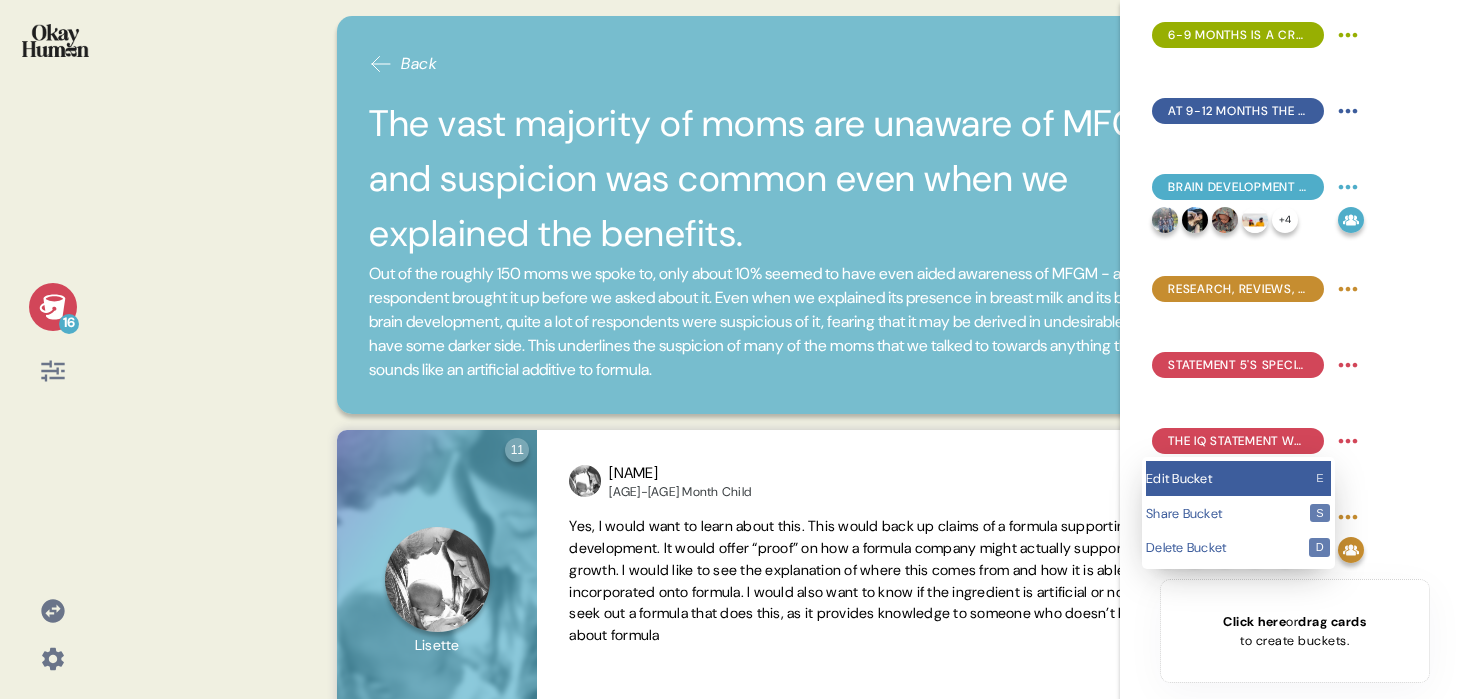 click on "Edit Bucket e" at bounding box center (1238, 478) 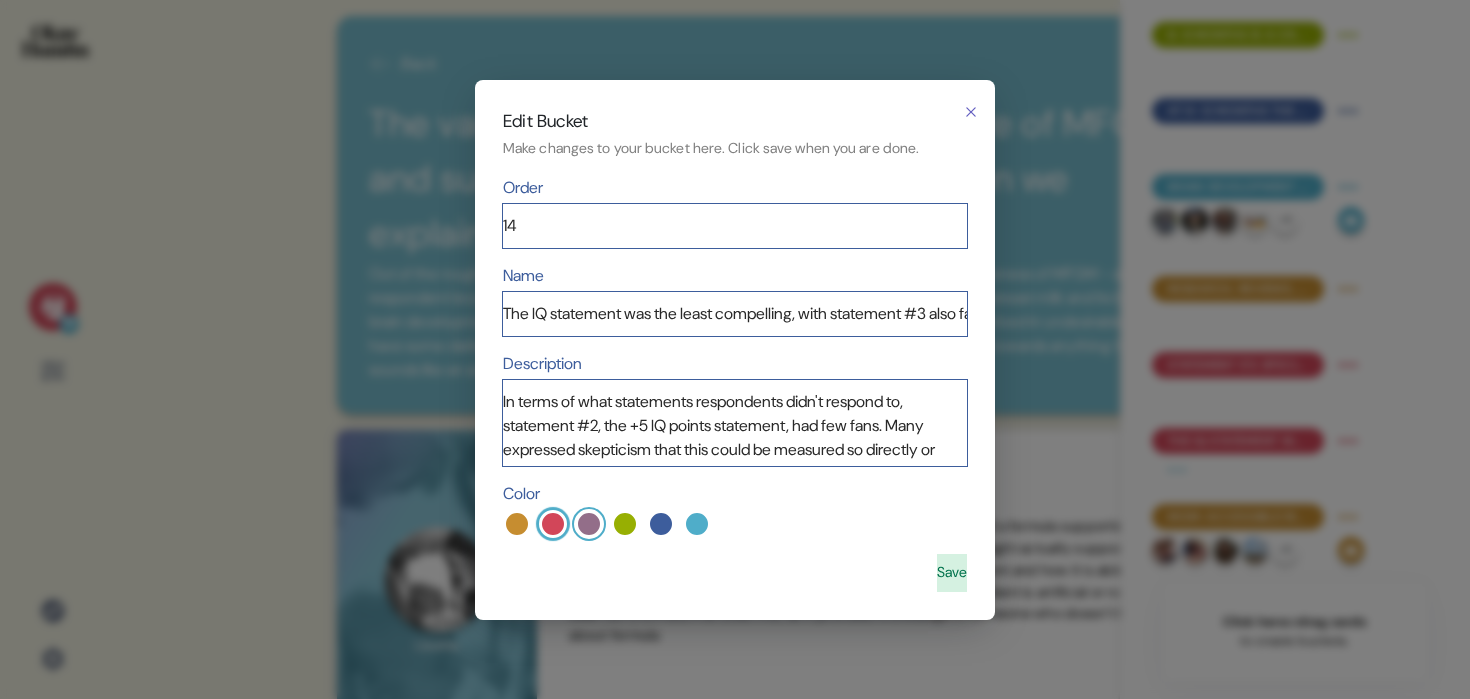click at bounding box center [589, 524] 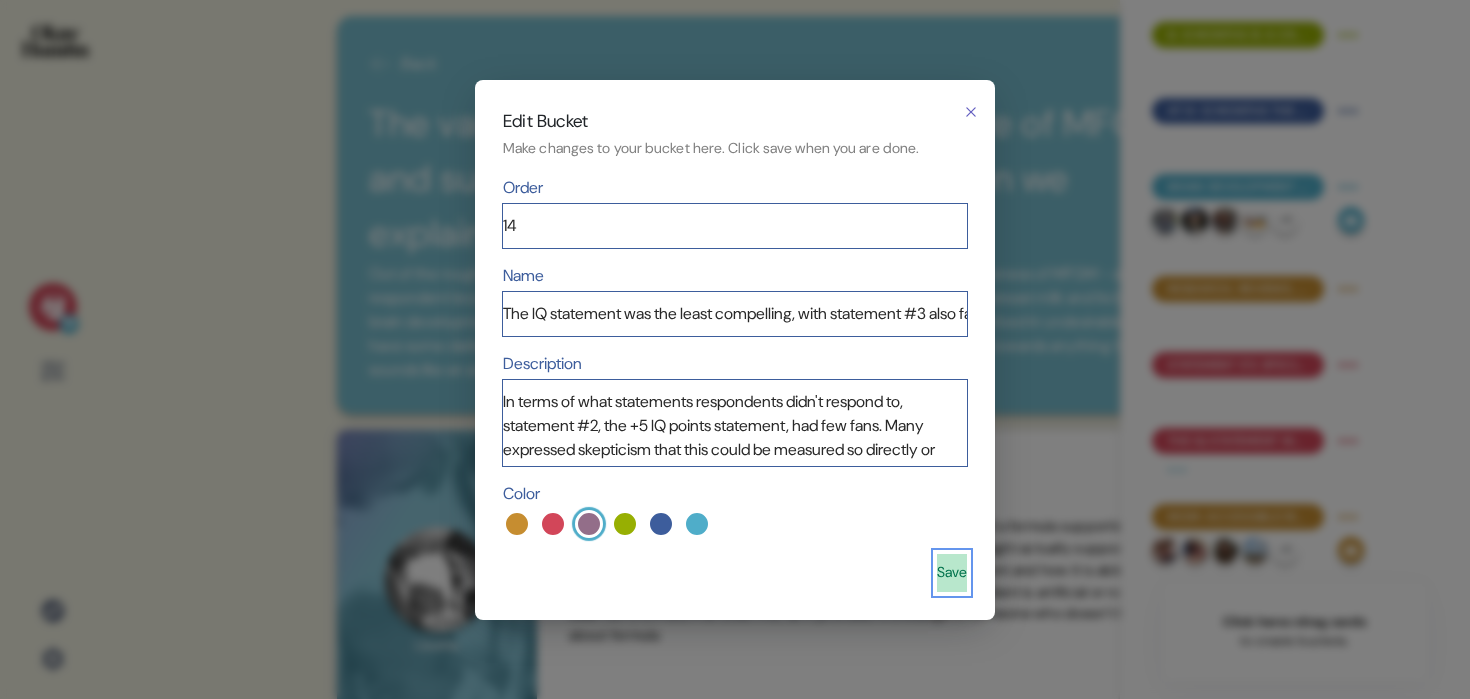 click on "Save" at bounding box center (952, 573) 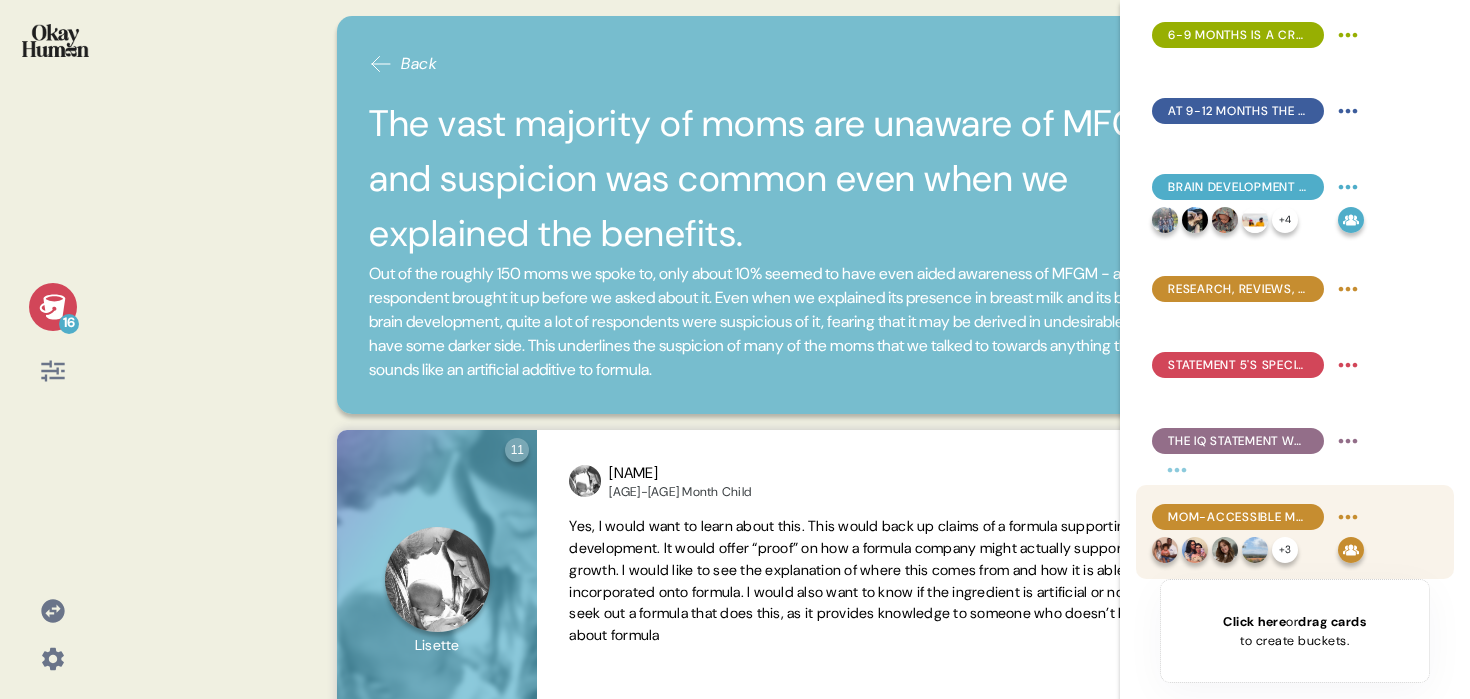 click on "Back The vast majority of moms are unaware of MFGM, and suspicion was common even when we explained the benefits. Out of the roughly [NUMBER] moms we spoke to, only about [PERCENT]% seemed to have even aided awareness of MFGM - and only one respondent brought it up before we asked about it. Even when we explained its presence in breast milk and its benefits for brain development, quite a lot of respondents were suspicious of it, fearing that it may be derived in undesirable ways or have some darker side. This underlines the suspicion of many of the moms that we talked to towards anything that even sounds like an artificial additive to formula. [NUMBER] Question  ten Click to view responses to this question Have you heard of MFGM and what, if anything, do you know about it? Valarie [AGE]-[AGE] Month Child [NUMBER] weeks ago via I want to say MFGM has something to do with metal. Every time I hear someone say something bad about formula, it always has to do with some certain metal and how it could affect the baby. [NUMBER] Question  ten Katie [AGE]" at bounding box center (735, 349) 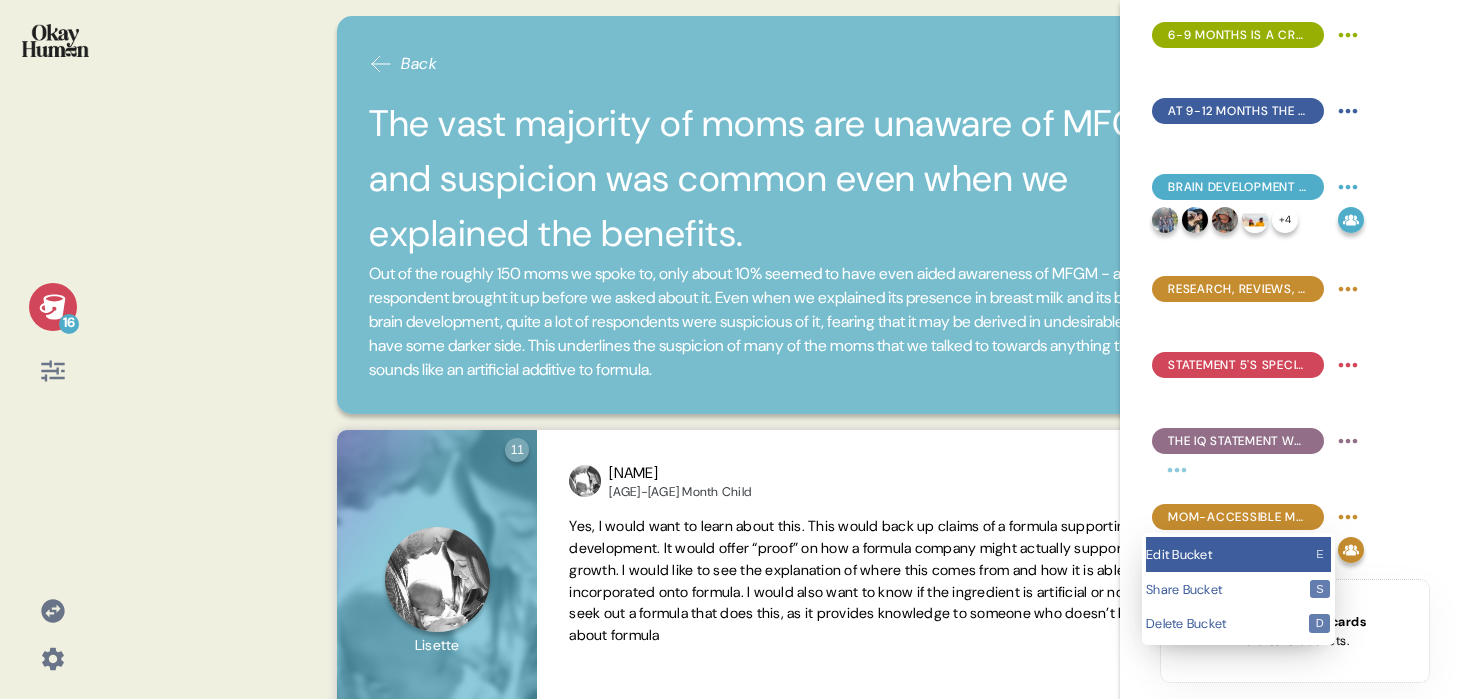 click on "Edit Bucket e" at bounding box center [1238, 554] 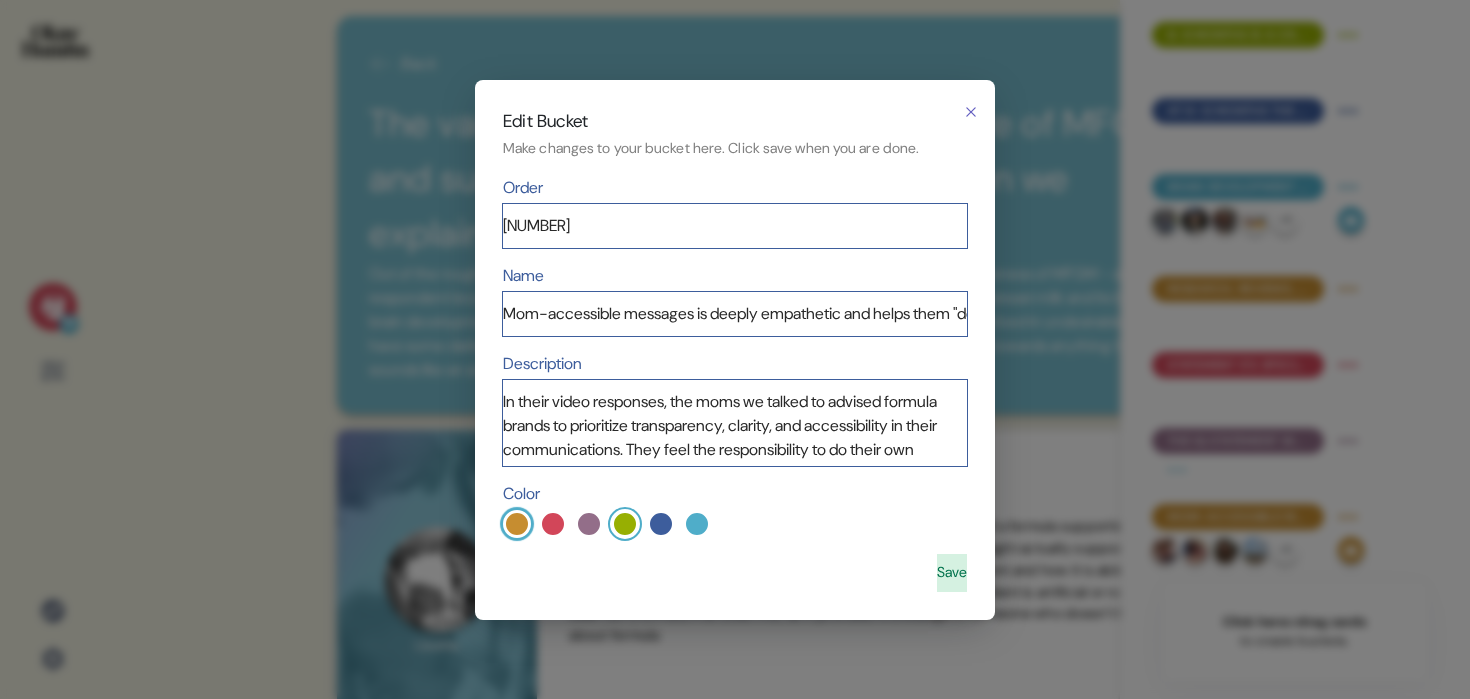 click at bounding box center (625, 524) 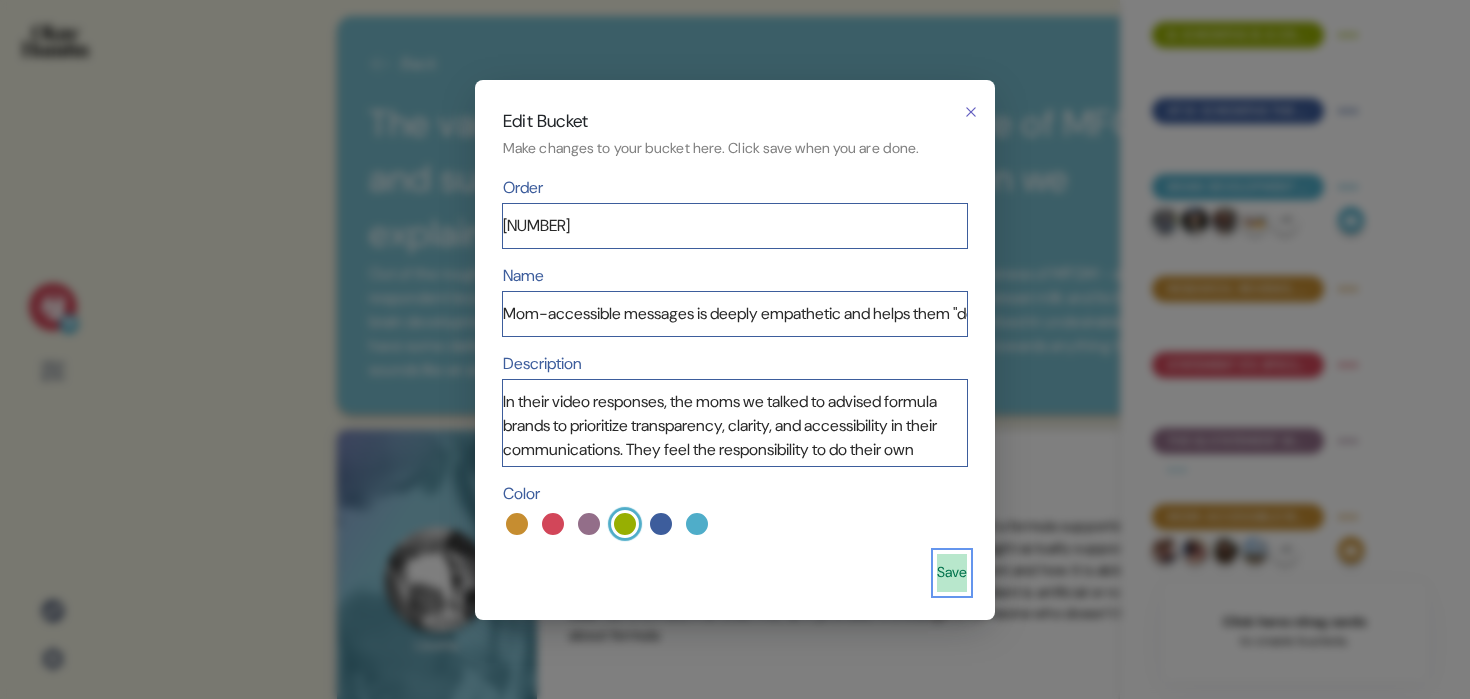 click on "Save" at bounding box center [952, 573] 